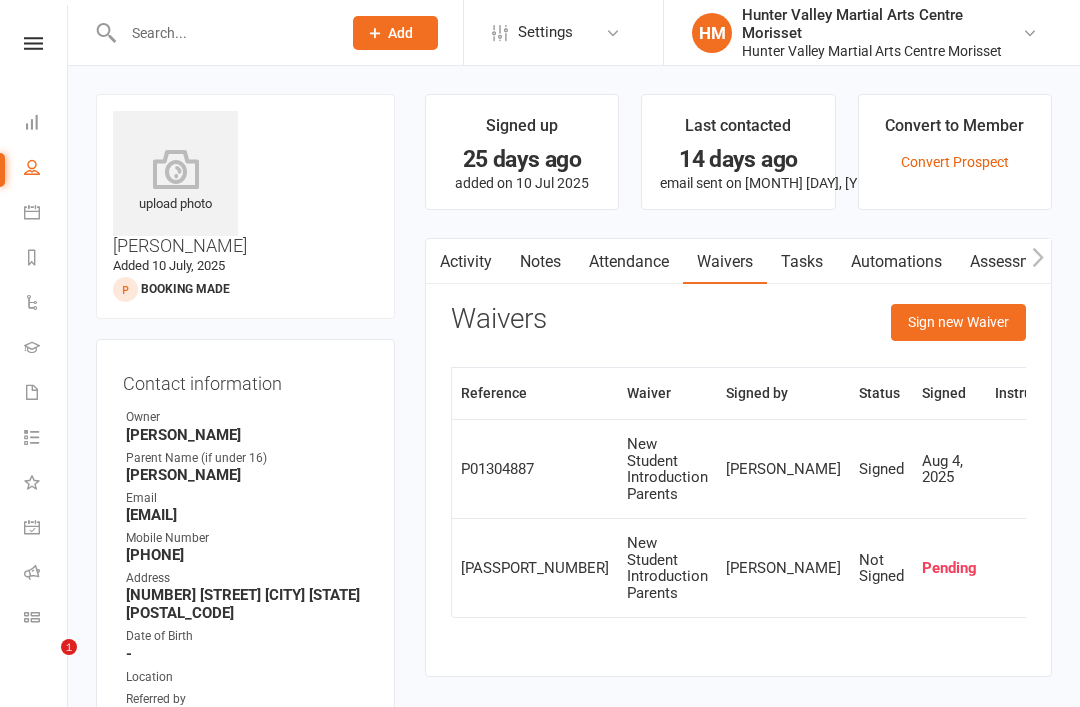 click on "Dashboard" at bounding box center [46, 124] 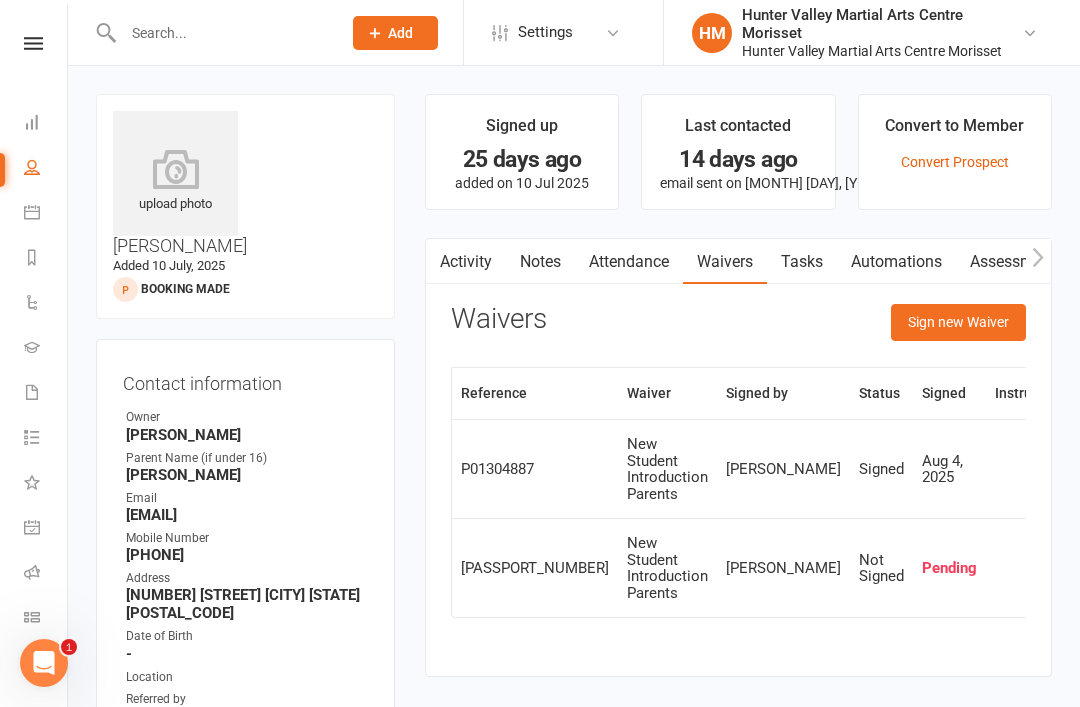 scroll, scrollTop: 0, scrollLeft: 0, axis: both 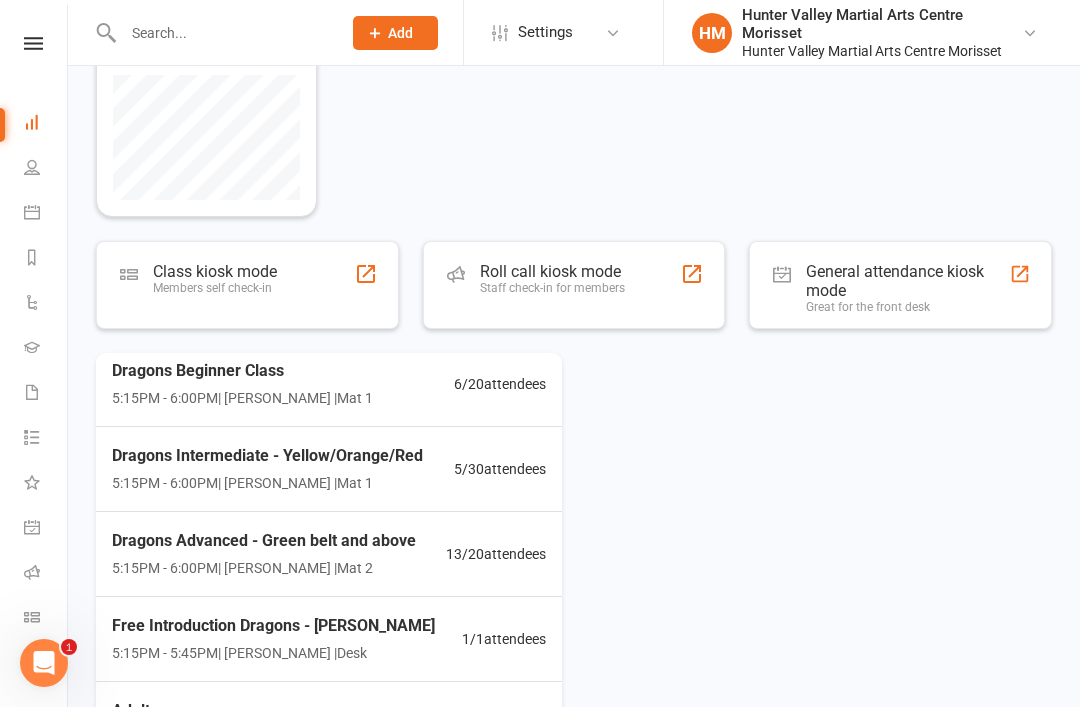 click on "Free Introduction Dragons - [PERSON_NAME] [TIME] - [TIME] | [PERSON_NAME] | Desk [NUMBER] / [NUMBER] attendees" at bounding box center (329, 639) 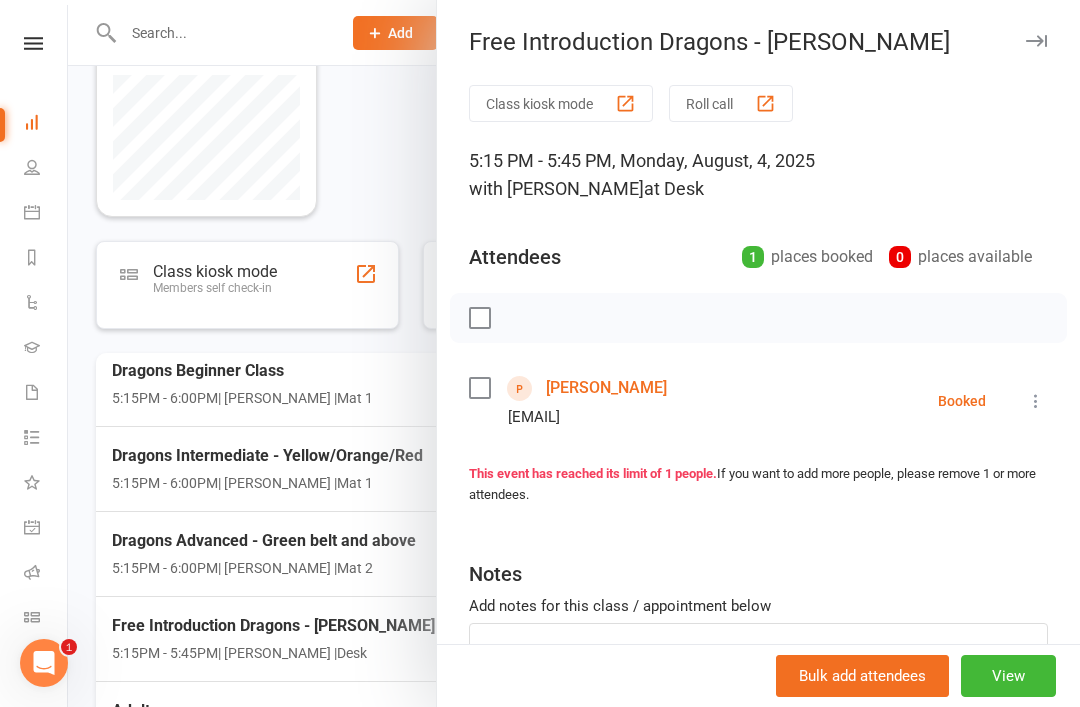 click on "[PERSON_NAME]" at bounding box center (606, 388) 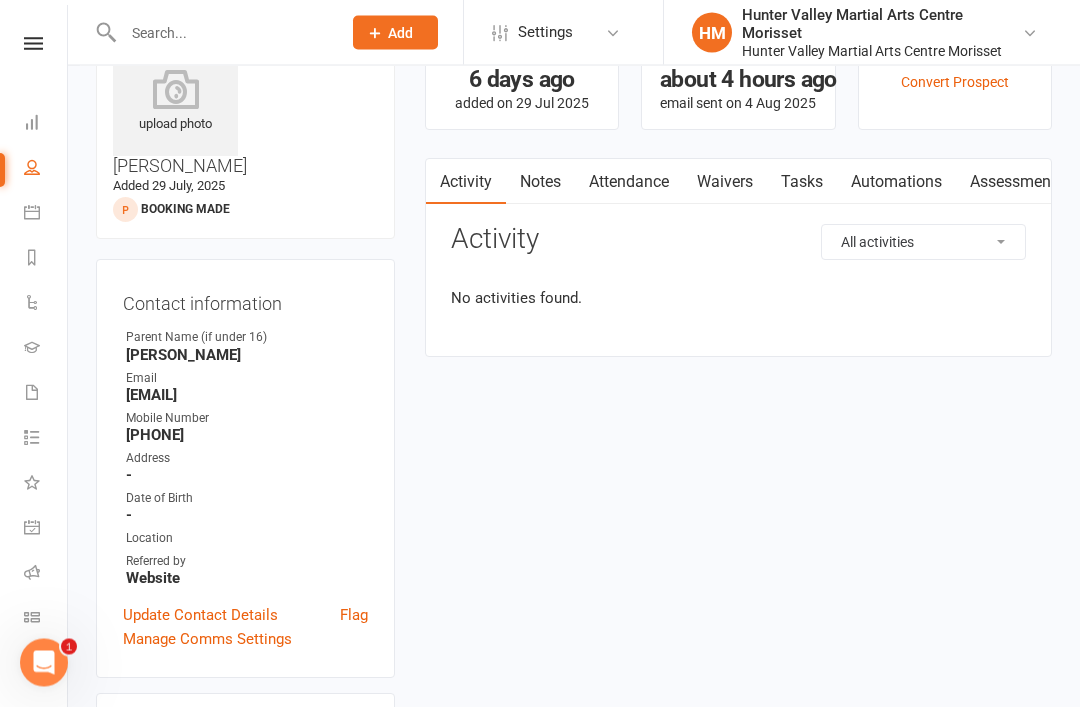scroll, scrollTop: 45, scrollLeft: 0, axis: vertical 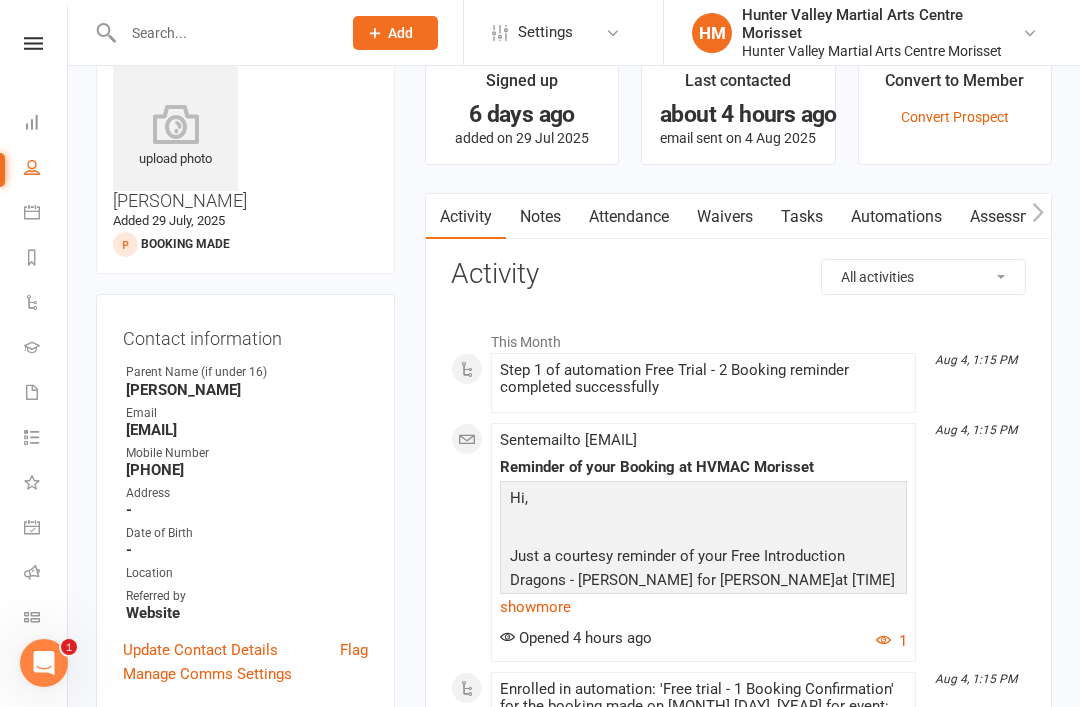 click on "Signed up 6 days ago added on 29 Jul 2025 Last contacted about 4 hours ago email sent on 4 Aug 2025 Convert to Member Convert Prospect
Activity Notes Attendance Waivers Tasks Automations Assessments
All activities Bookings / Attendances Communications Notes Failed SMSes Gradings Members Memberships Mobile App POS Sales Payments Credit Vouchers Prospects Reports Automations Tasks Waivers Workouts Kiosk Mode Consent Assessments Contact Flags Family Relationships Activity This Month Aug 4, 1:15 PM Step 1 of automation Free Trial - 2 Booking reminder completed successfully   Aug 4, 1:15 PM   Sent  email  to   cooranbong2265@gmail.com   Reminder of your Booking at HVMAC Morisset Hi,    Just a courtesy reminder of your  Free Introduction Dragons - Leon Cho for Leonat  5:15 PM on August 04, 2025. If you need to make any changes or need to cancel your booking then please call us on  02 4973 5575 .       We are looking forward to meeting you!   Sensei Lesley and The HVMAC Team 4/25 Alliance Avenue, Morisset" at bounding box center [738, 1487] 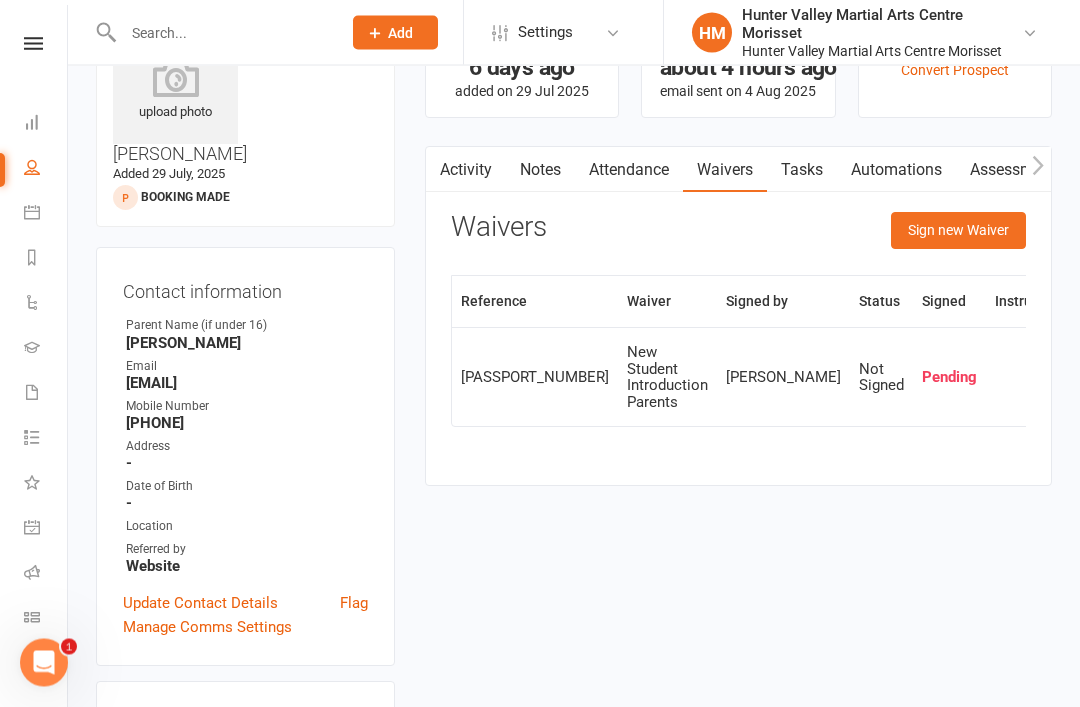 scroll, scrollTop: 92, scrollLeft: 0, axis: vertical 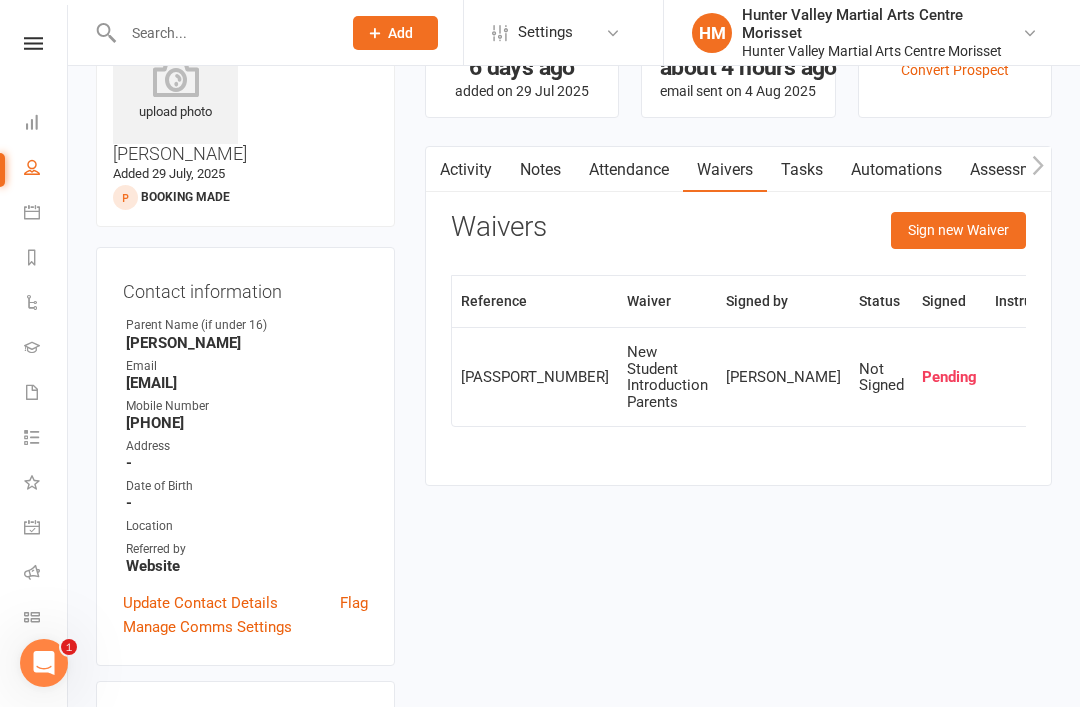 click on "Sign new Waiver" at bounding box center (958, 230) 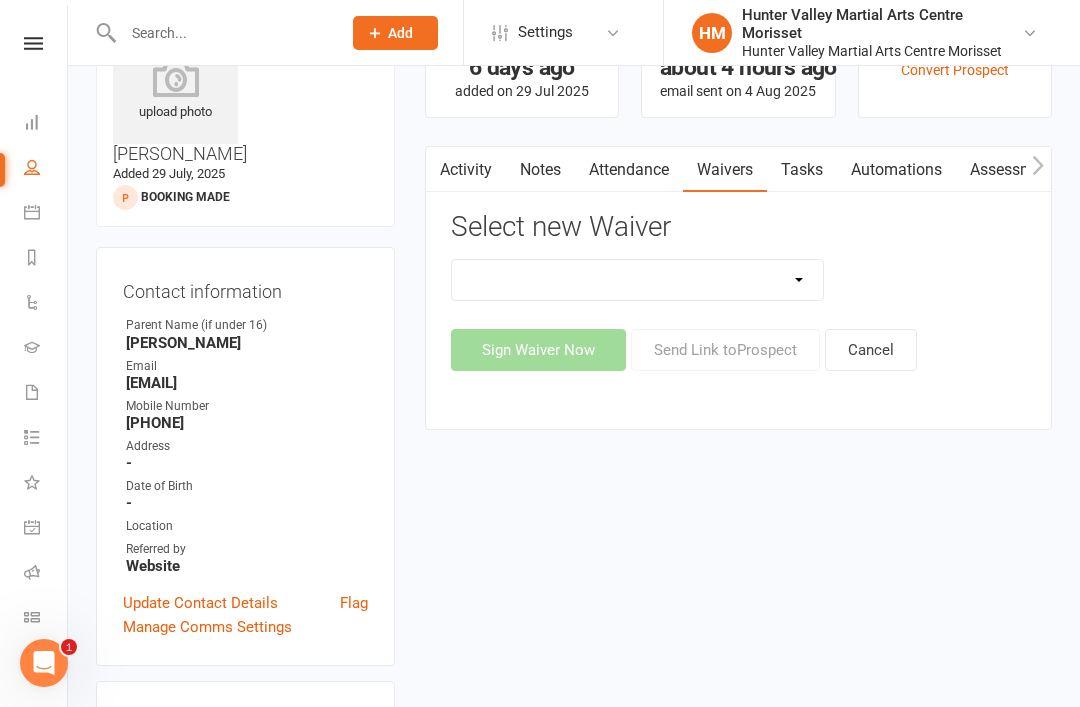 click on "Clubworx Dashboard People Calendar Reports Automations   Gradings   Waivers   1 Tasks   112 What's New Check-in Kiosk modes General attendance Roll call Class check-in" at bounding box center [34, 358] 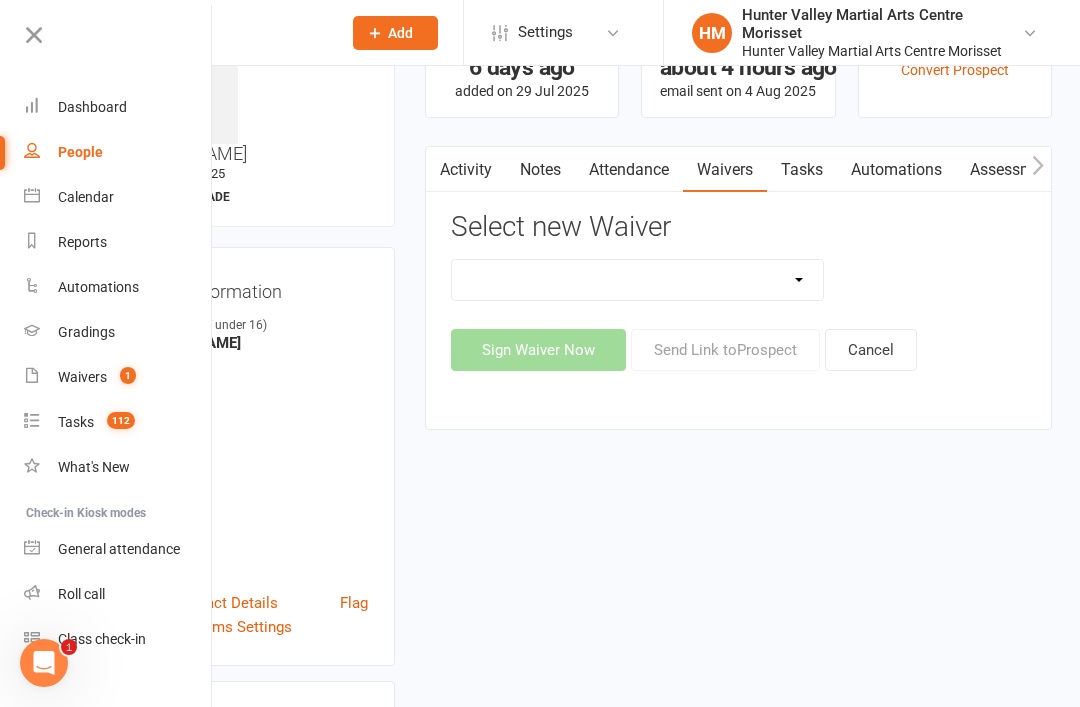 click on "1" at bounding box center (123, 377) 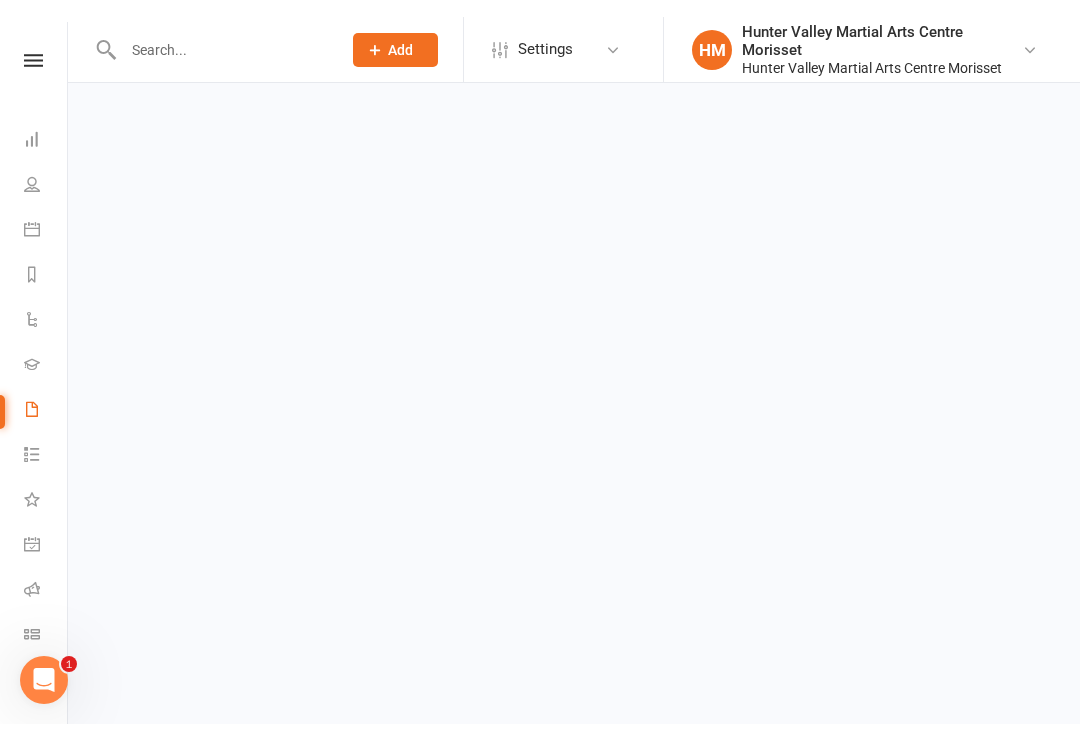 scroll, scrollTop: 0, scrollLeft: 0, axis: both 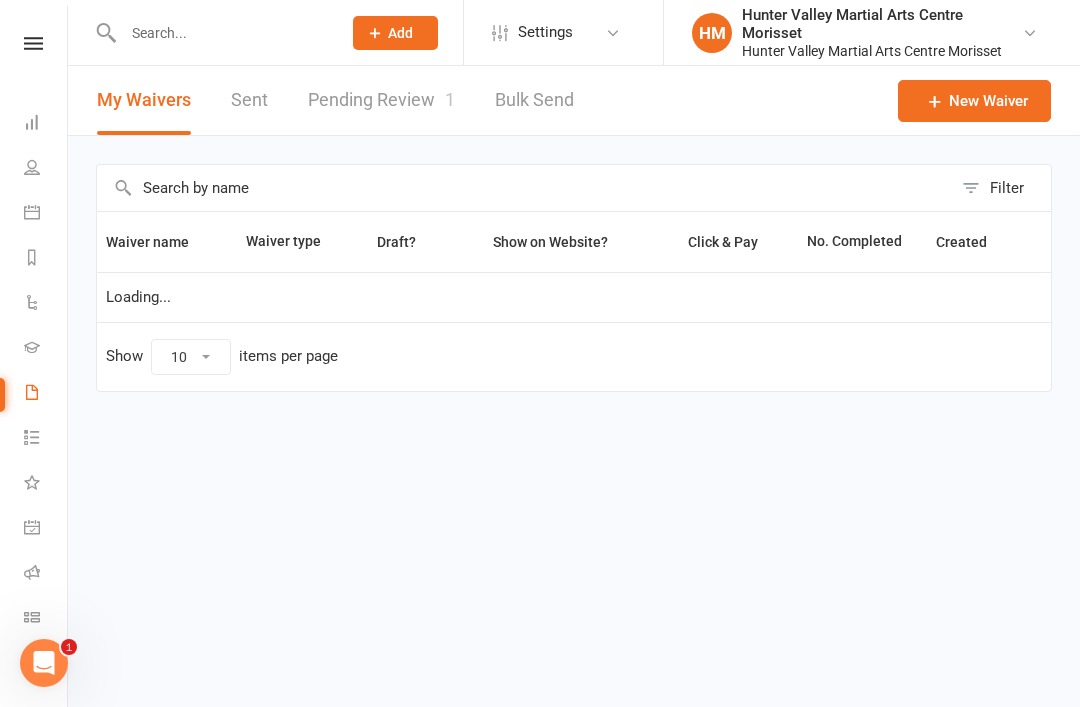 click on "Pending Review 1" at bounding box center [381, 100] 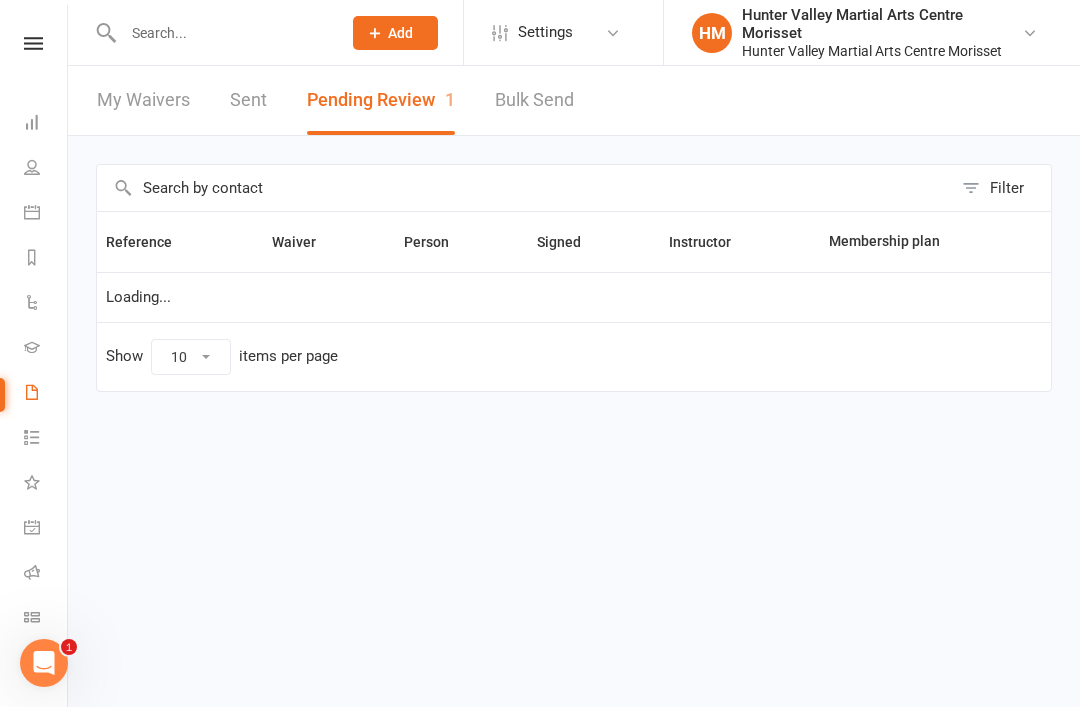 select on "50" 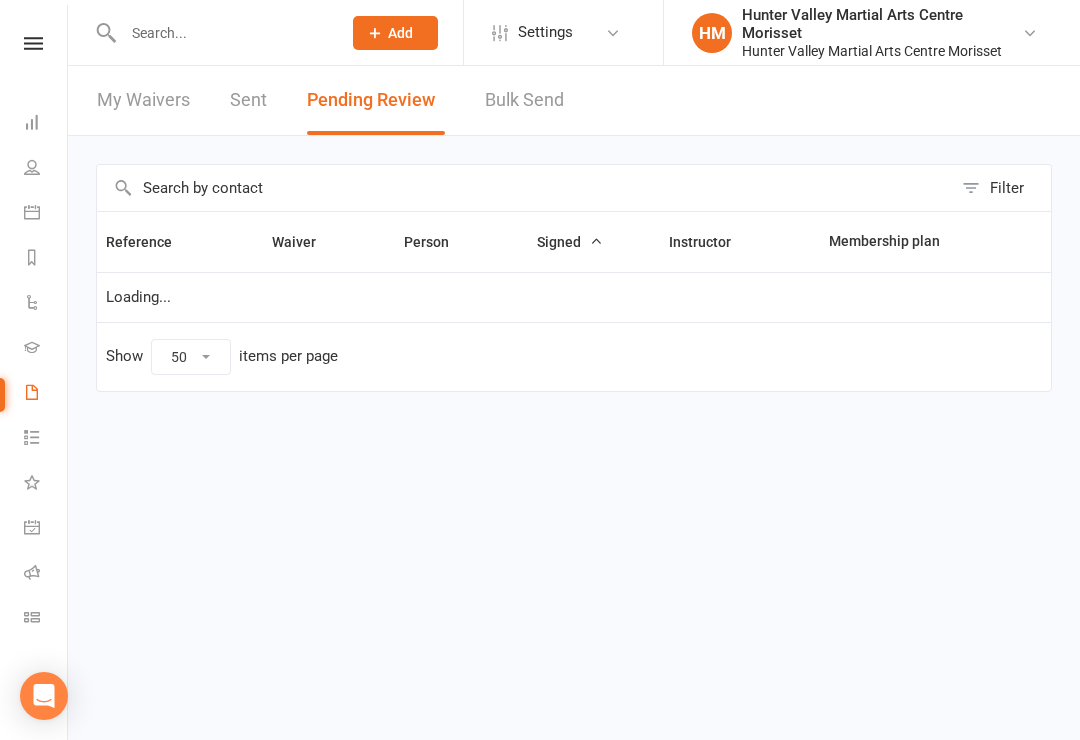 select on "50" 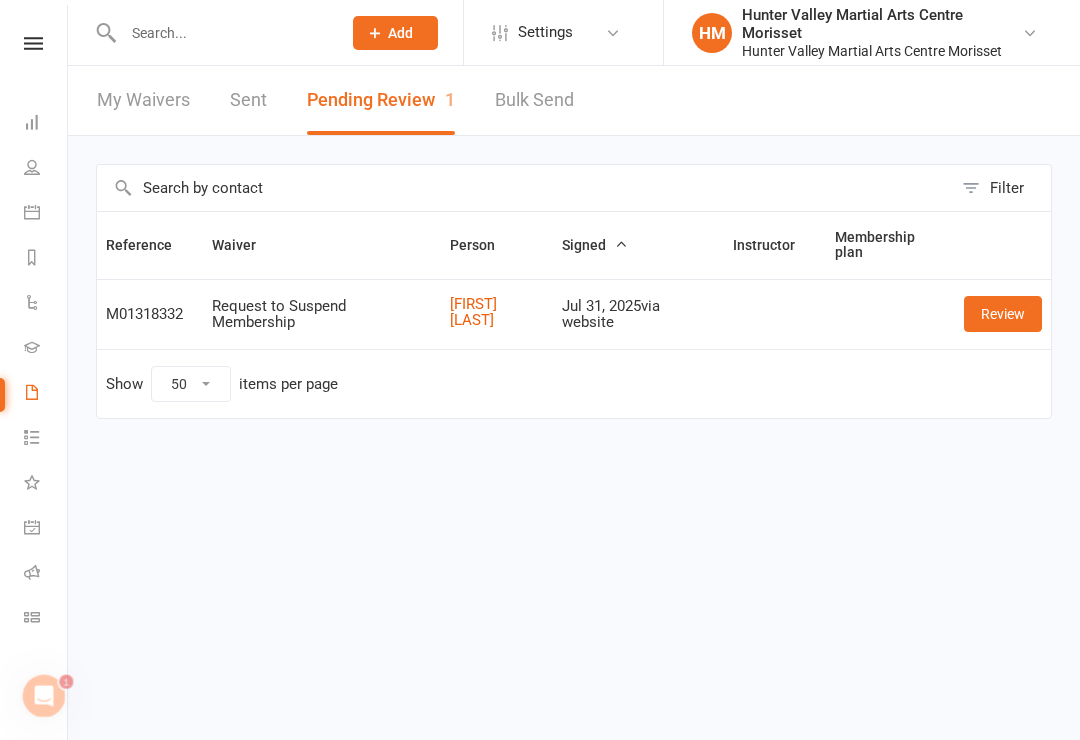 scroll, scrollTop: 0, scrollLeft: 0, axis: both 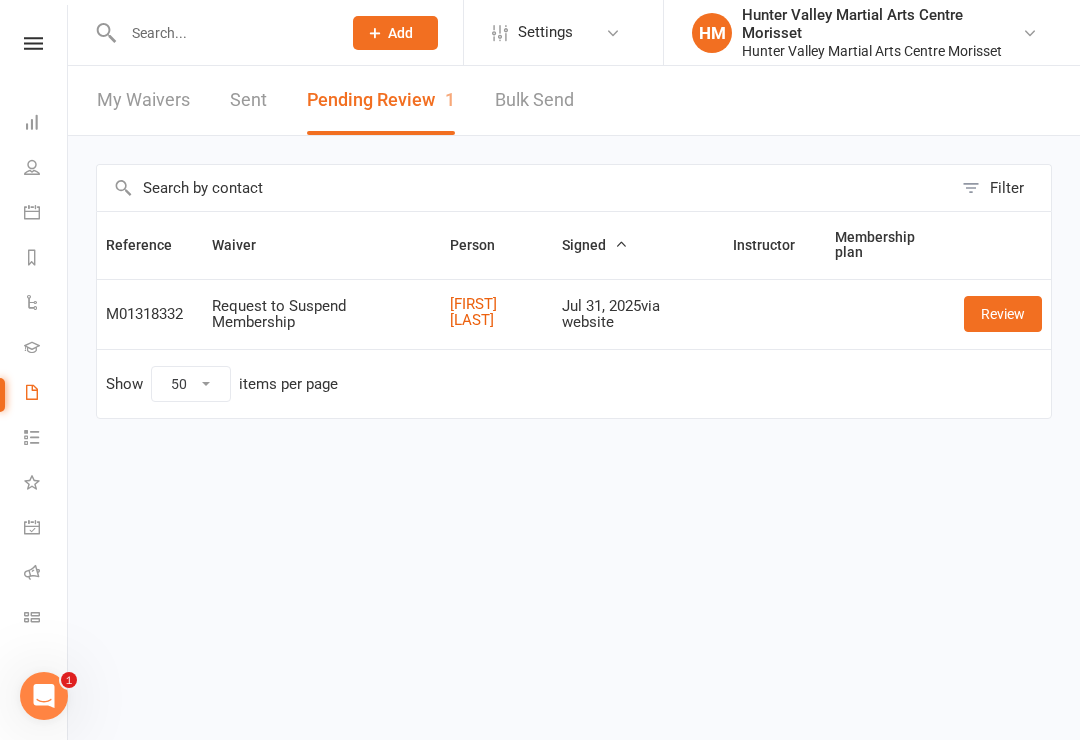 click at bounding box center [222, 33] 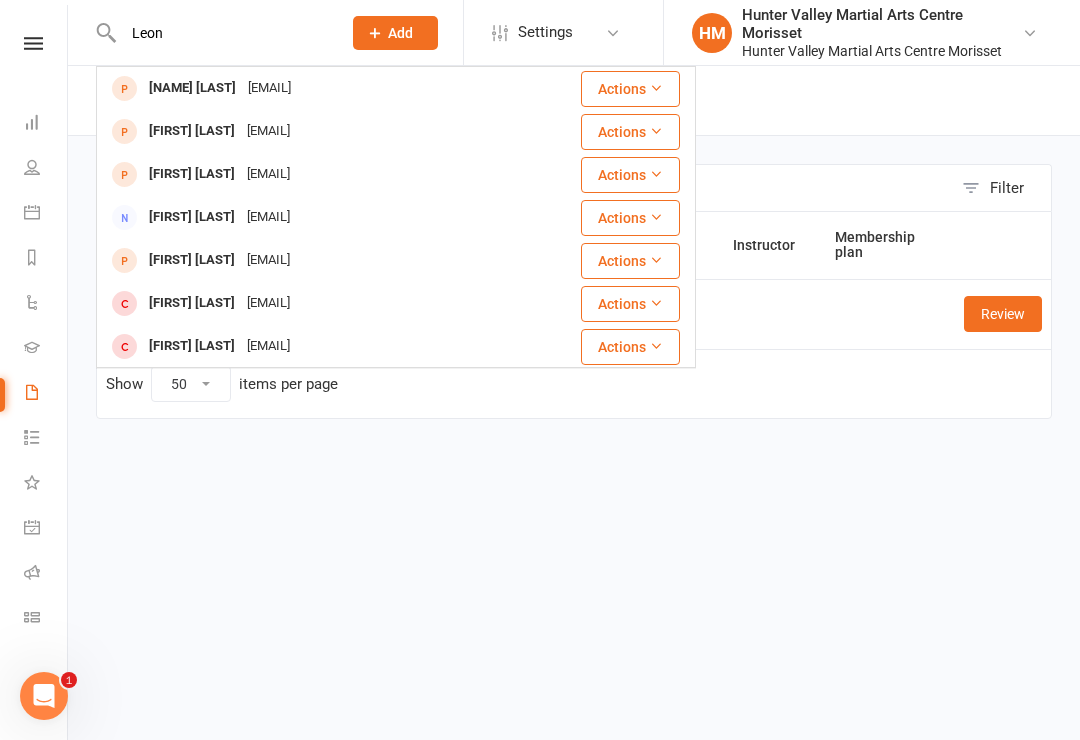 type on "Leon" 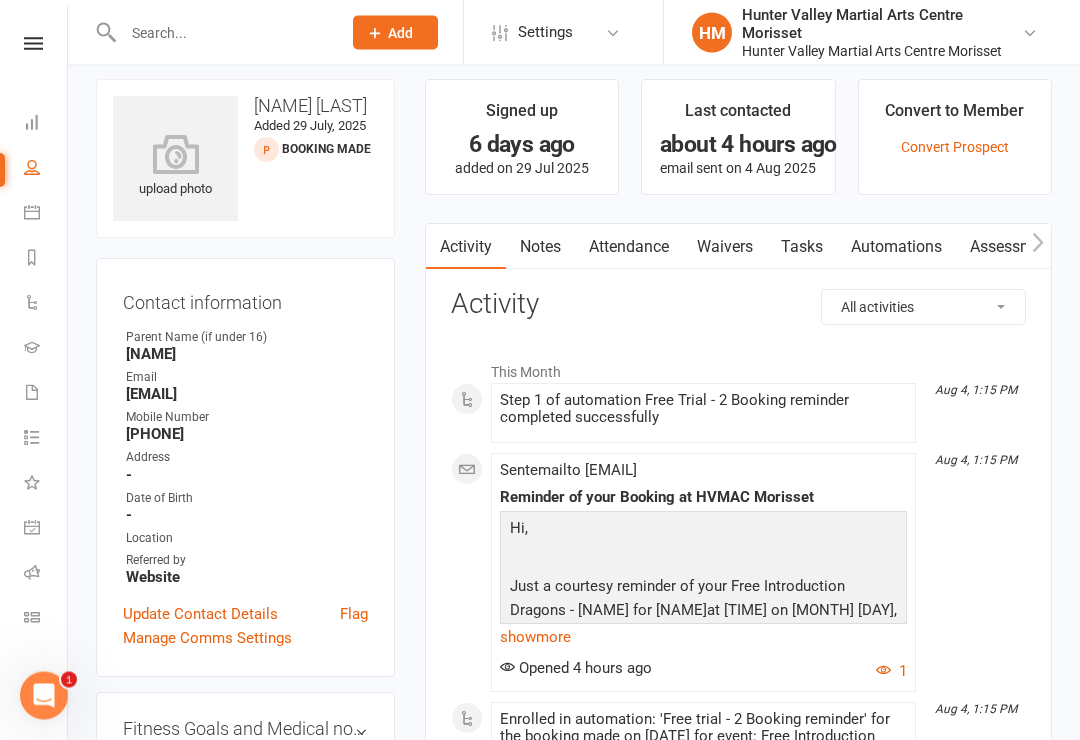 click on "Waivers" at bounding box center (725, 248) 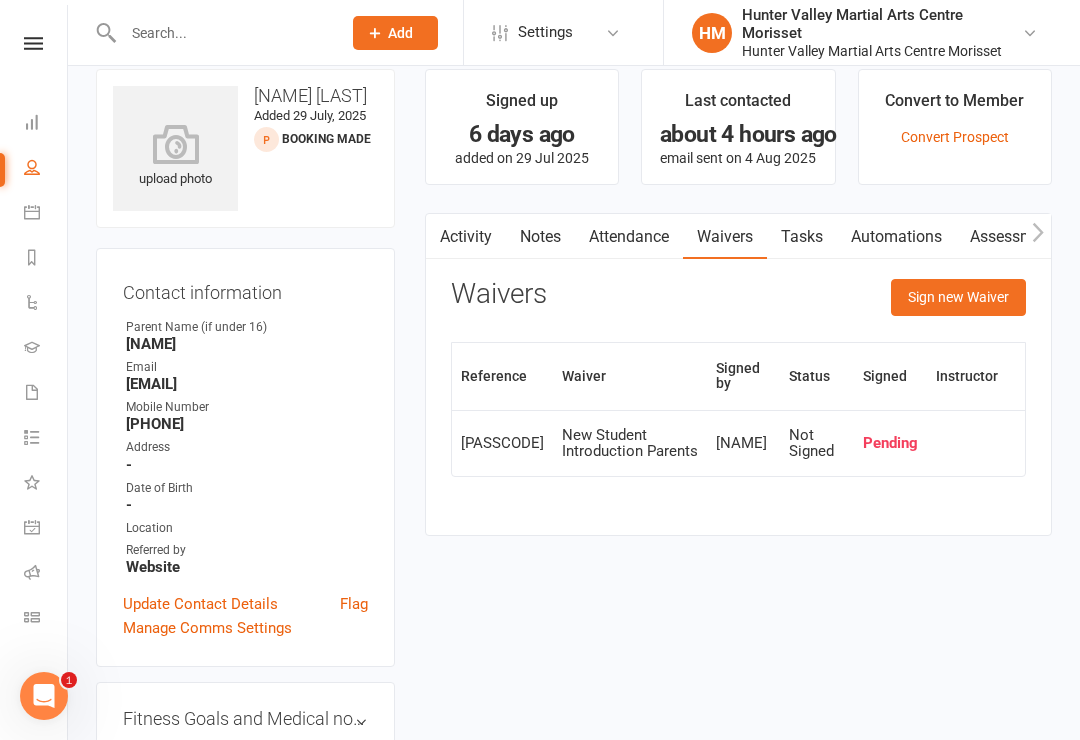 scroll, scrollTop: 36, scrollLeft: 0, axis: vertical 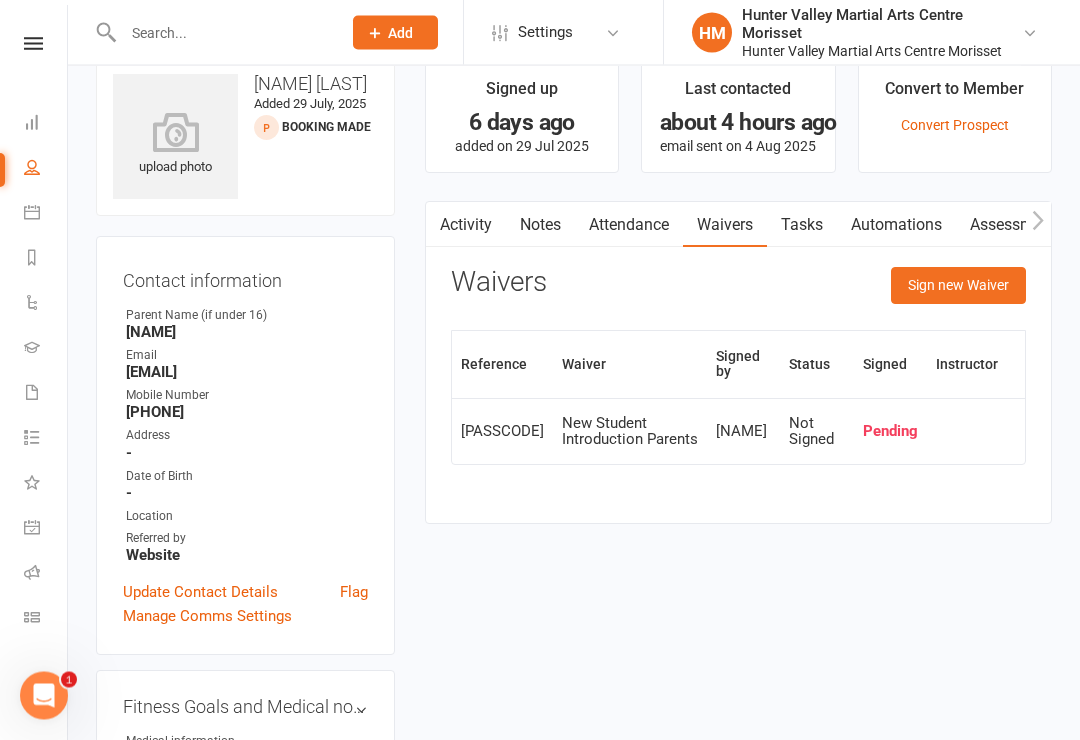 click at bounding box center [33, 43] 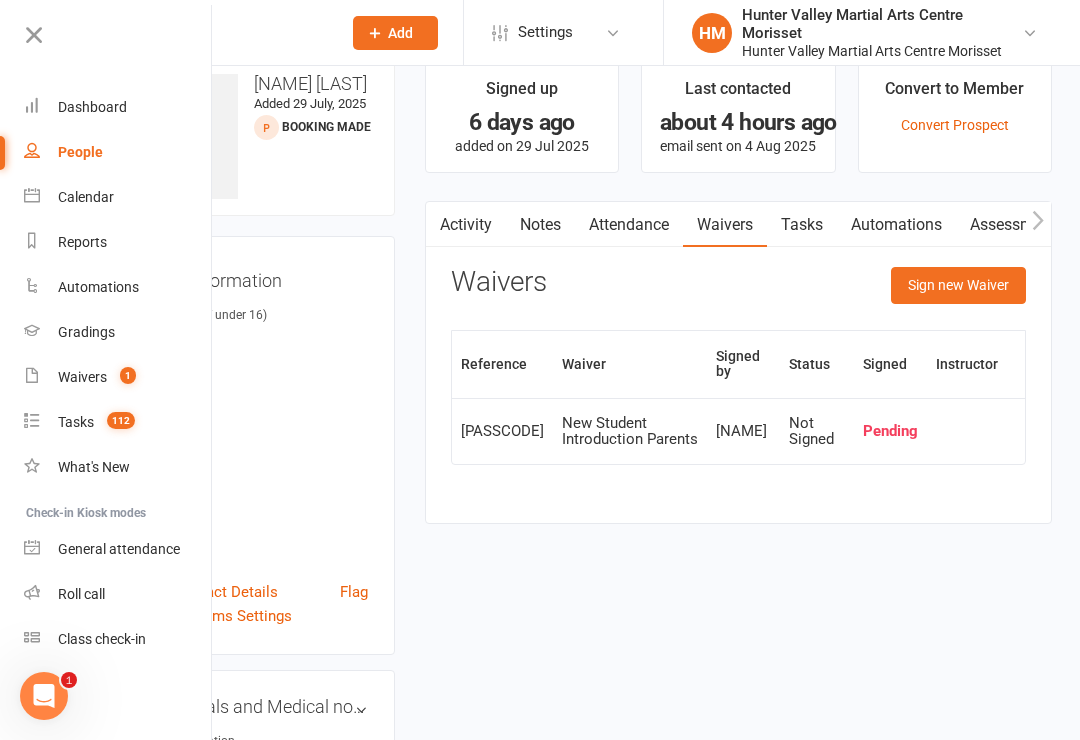 click on "1" at bounding box center (128, 375) 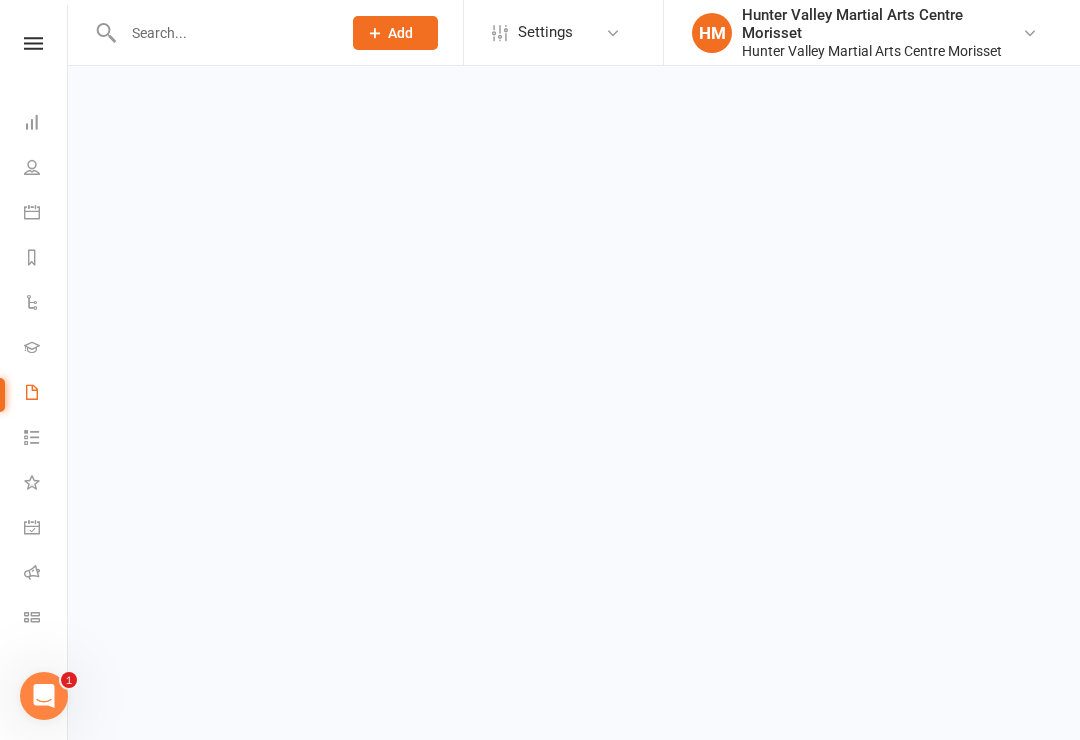 scroll, scrollTop: 0, scrollLeft: 0, axis: both 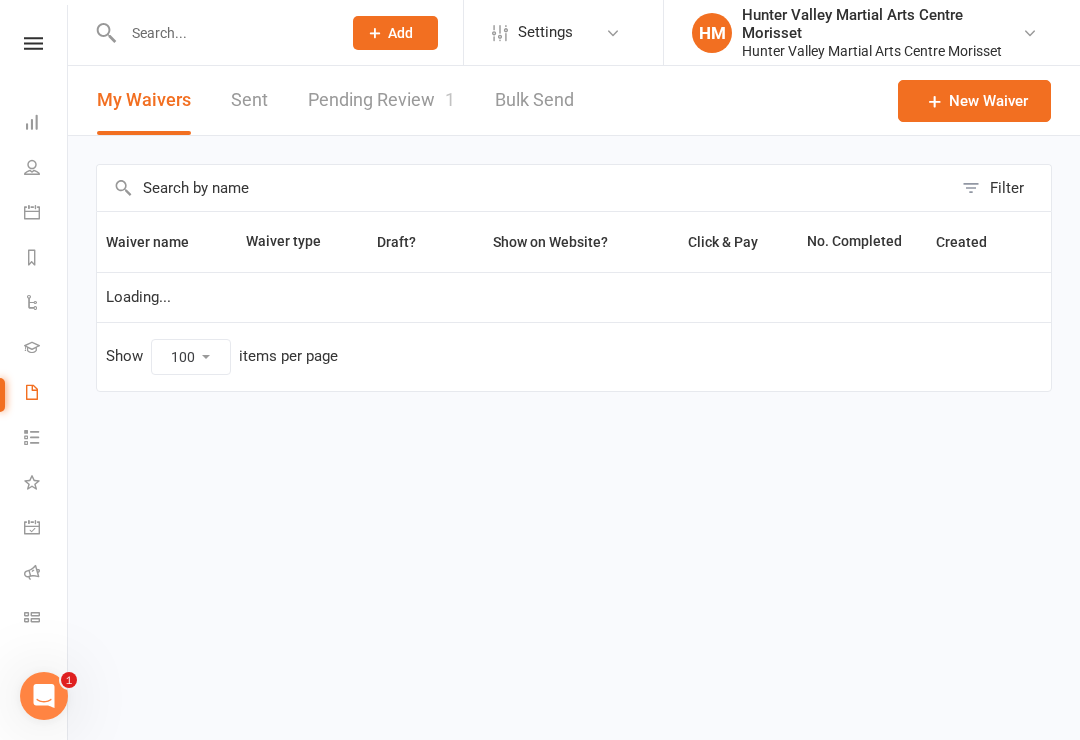 click on "Pending Review 1" at bounding box center (381, 100) 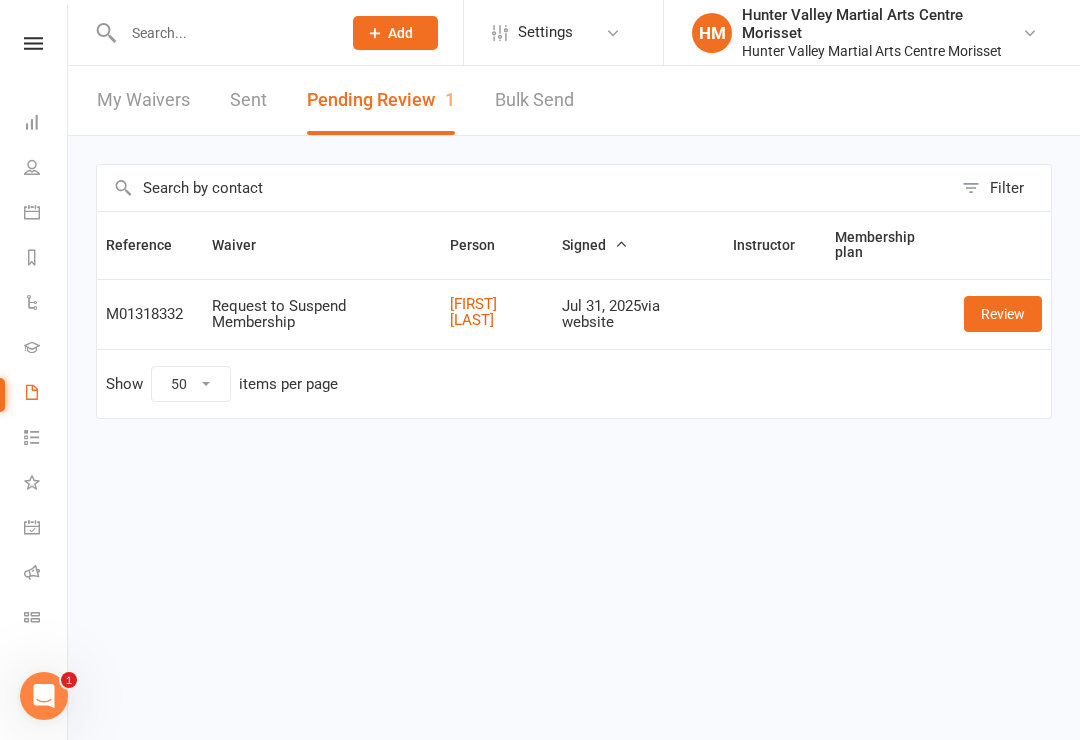 click at bounding box center (33, 43) 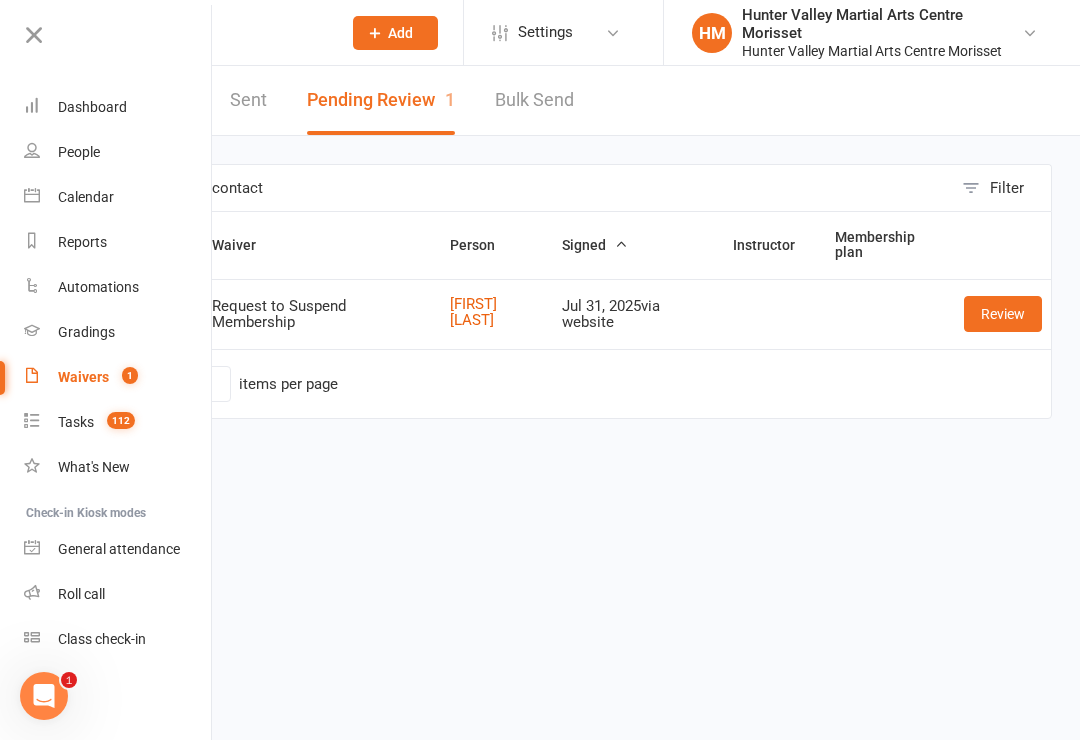 click on "Dashboard" at bounding box center (92, 107) 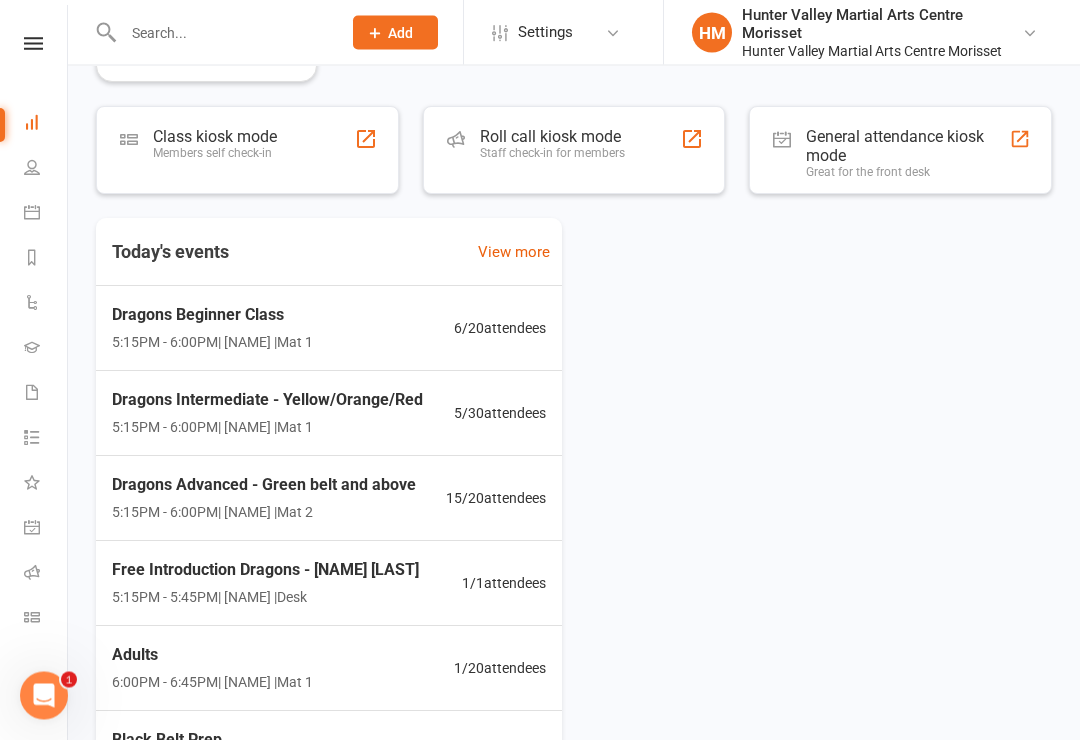scroll, scrollTop: 336, scrollLeft: 0, axis: vertical 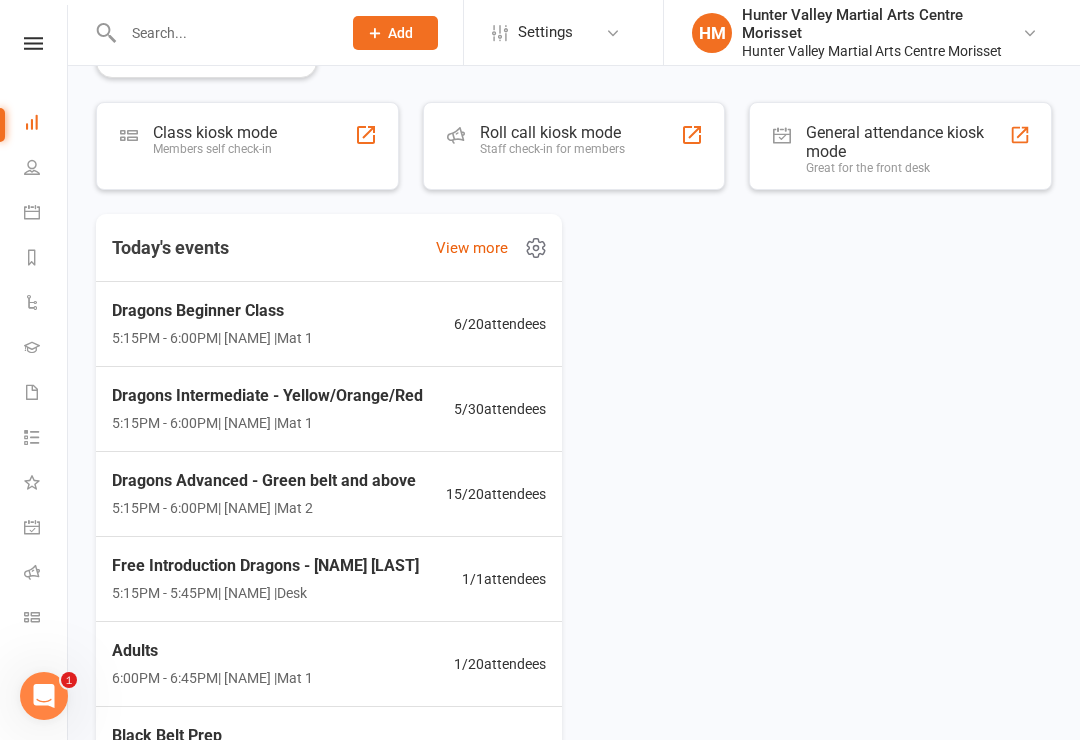 click on "[NUMBER]  /  [NUMBER] attendees" at bounding box center (504, 579) 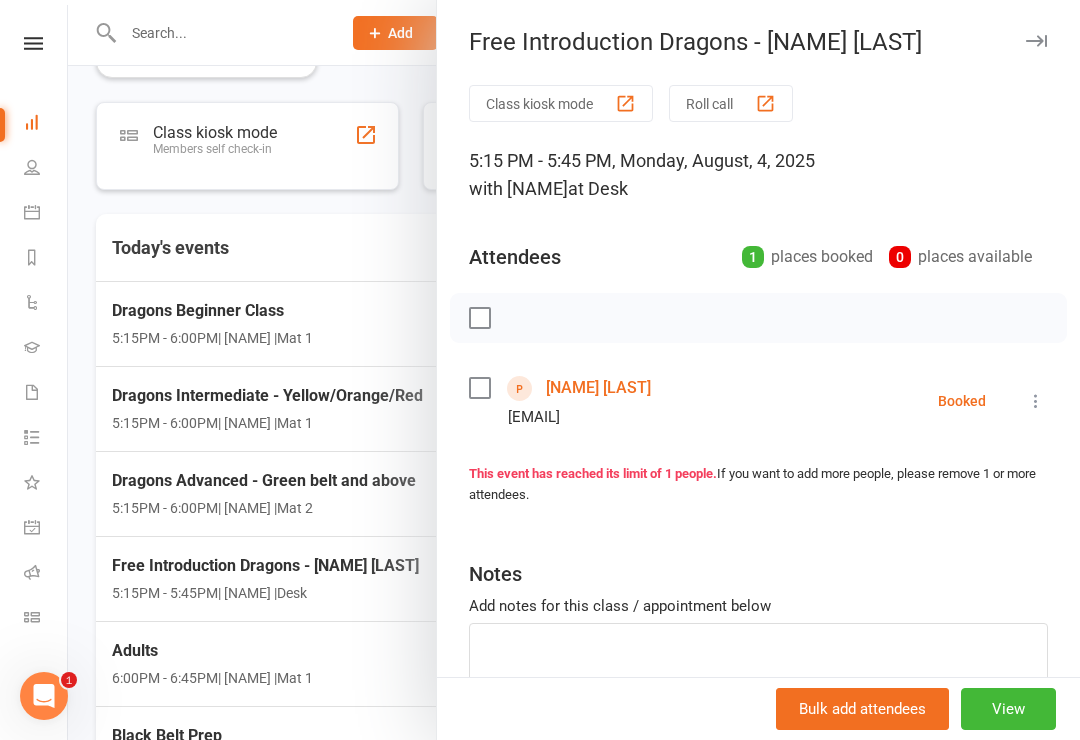 click on "[NAME] [LAST]" at bounding box center (598, 388) 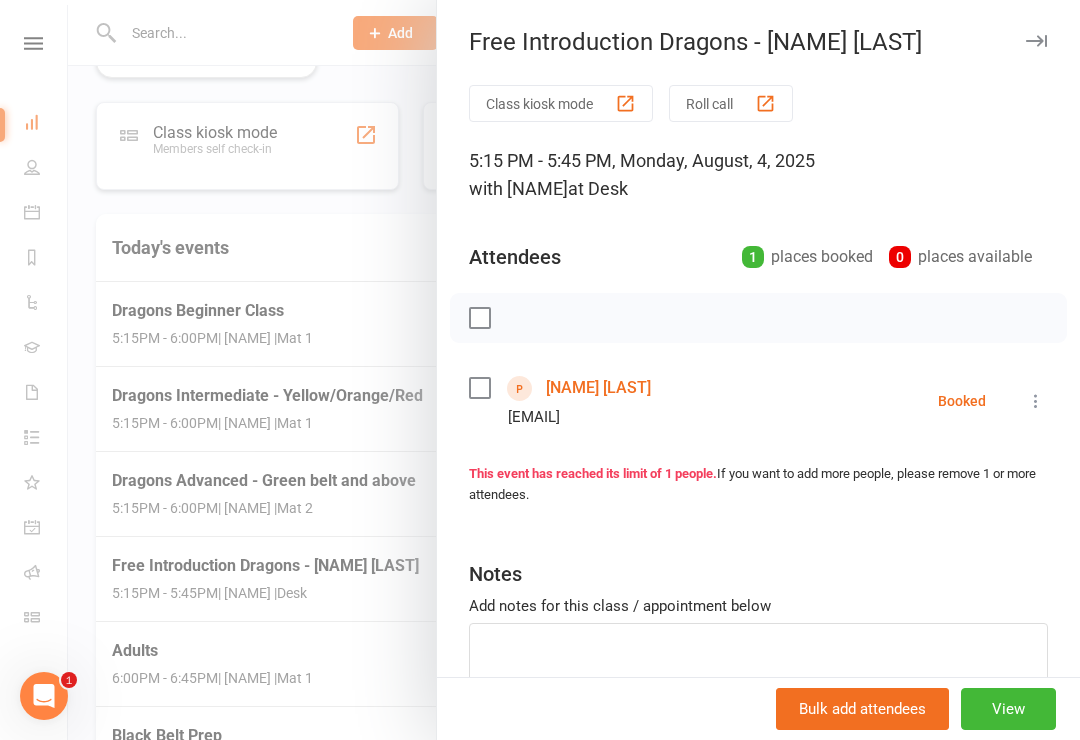 scroll, scrollTop: 0, scrollLeft: 0, axis: both 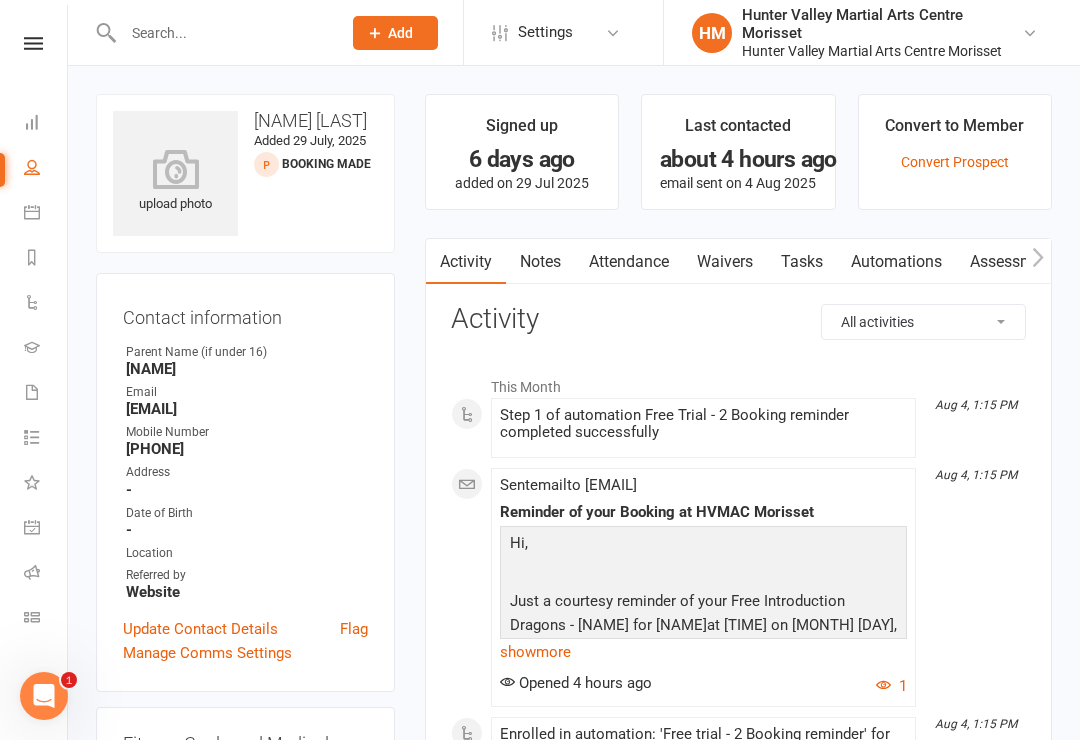 click on "Tasks" at bounding box center [802, 262] 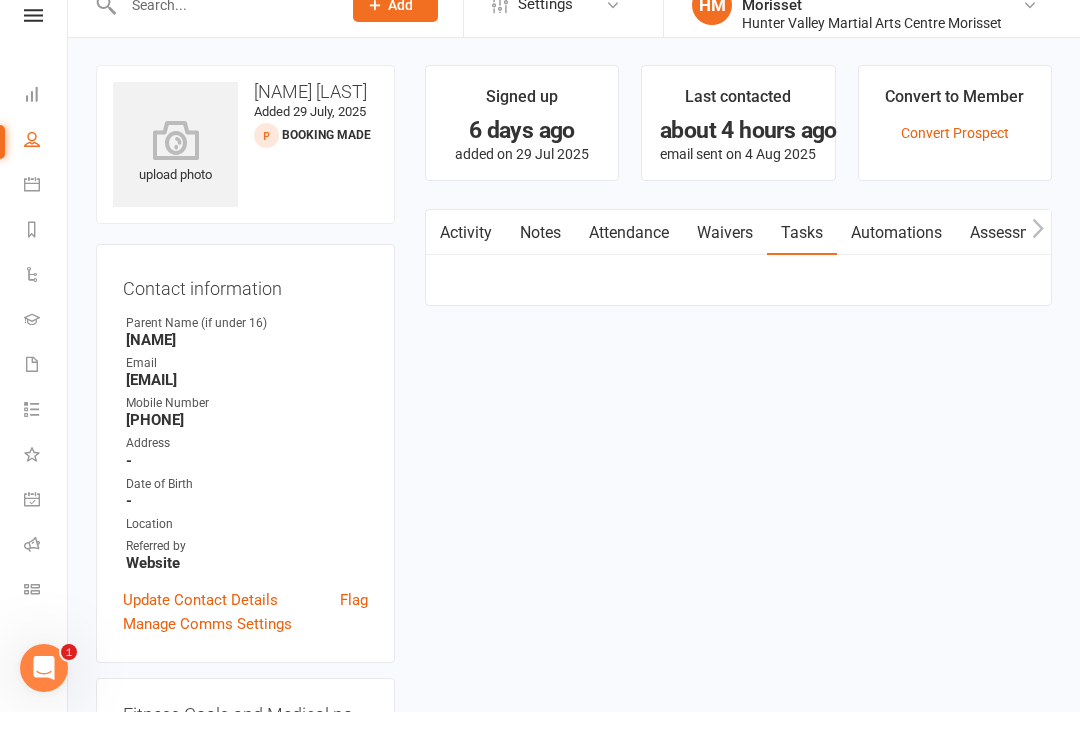 scroll, scrollTop: 31, scrollLeft: 0, axis: vertical 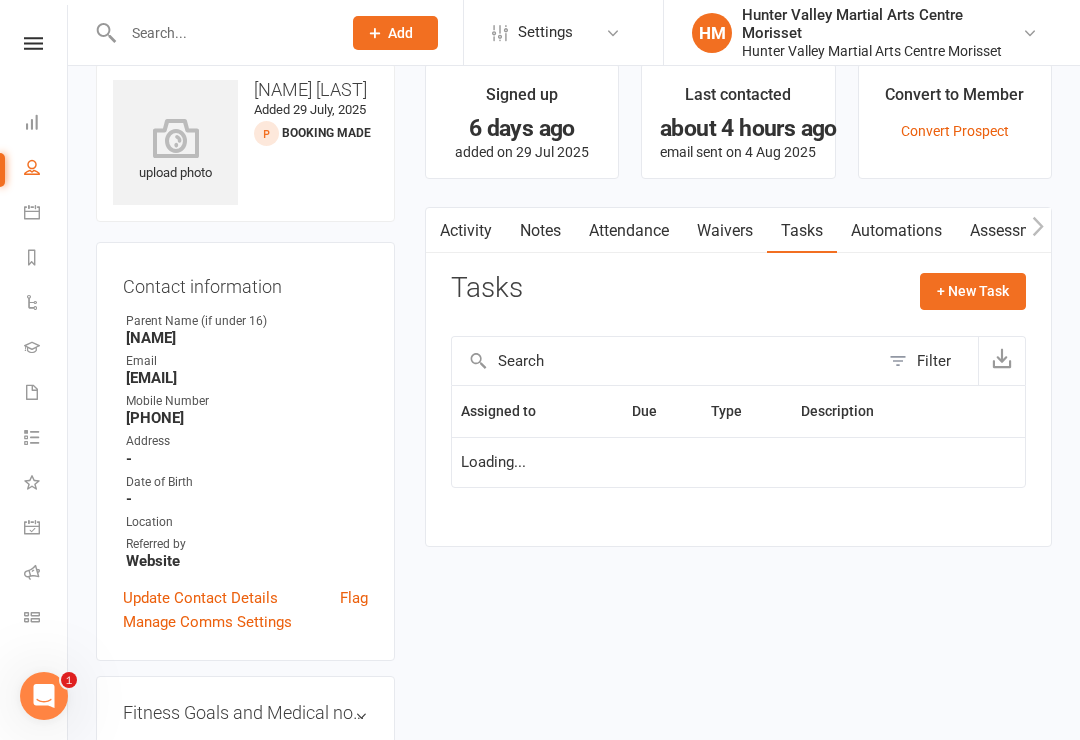 click on "Waivers" at bounding box center (725, 231) 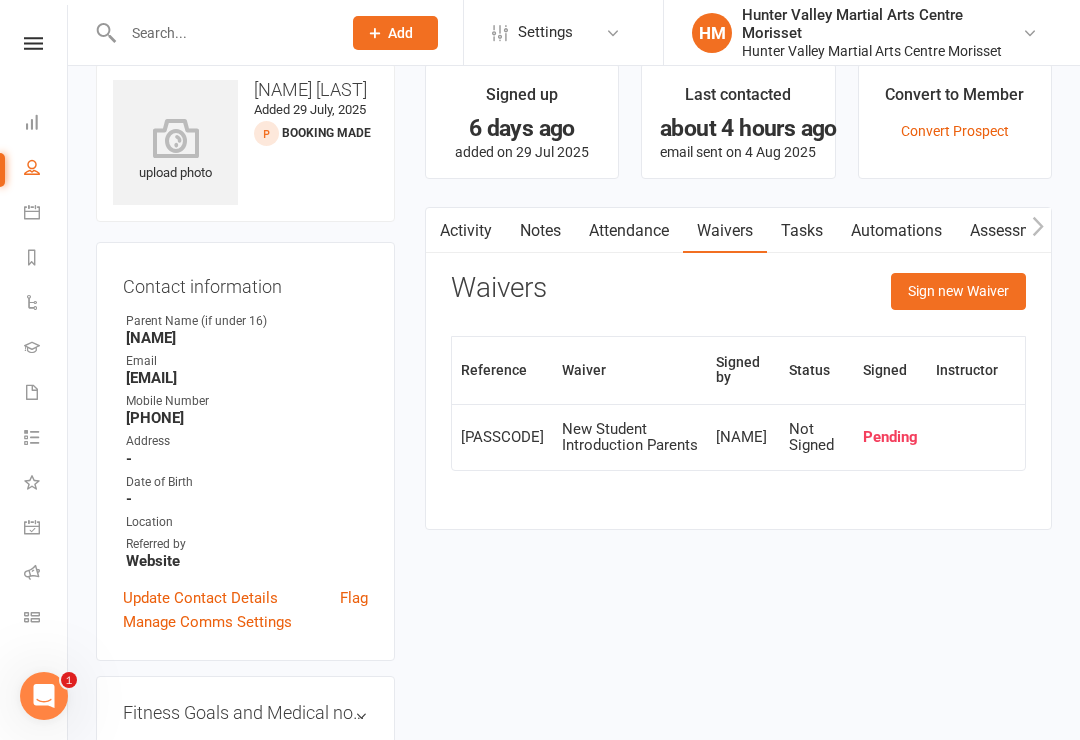 click on "Sign new Waiver" at bounding box center [958, 291] 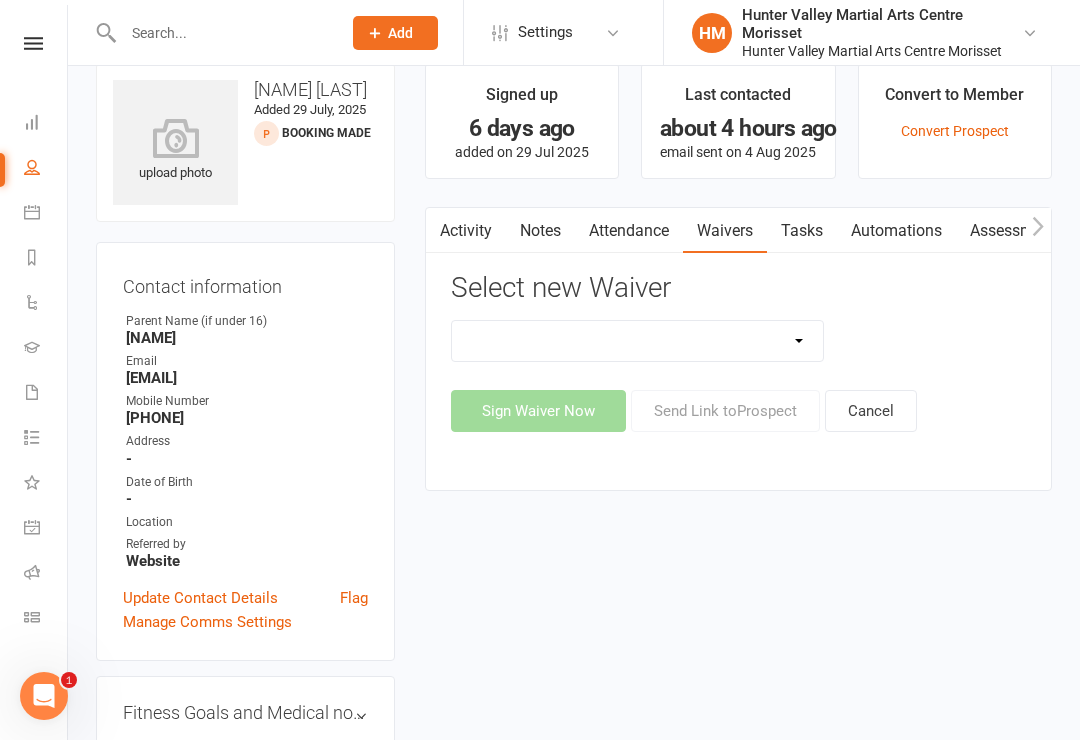 click on "App membership only Cancellation Form Change to payment frequency Fitness Challenge Goals Assessment Membership BBC Upgrade Form 12 months Membership Form Membership Form Kindymites/Minimites Membership Form ONLINE Registration ONLY Membership Form - parent part payment Membership PIF/Lesson Block Membership Upgrade Form Membership Upgrade Form Black Belt Club 12 months New Student Introduction Adults New Student Introduction Parents Request to Suspend Membership Special Events Update Of Payment Details" at bounding box center [638, 341] 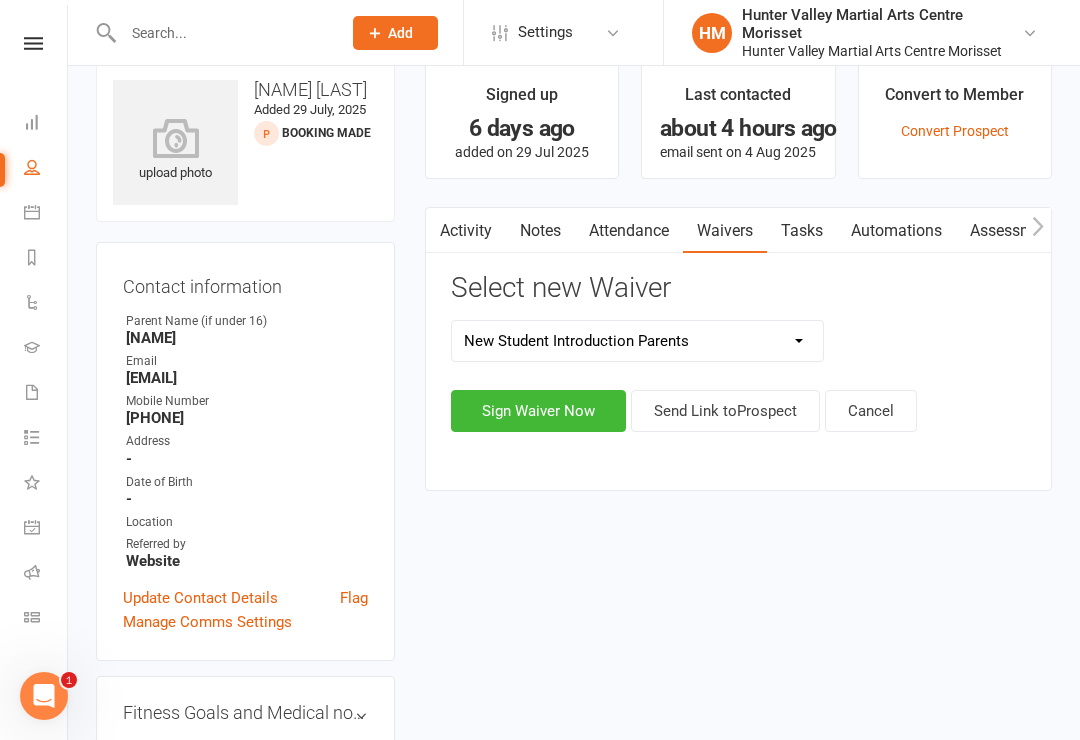 click on "Sign Waiver Now" at bounding box center [538, 411] 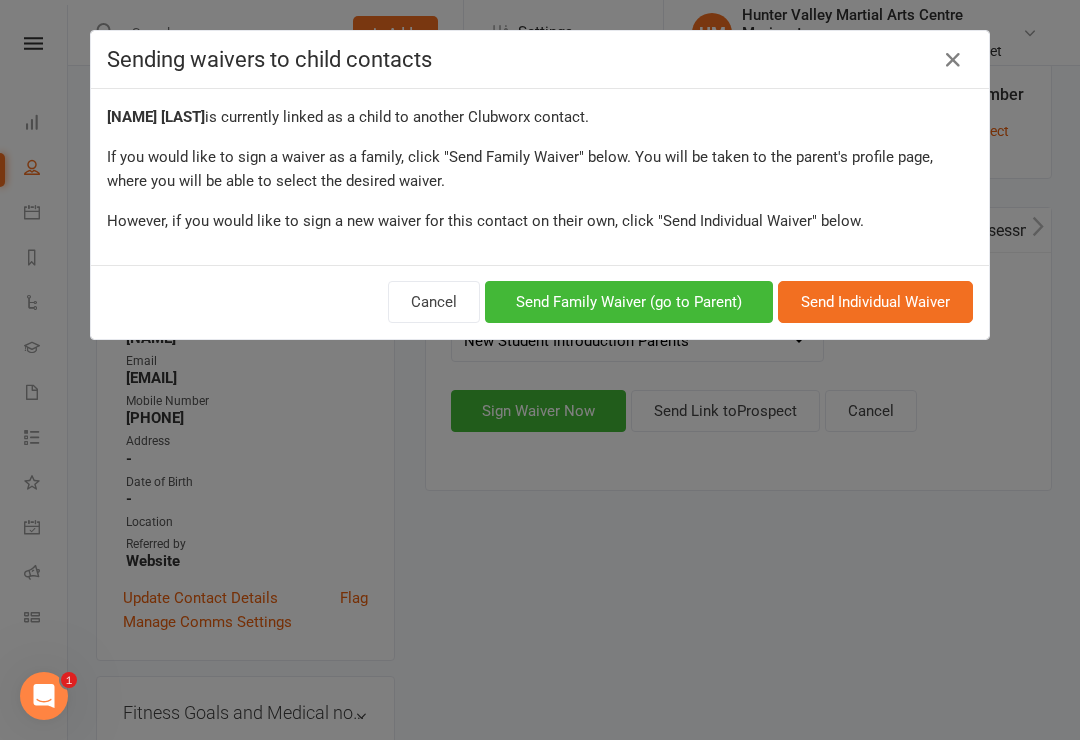 click on "Send Family Waiver (go to Parent)" at bounding box center [629, 302] 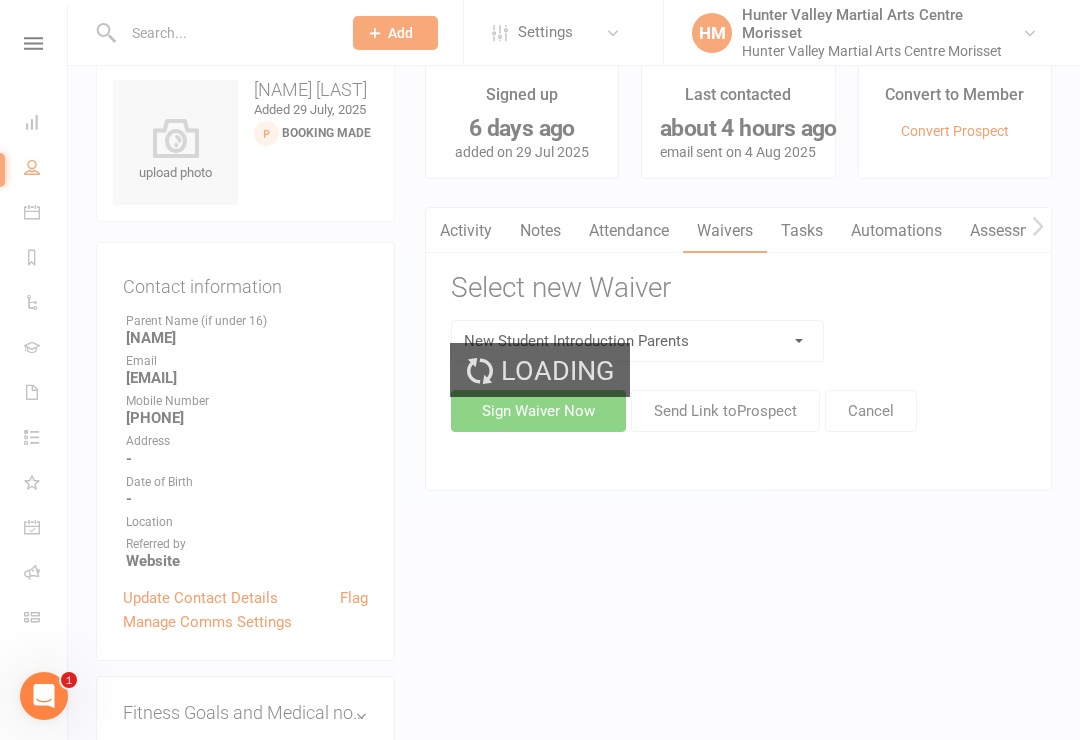 scroll, scrollTop: 0, scrollLeft: 0, axis: both 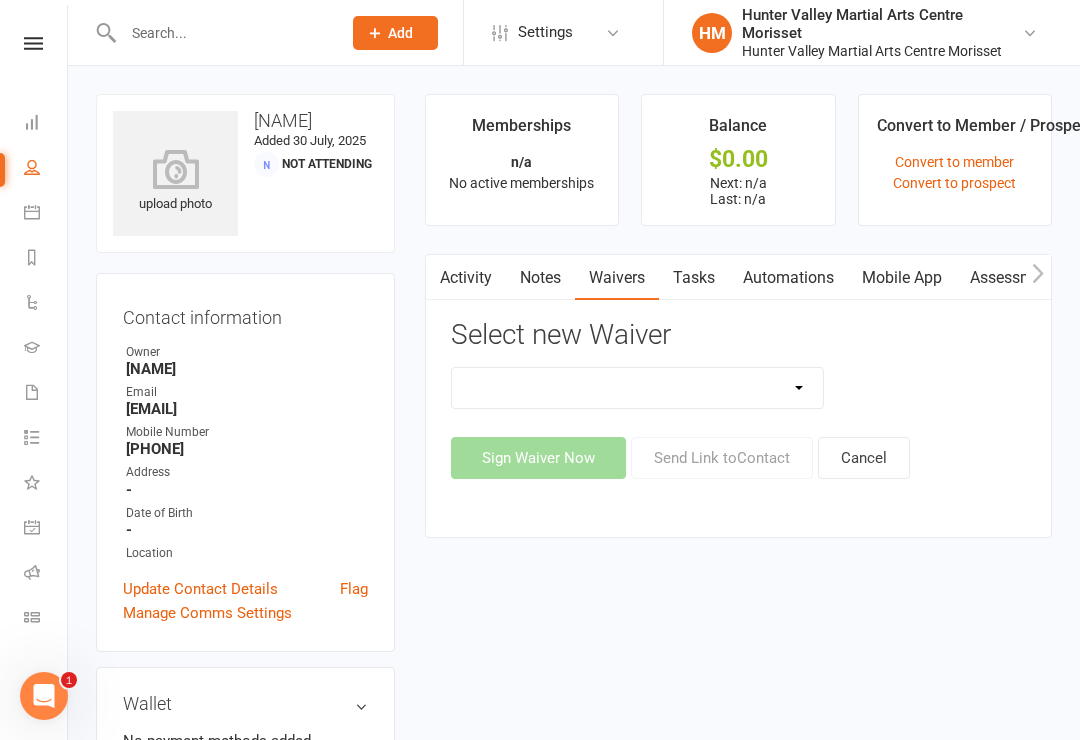 click on "App membership only Cancellation Form Change to payment frequency Fitness Challenge Goals Assessment Membership BBC Upgrade Form 12 months Membership Form Membership Form Kindymites/Minimites Membership Form ONLINE Registration ONLY Membership Form - parent part payment Membership PIF/Lesson Block Membership Upgrade Form Membership Upgrade Form Black Belt Club 12 months New Student Introduction Adults New Student Introduction Parents Request to Suspend Membership Special Events Update Of Payment Details" at bounding box center [638, 388] 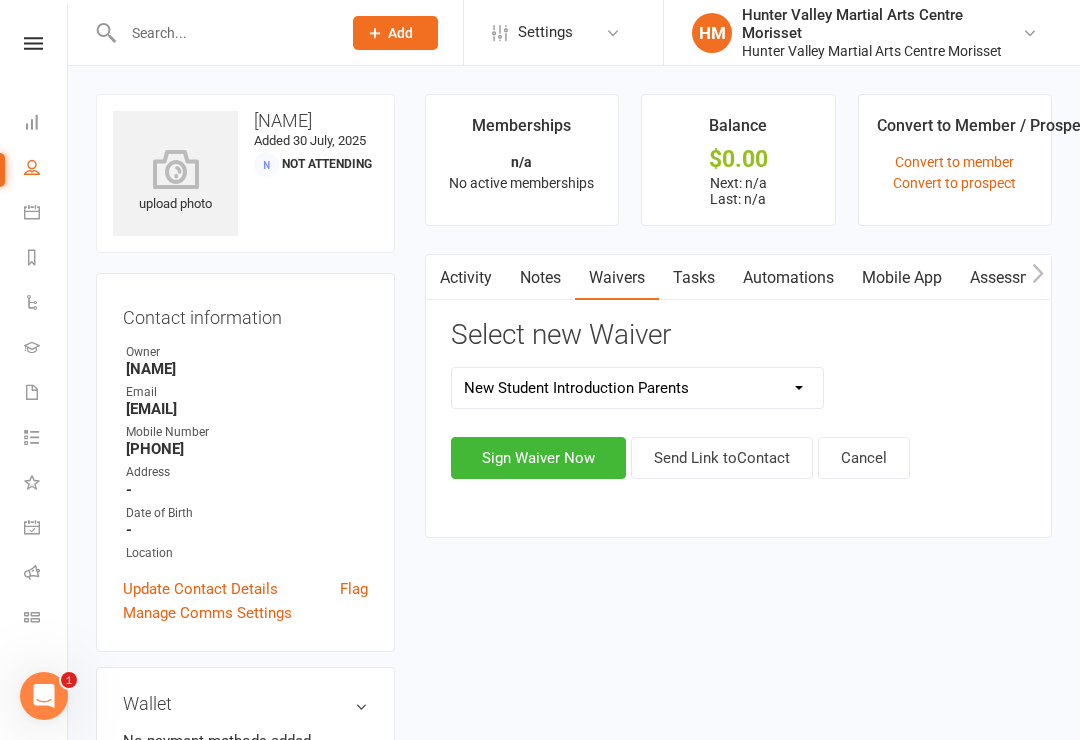 click on "Sign Waiver Now" at bounding box center [538, 458] 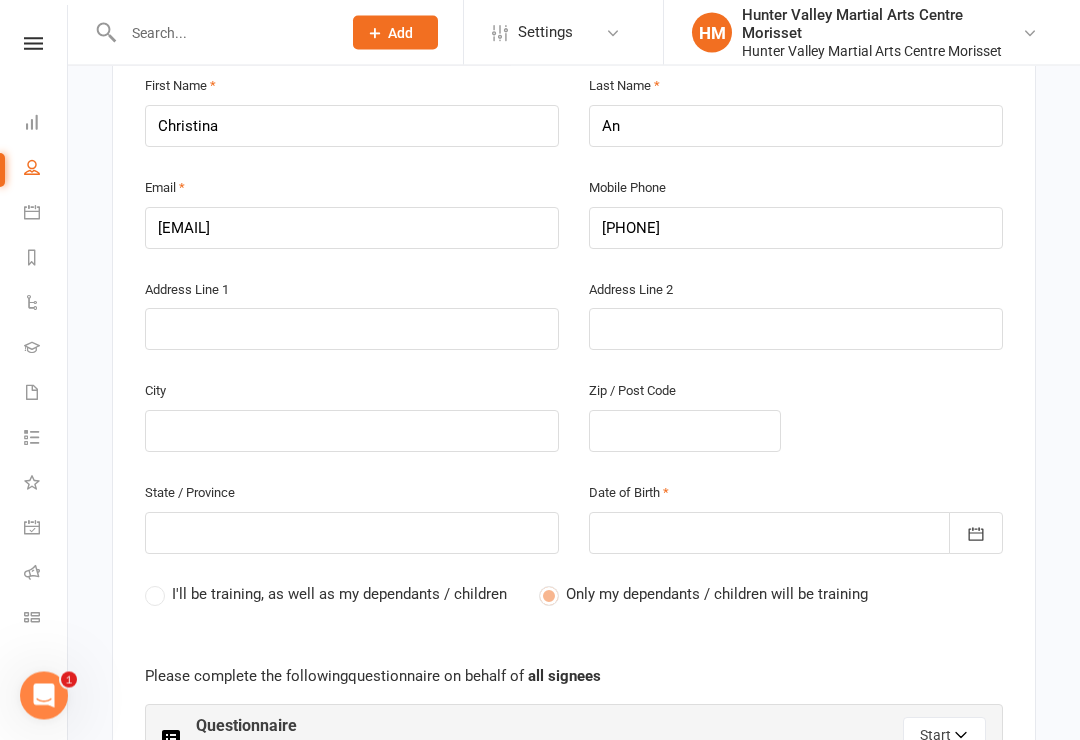 scroll, scrollTop: 569, scrollLeft: 0, axis: vertical 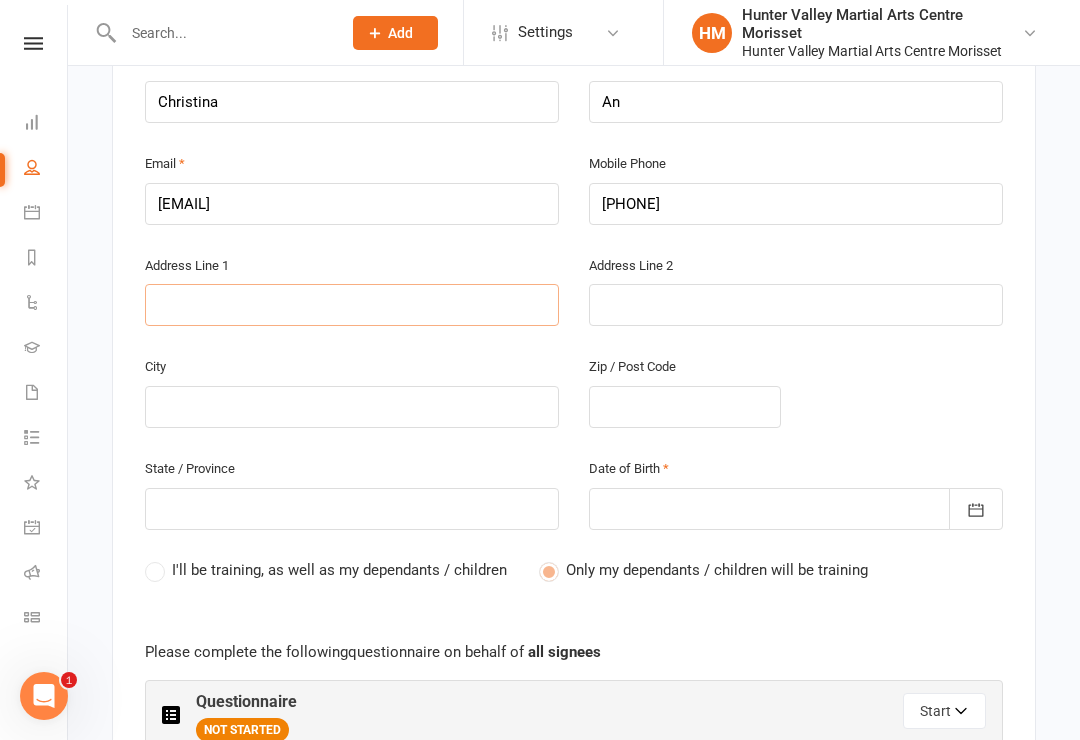 click at bounding box center (352, 305) 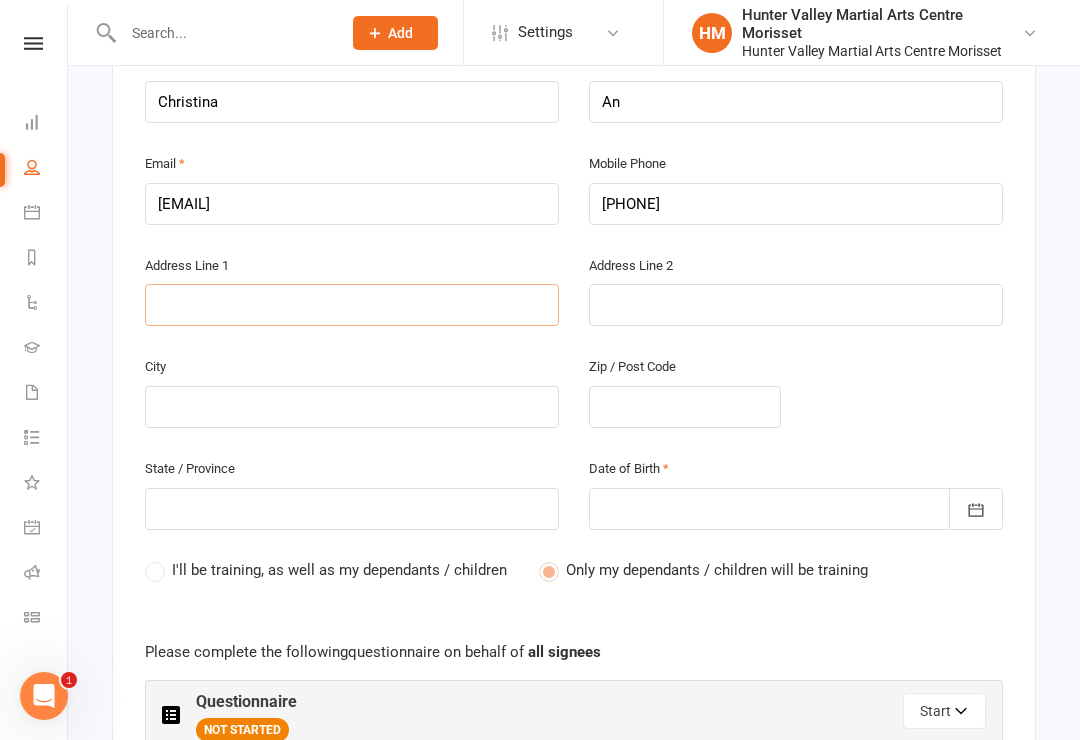 type on "2" 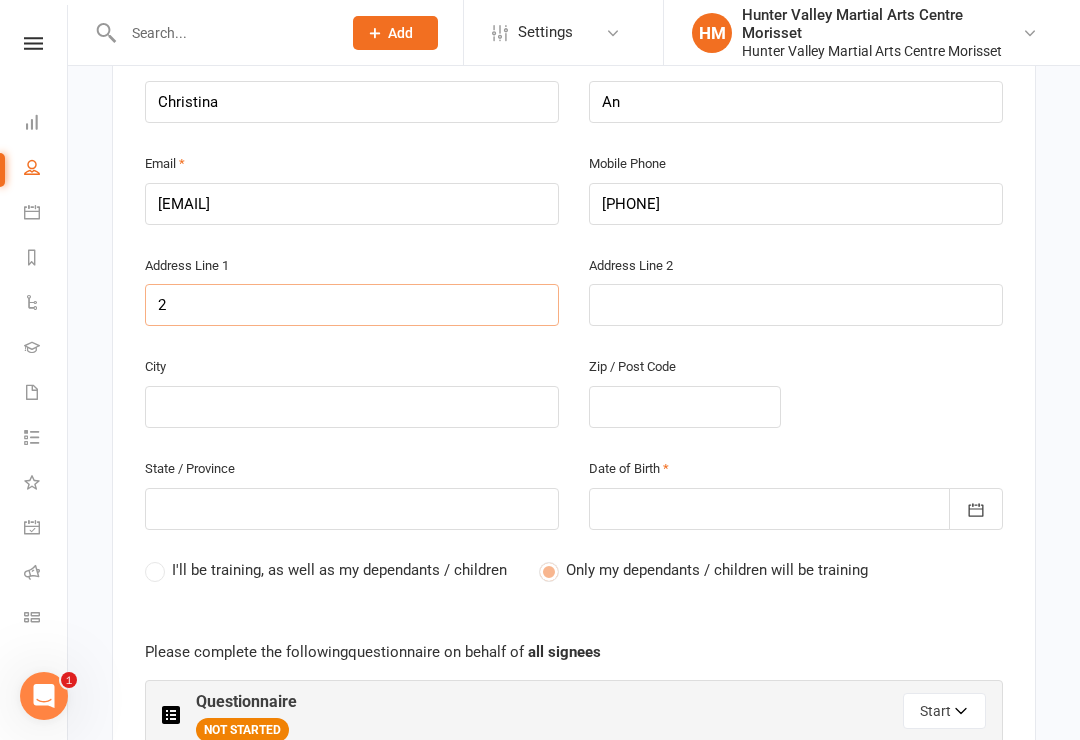type on "26" 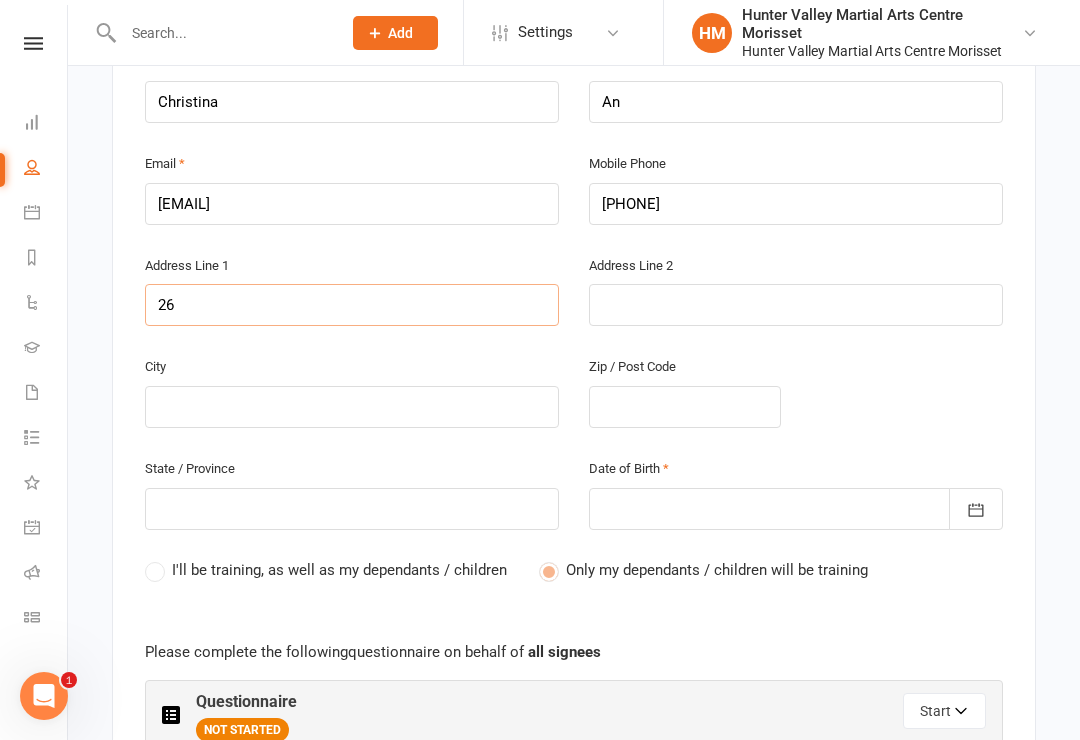 type on "26" 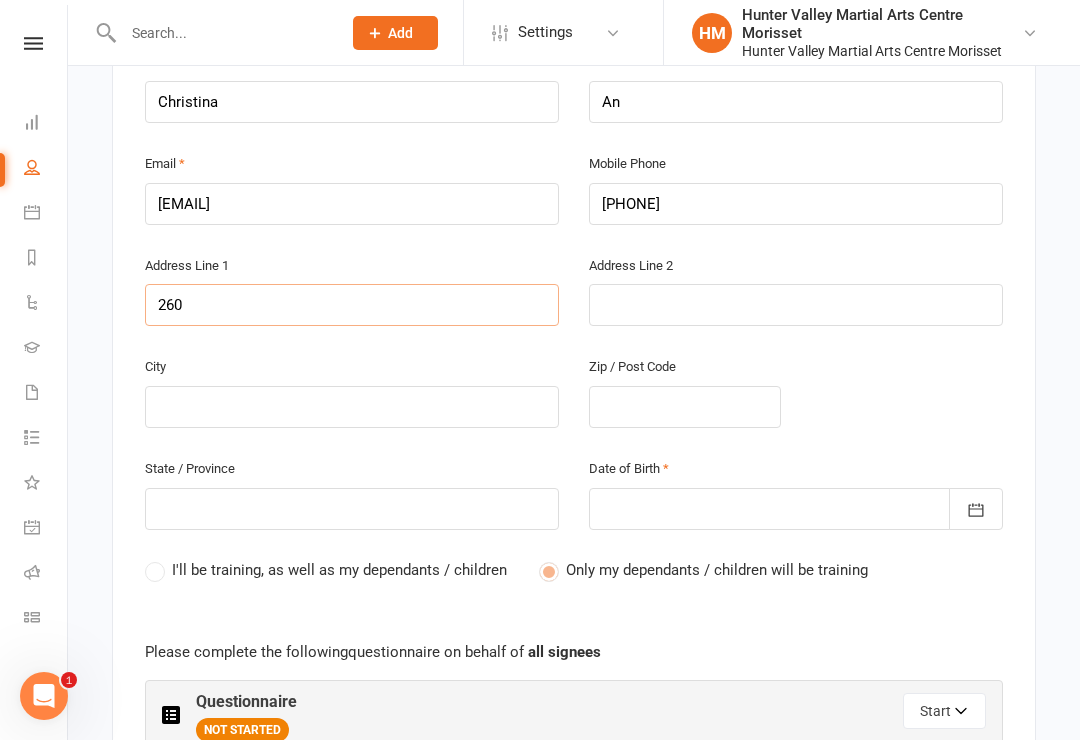 type on "260" 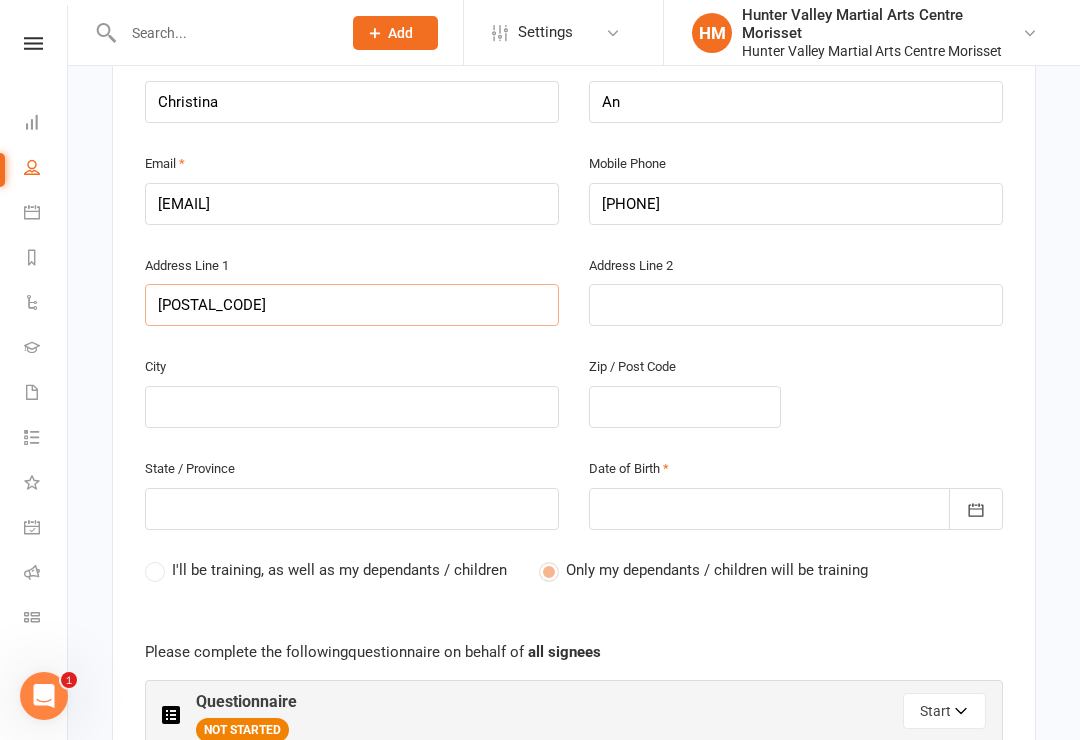 type on "[POSTAL_CODE]" 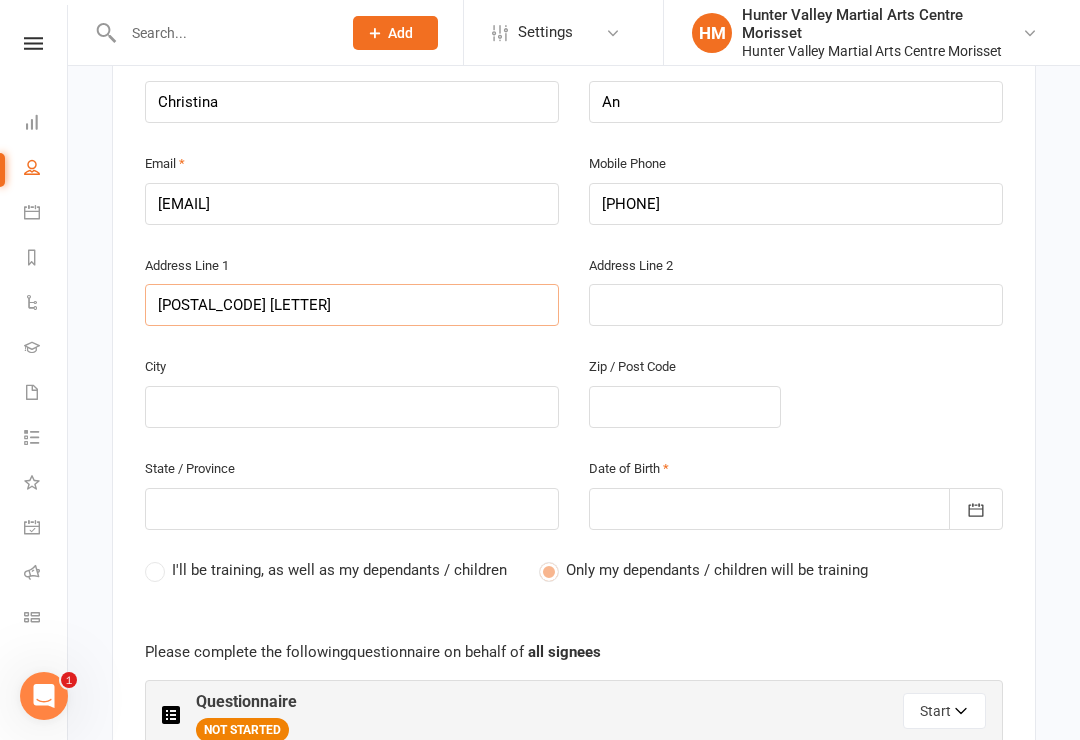 type on "[POSTAL_CODE]" 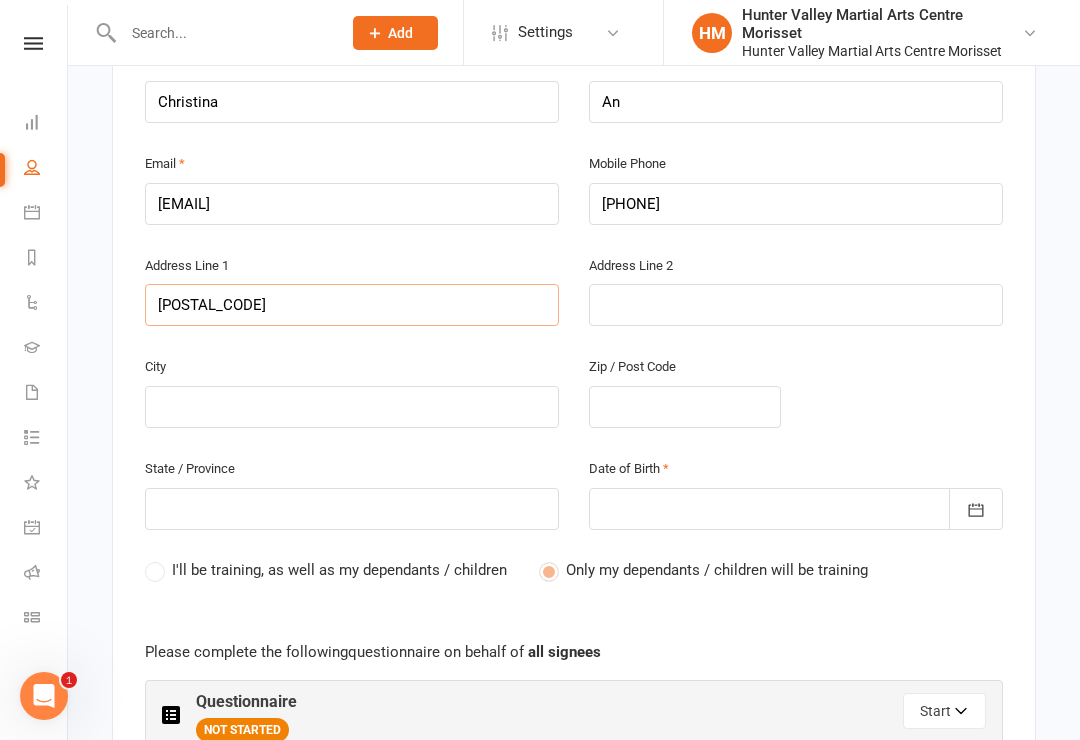 type on "[POSTAL_CODE]" 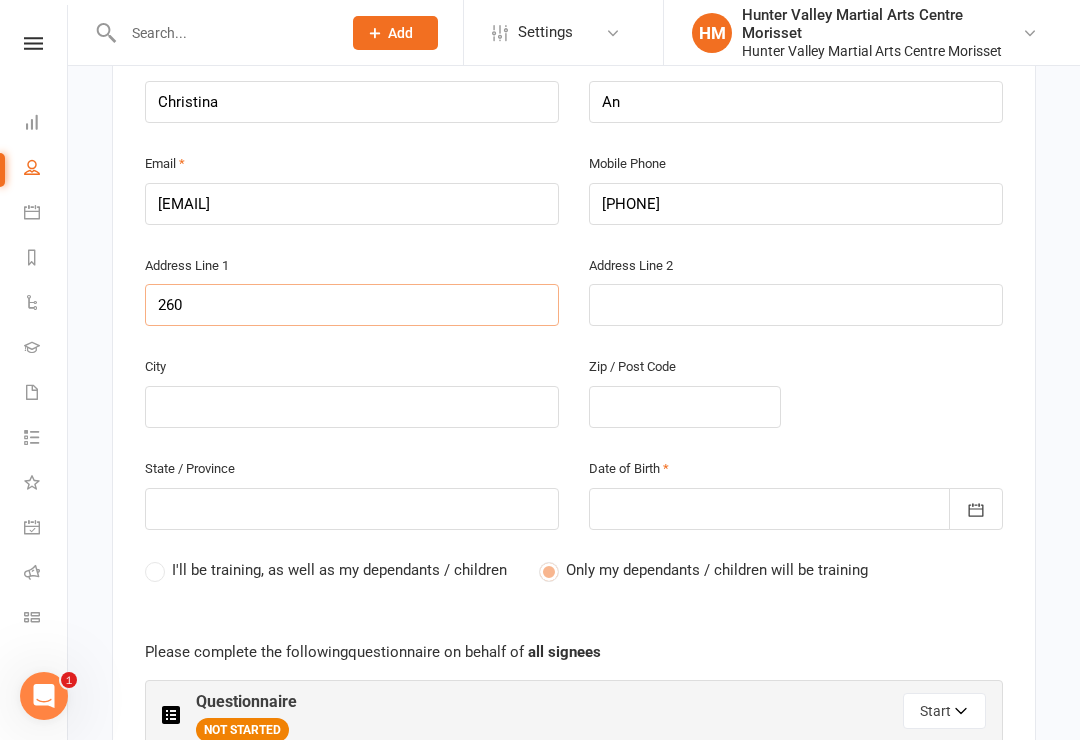 type on "260" 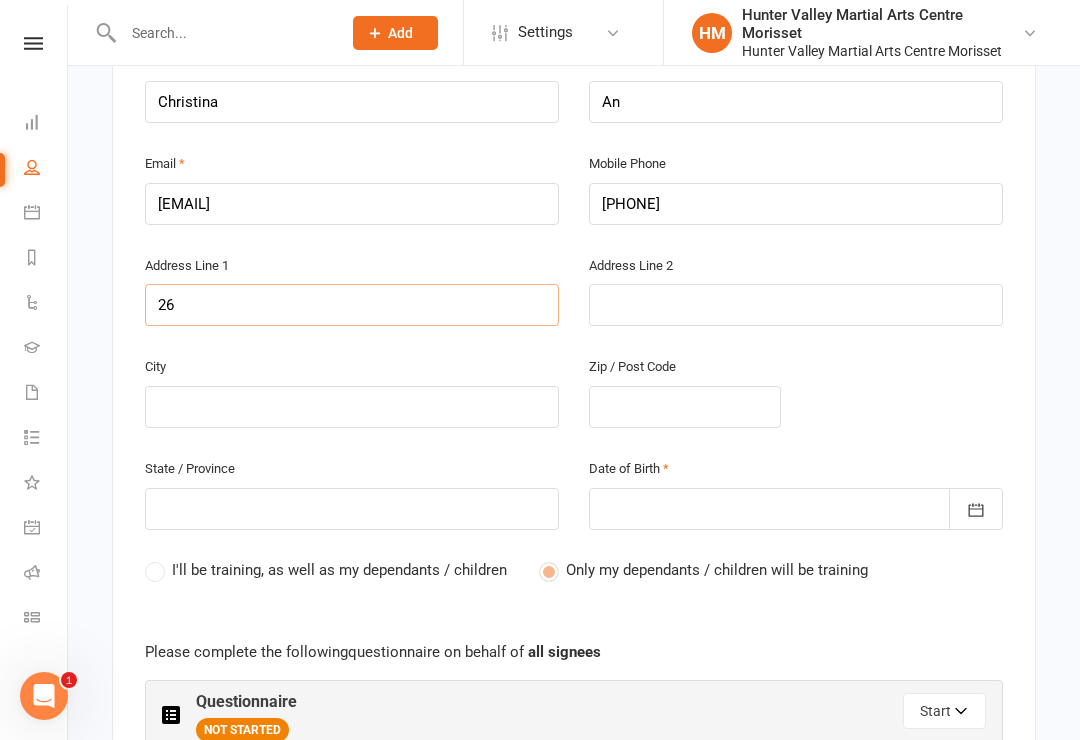 type on "26" 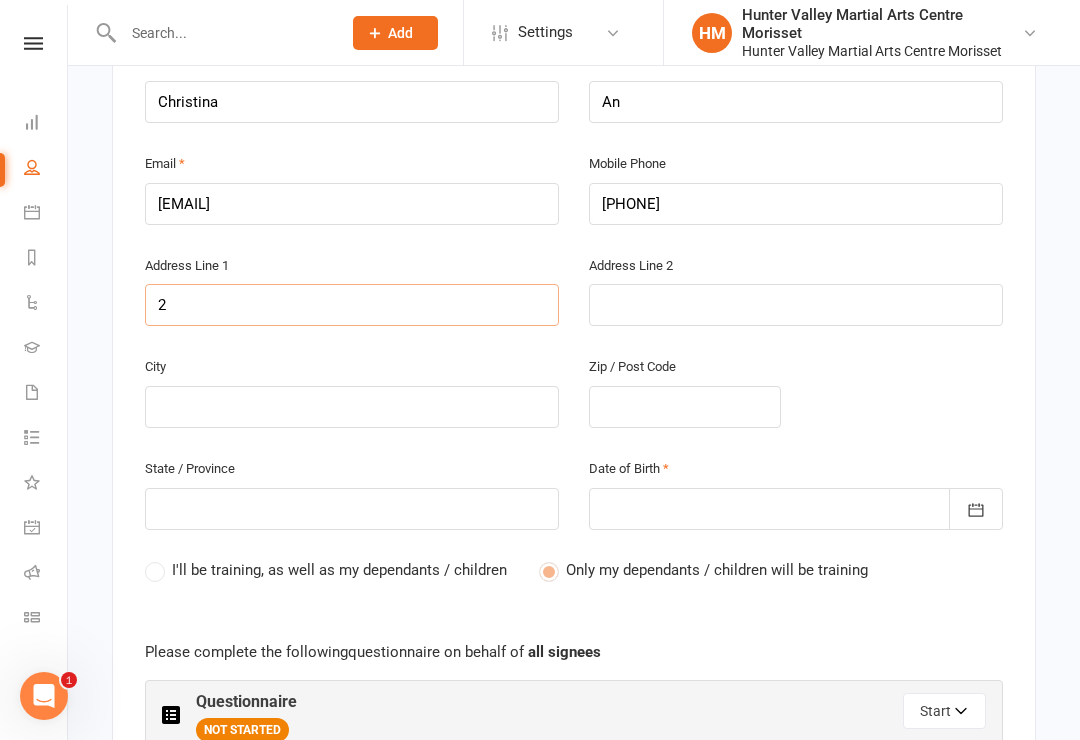 type on "27" 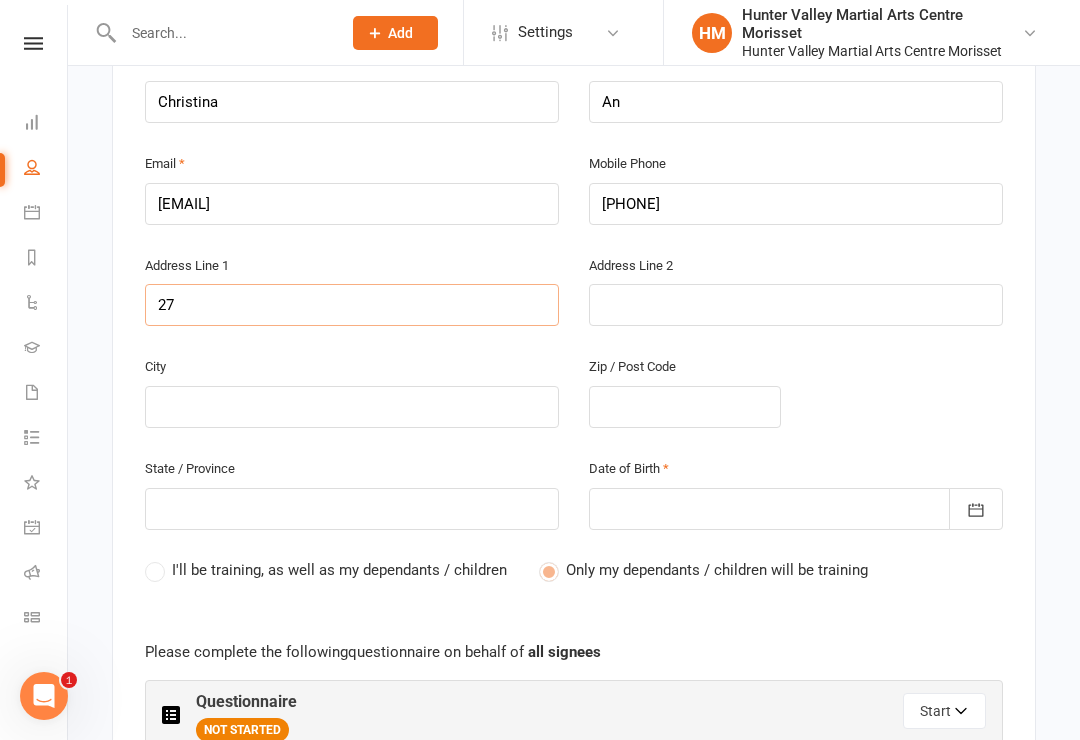 type on "27" 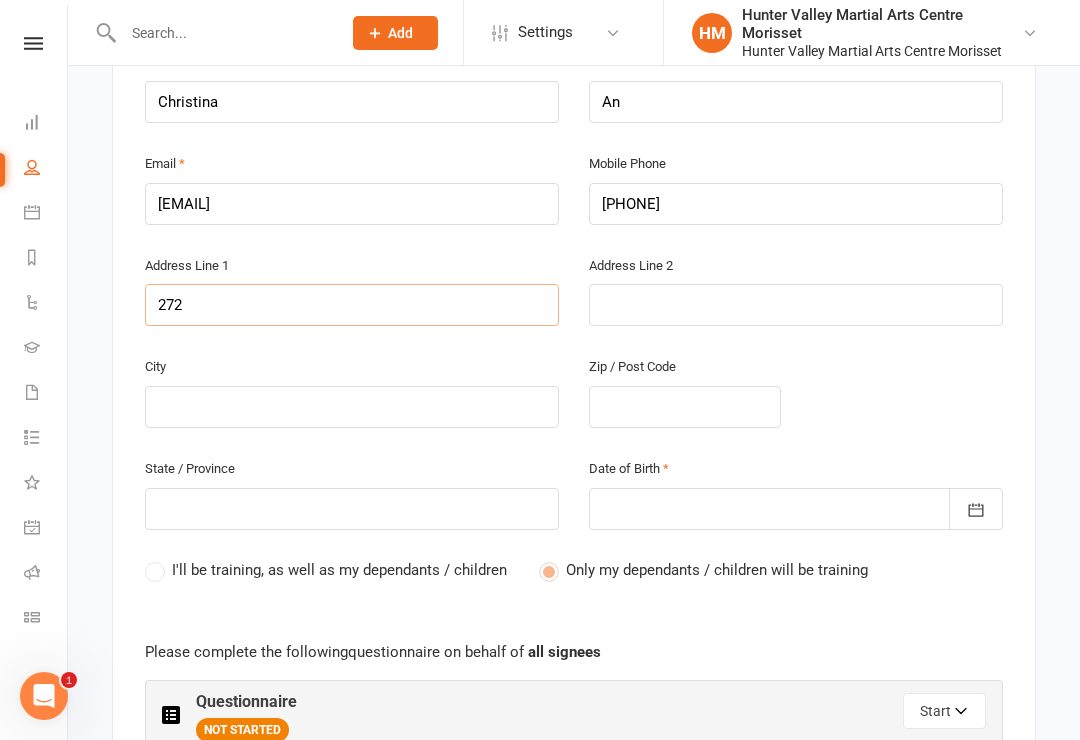 type on "272" 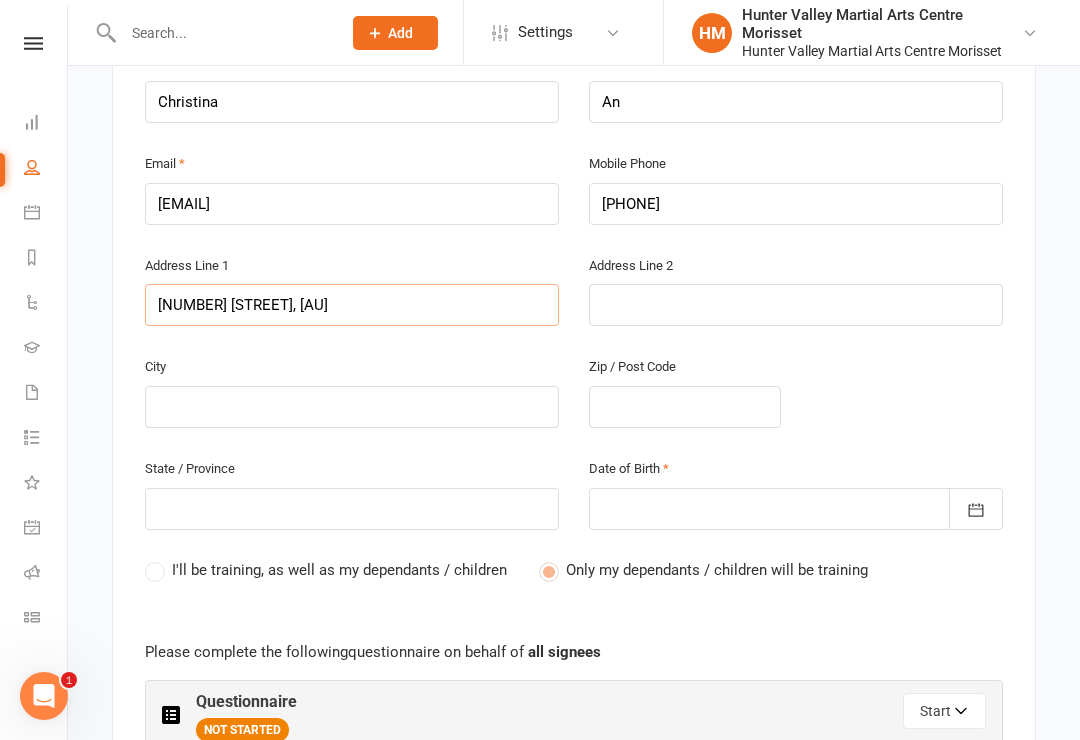 type on "[NUMBER] [STREET]" 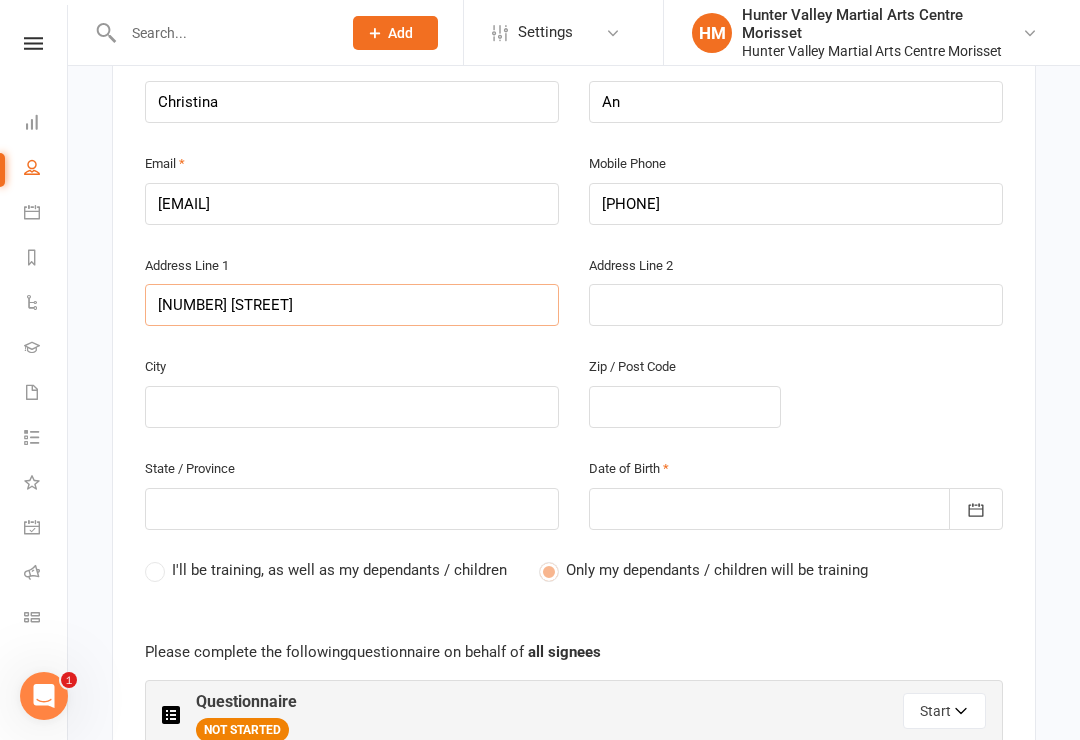 type on "[NUMBER] [STREET]" 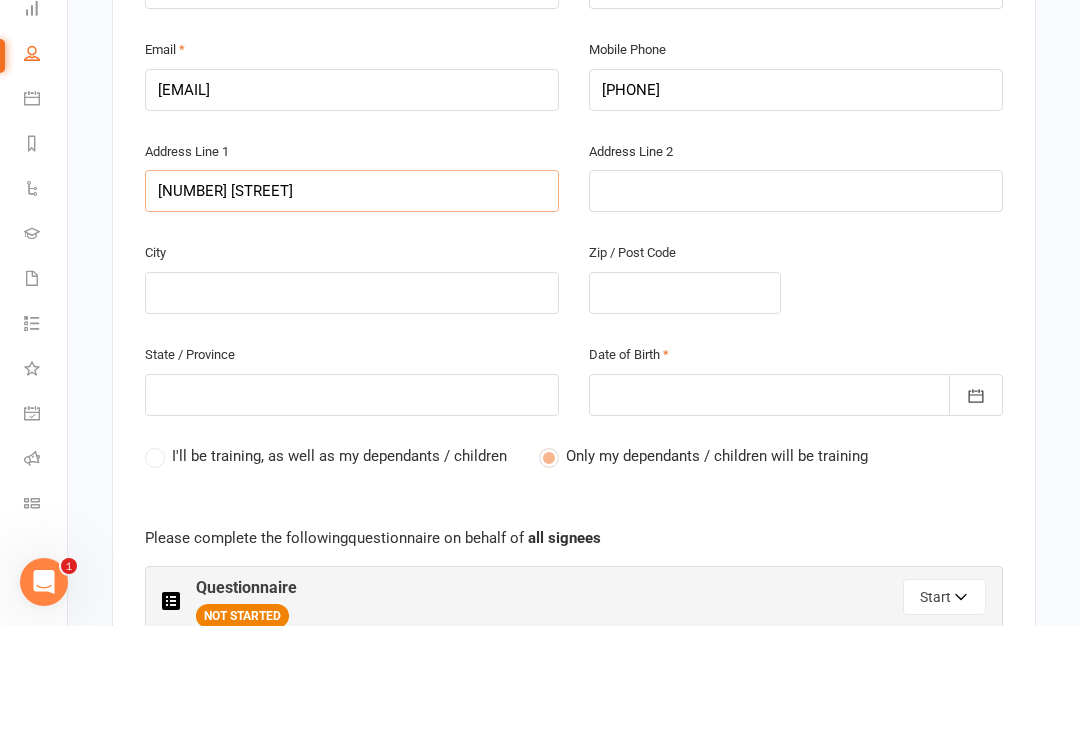 type on "[NUMBER] [STREET]" 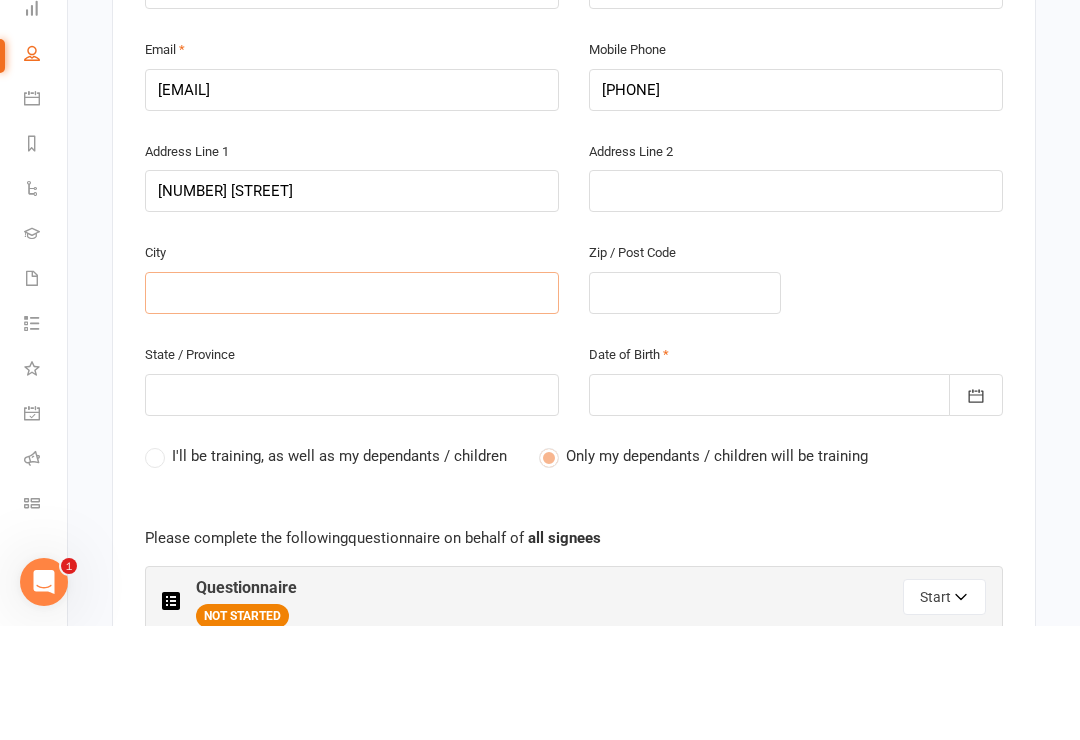 click at bounding box center [352, 407] 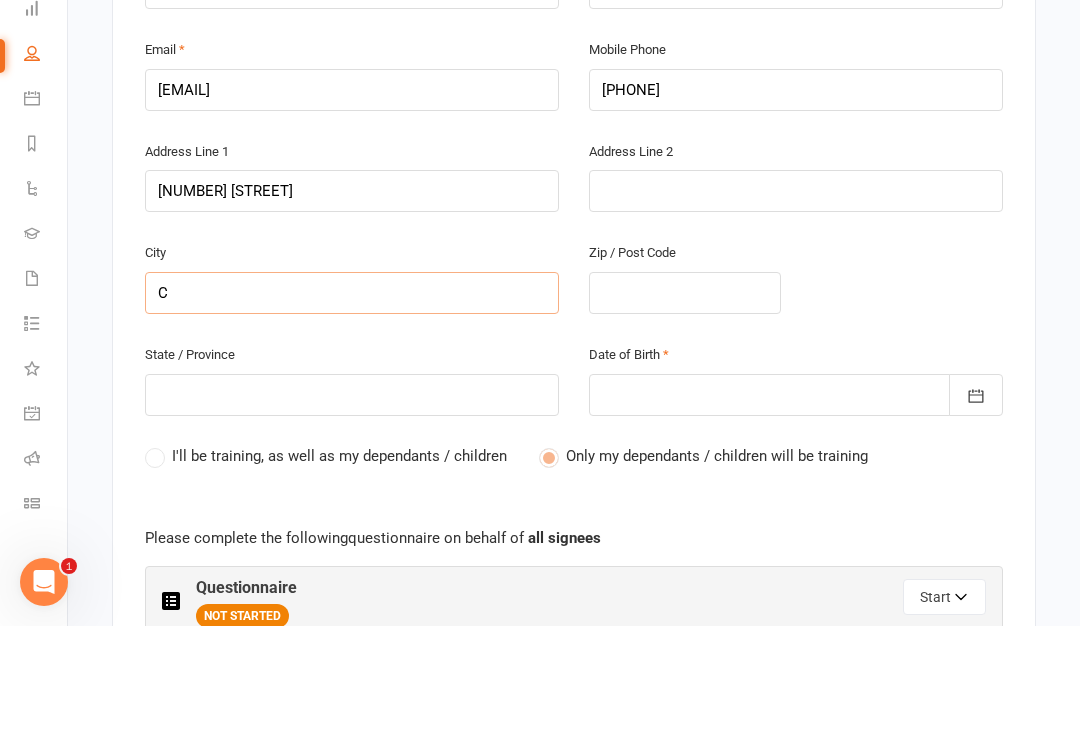 type on "Ci" 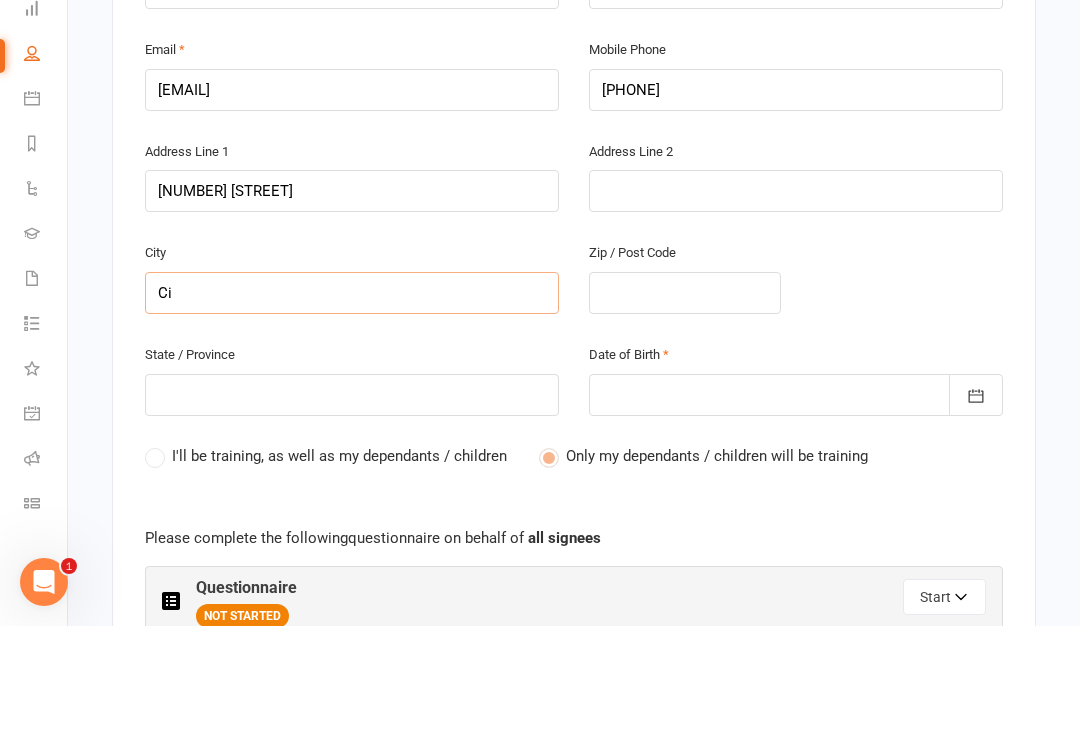 type on "C" 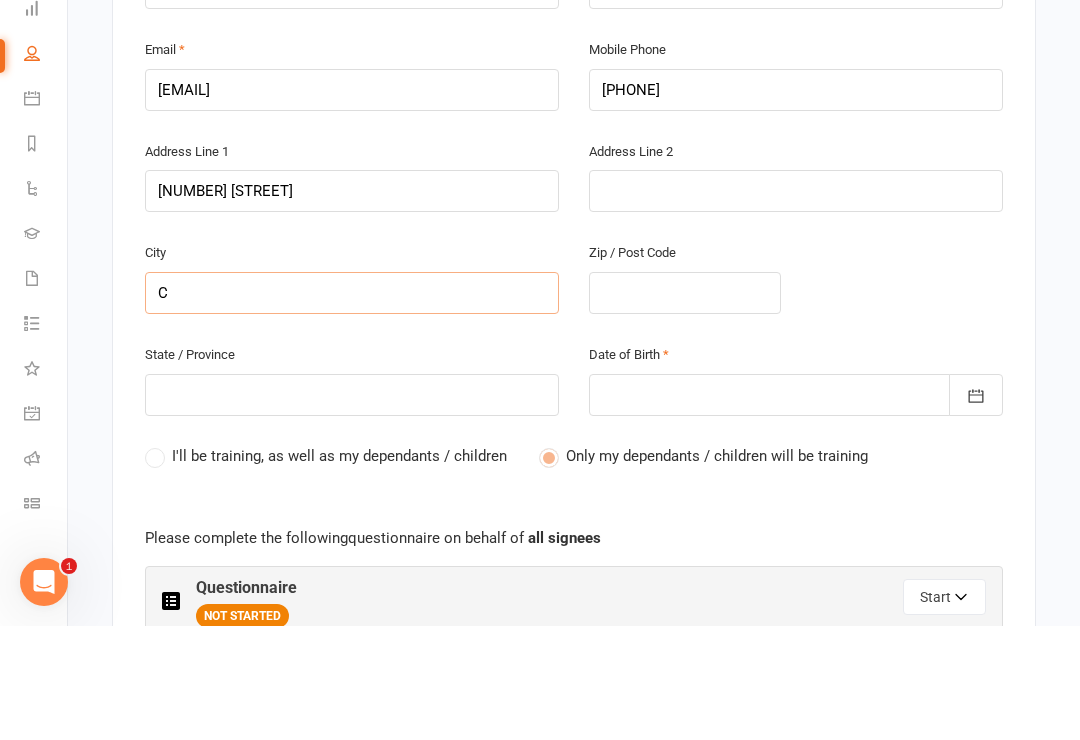 type on "Co" 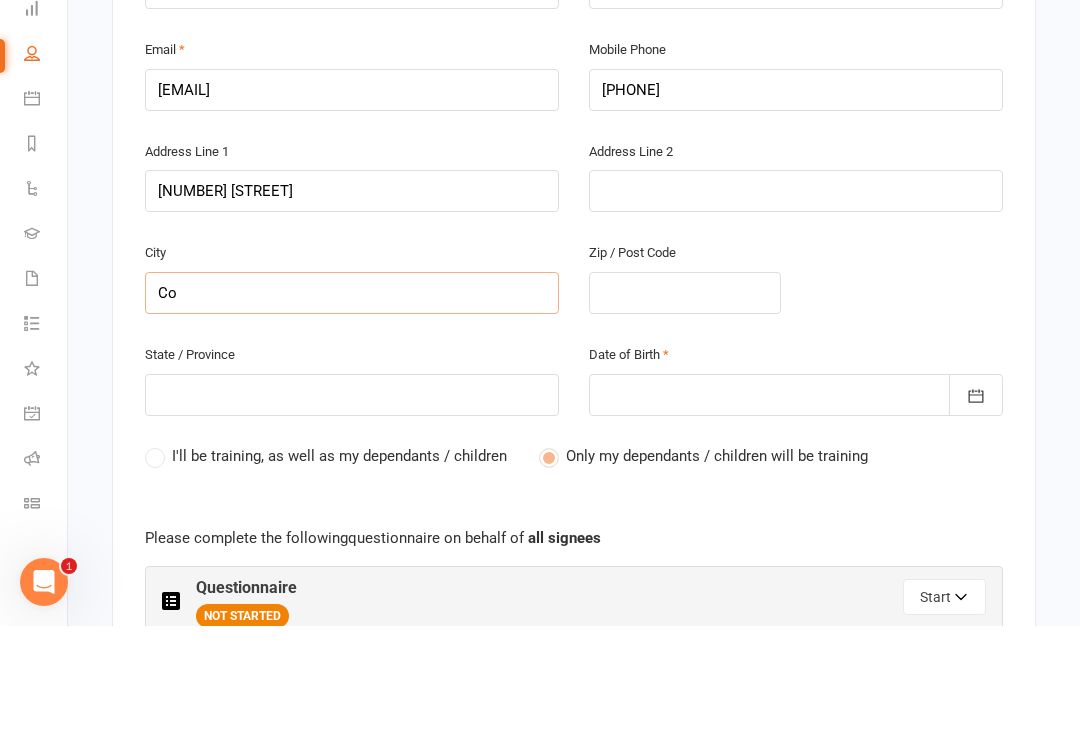 type on "Co" 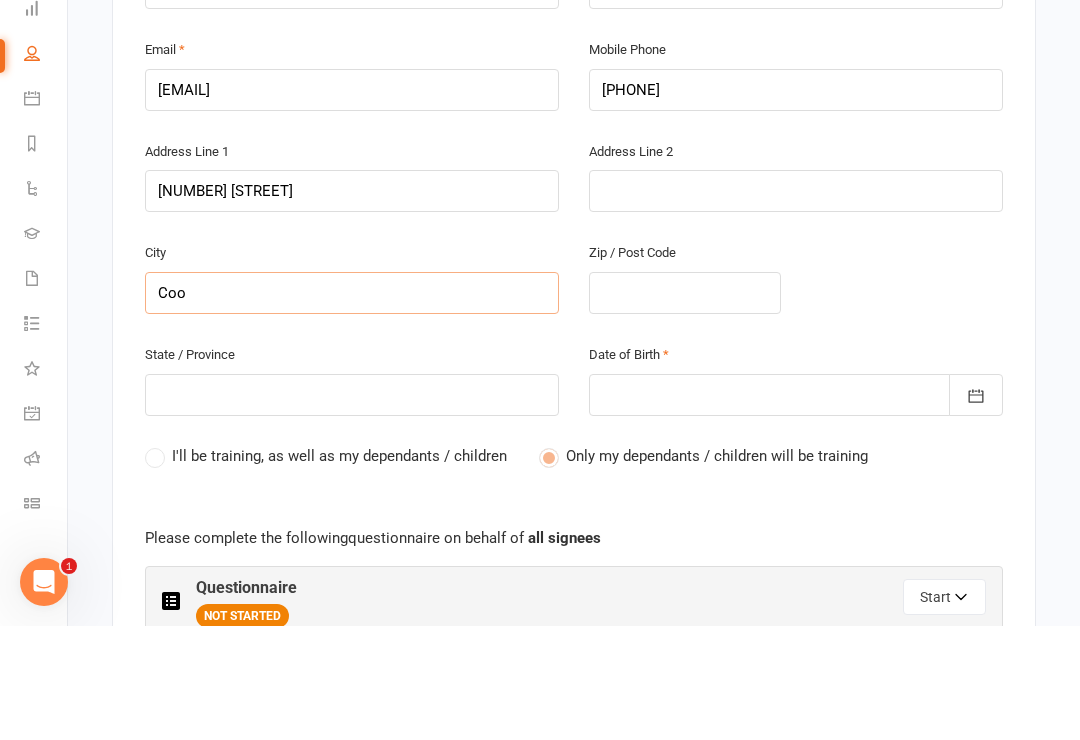 type on "[CITY]" 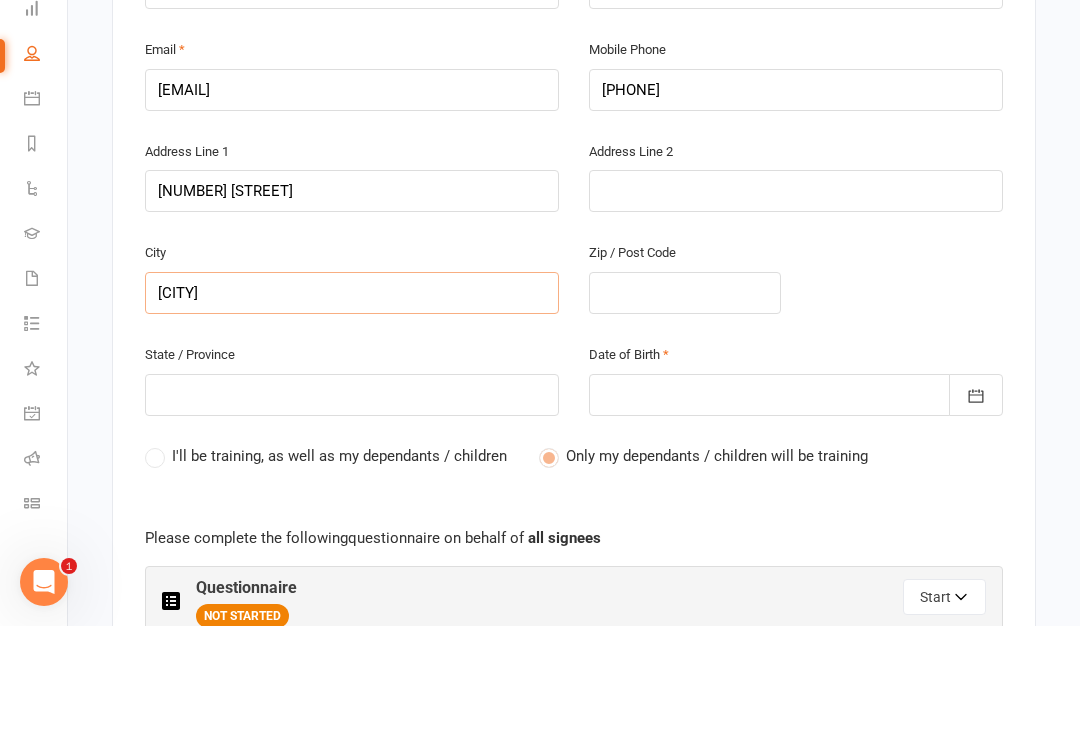 type on "[CITY]" 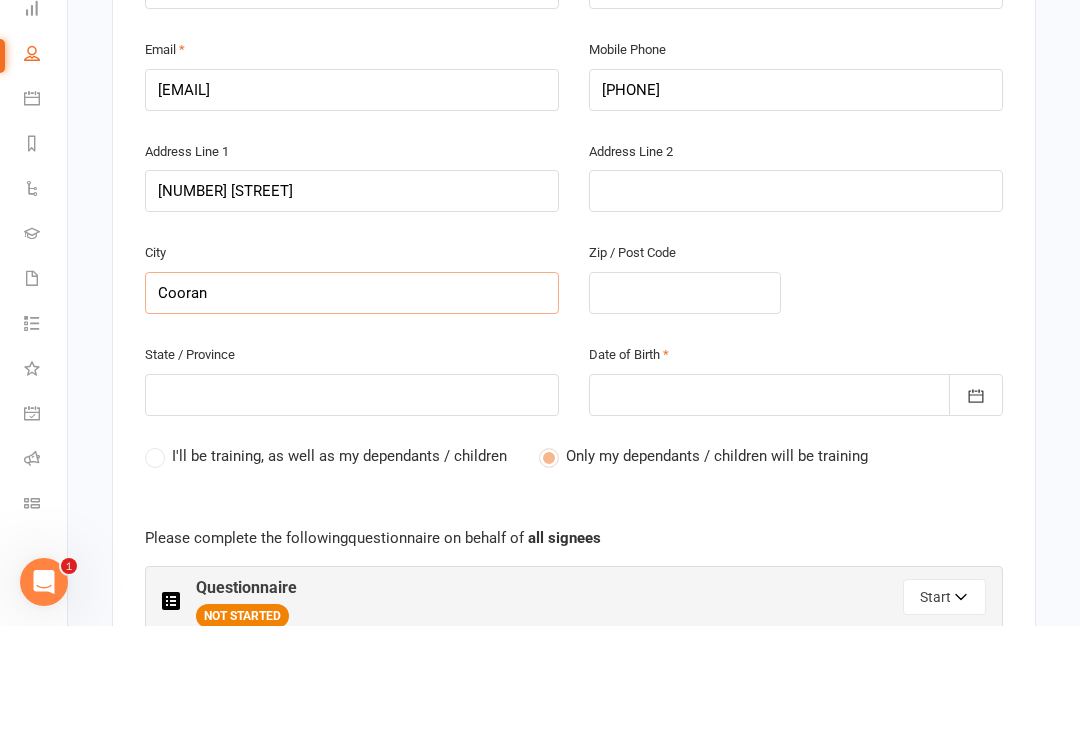 type on "Cooran" 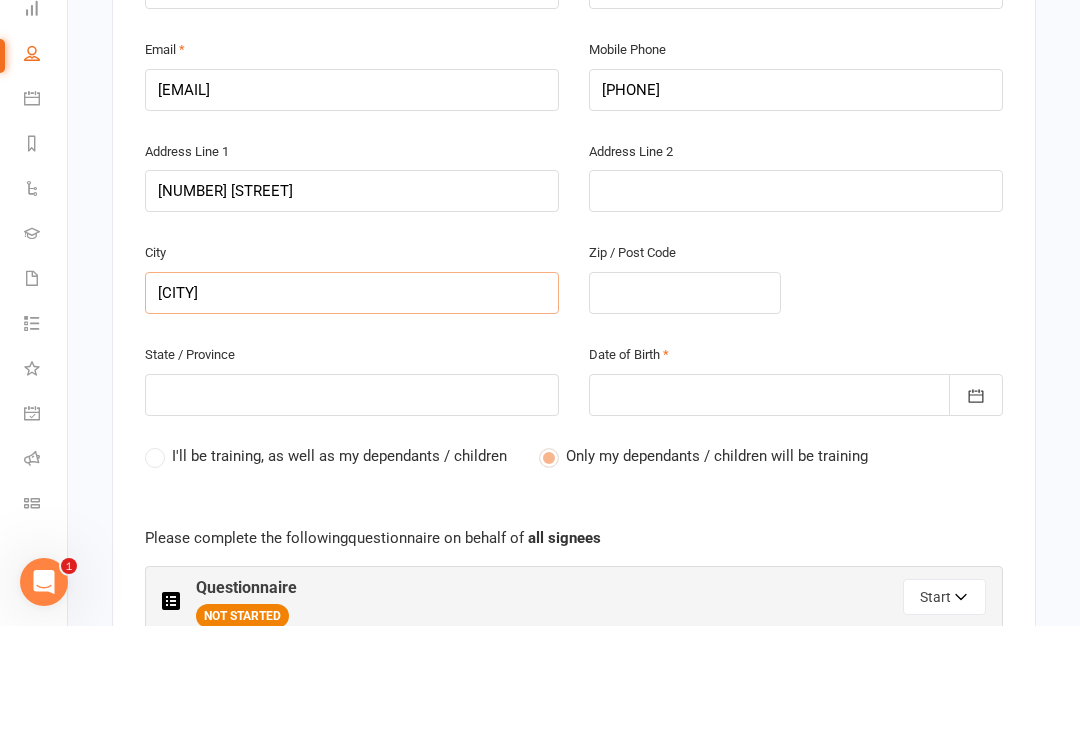 type on "[CITY]" 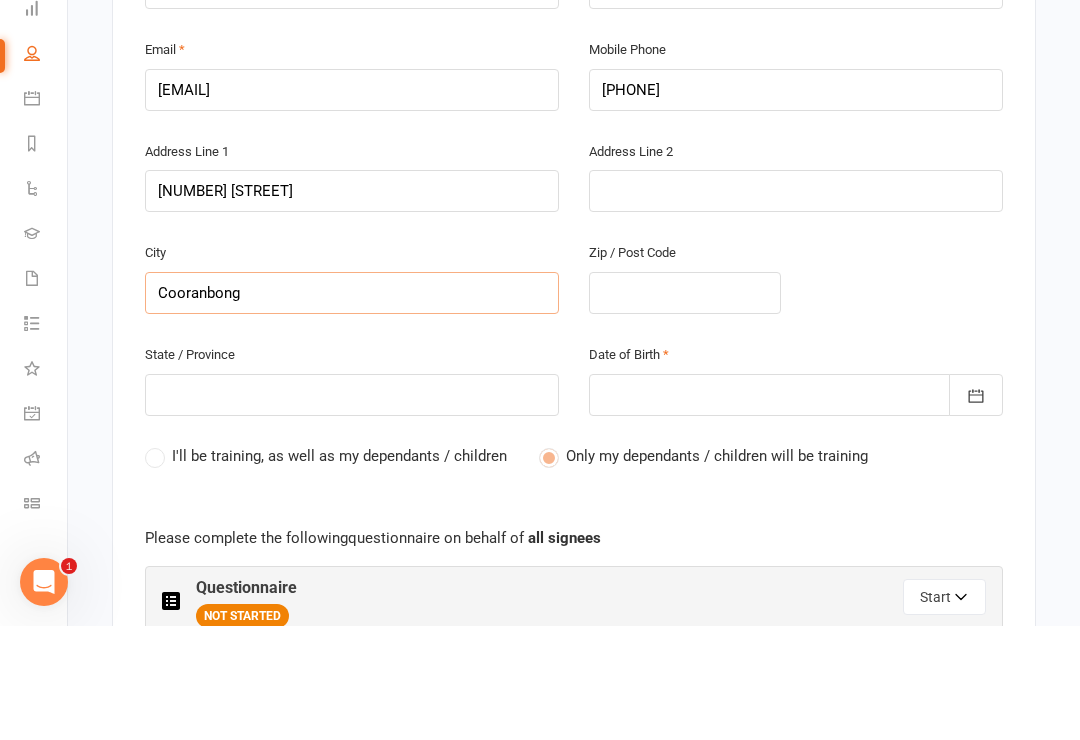 type on "Cooranbong" 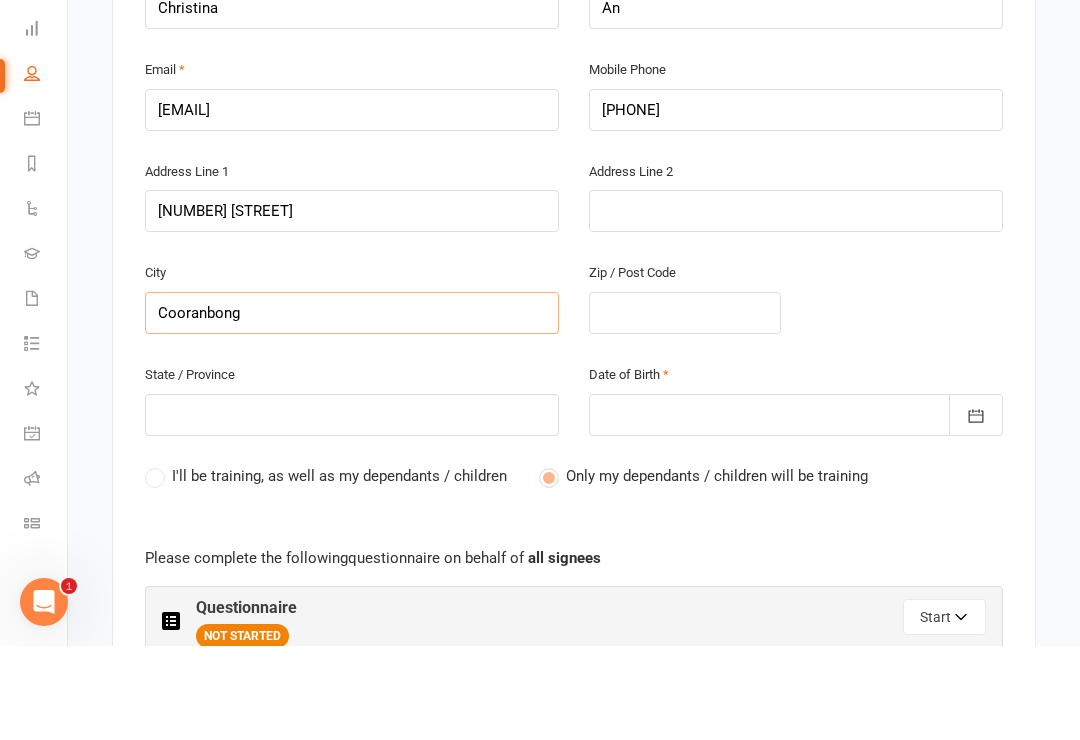 type on "Cooranbong" 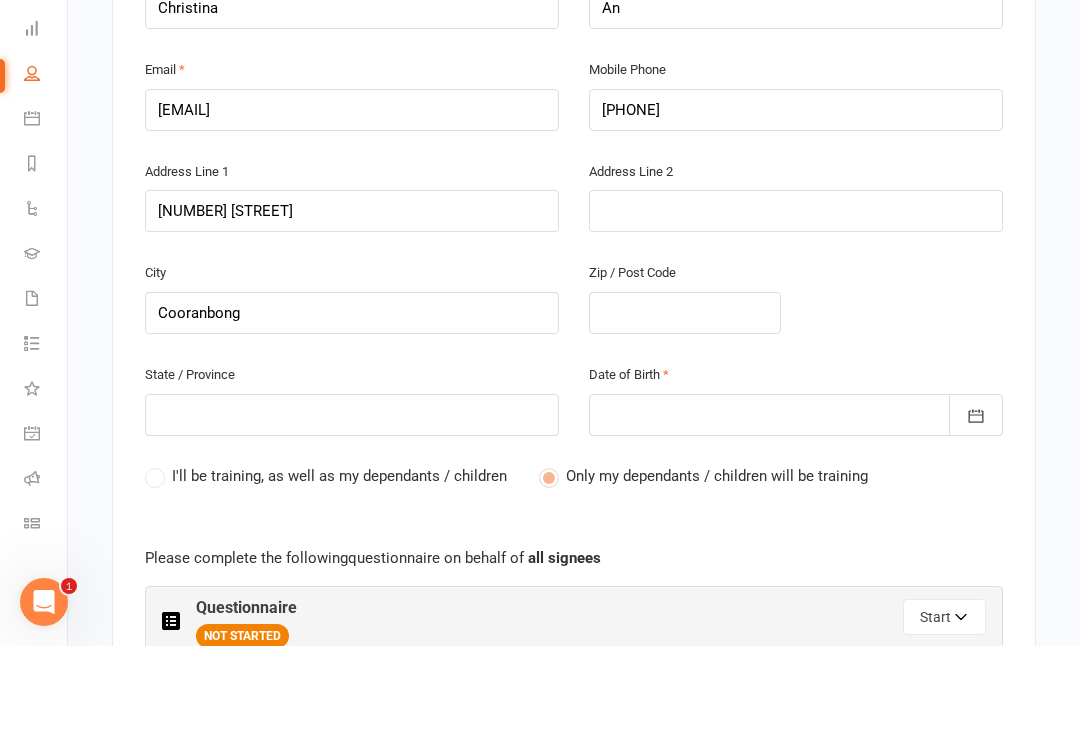 click at bounding box center (796, 305) 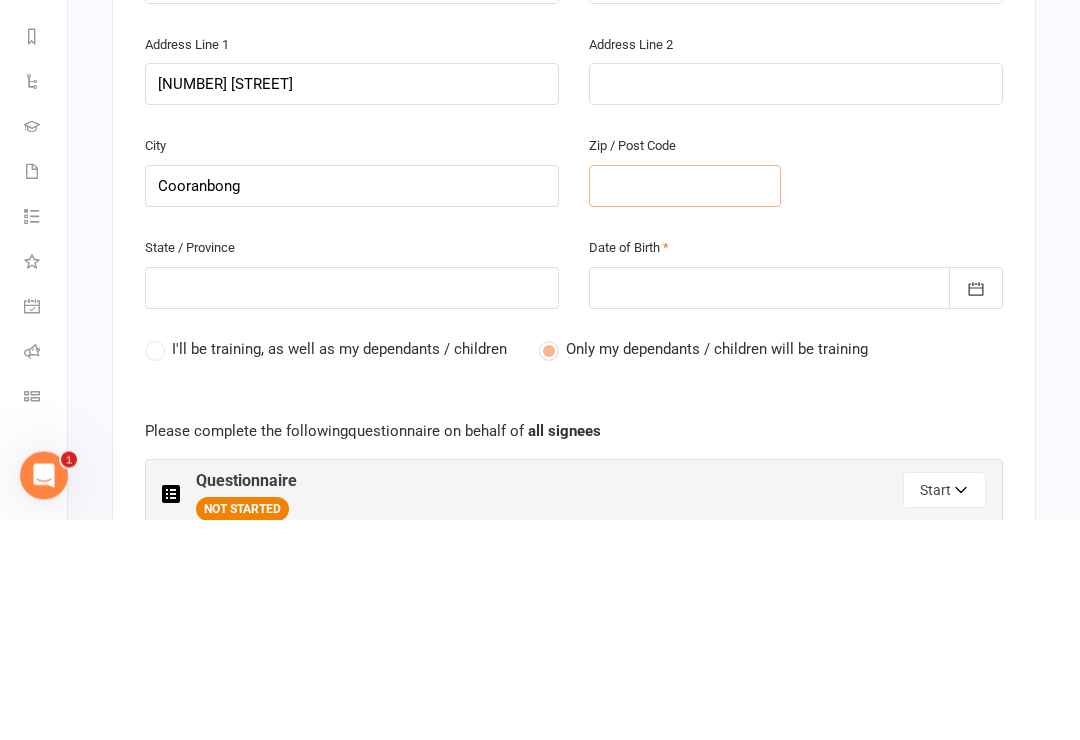 type on "2" 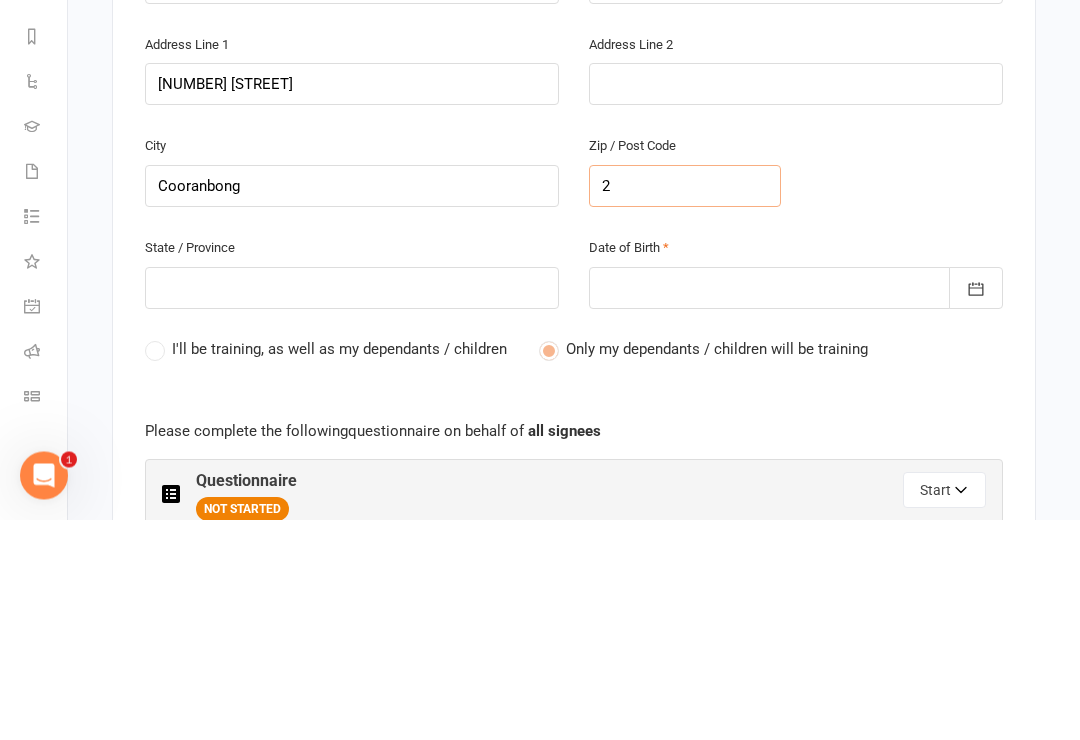 type on "22" 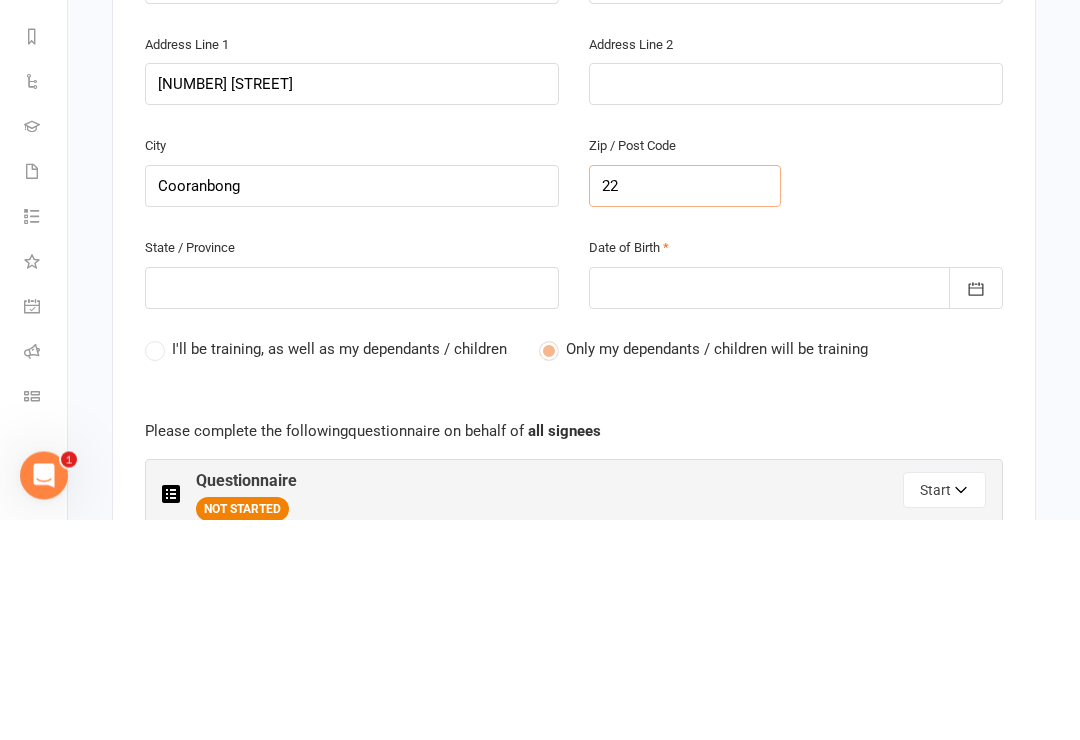 type on "22" 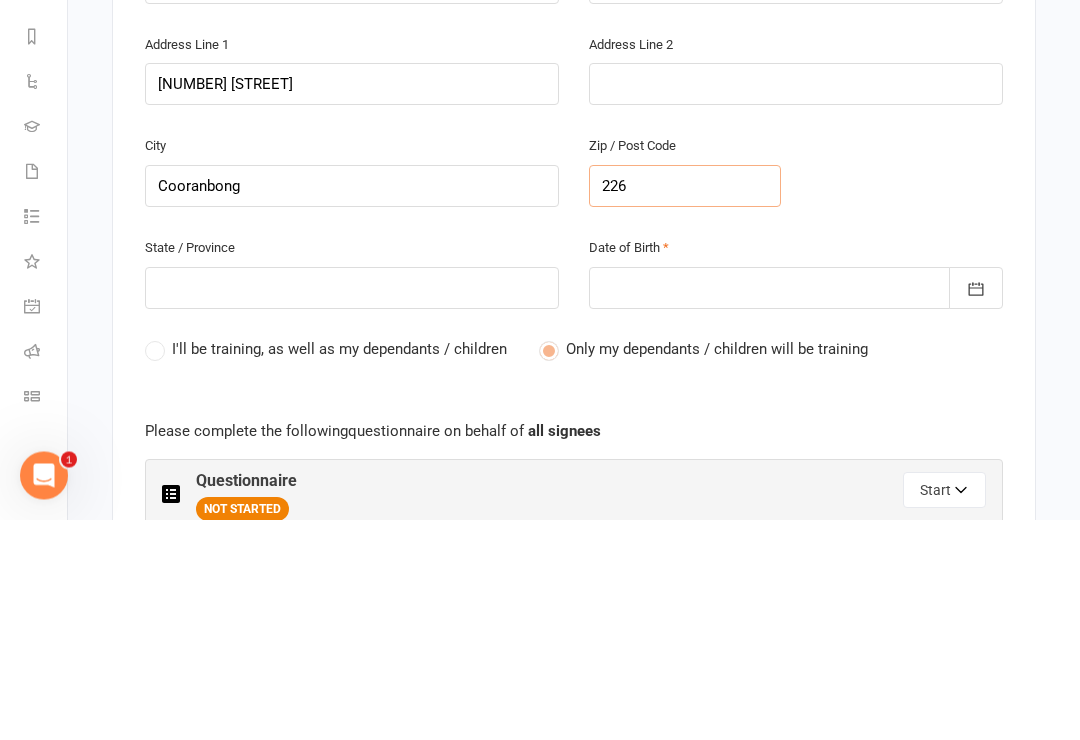 type on "226" 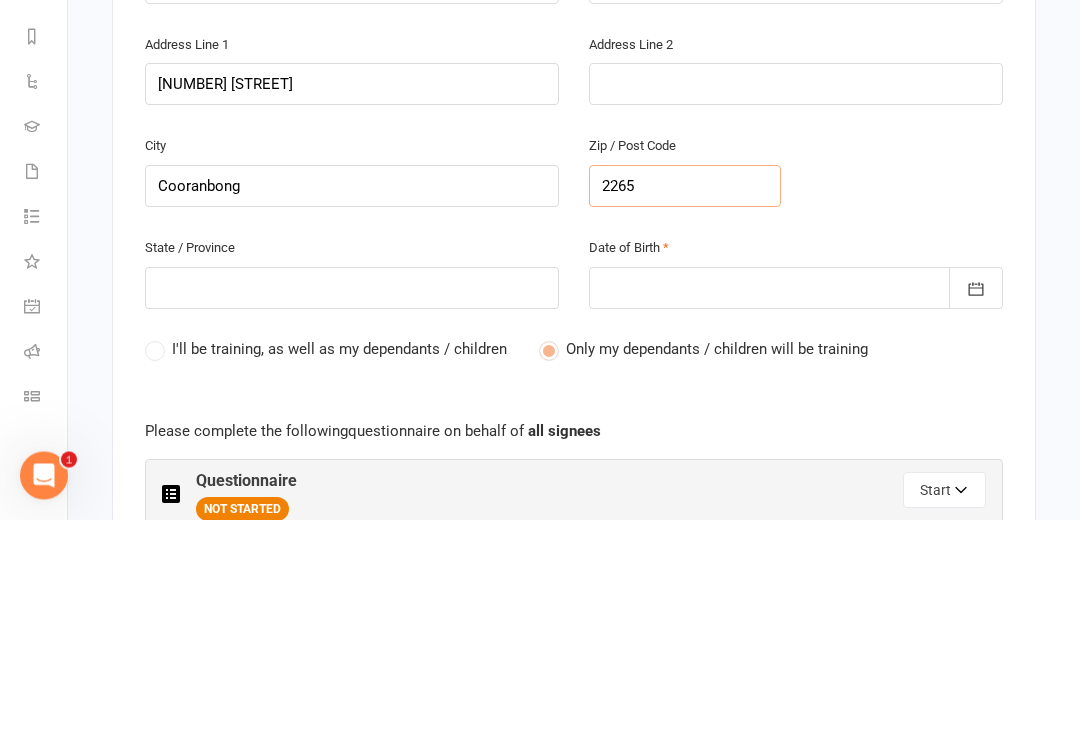 type on "2265" 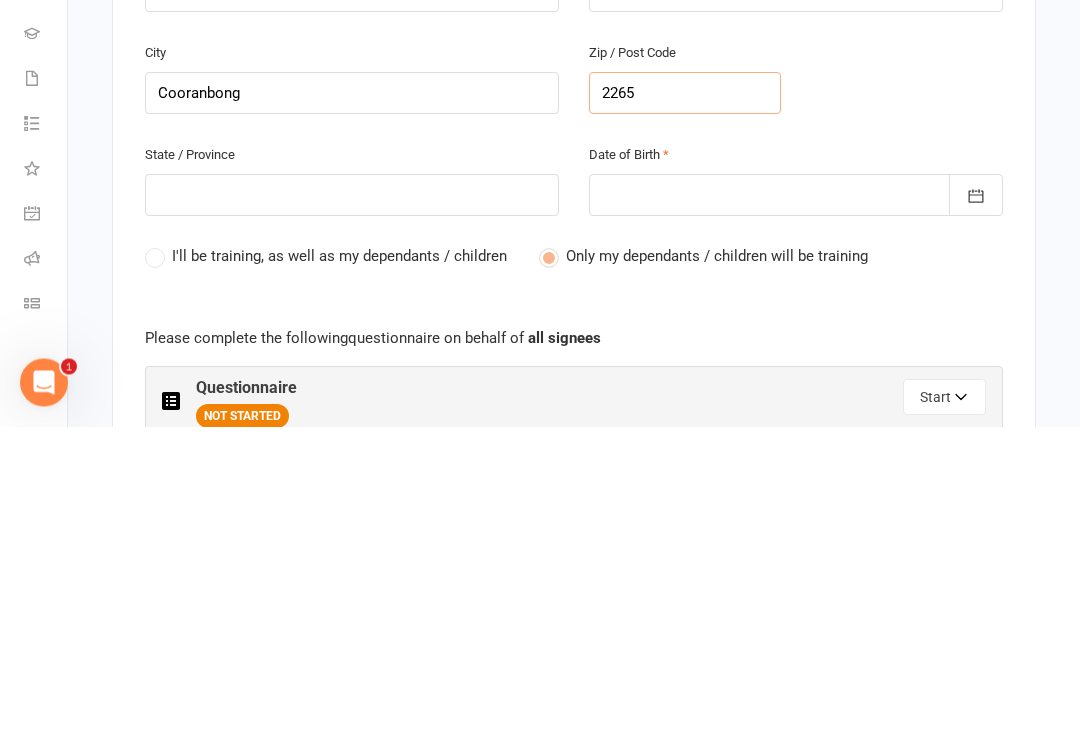 type on "2265" 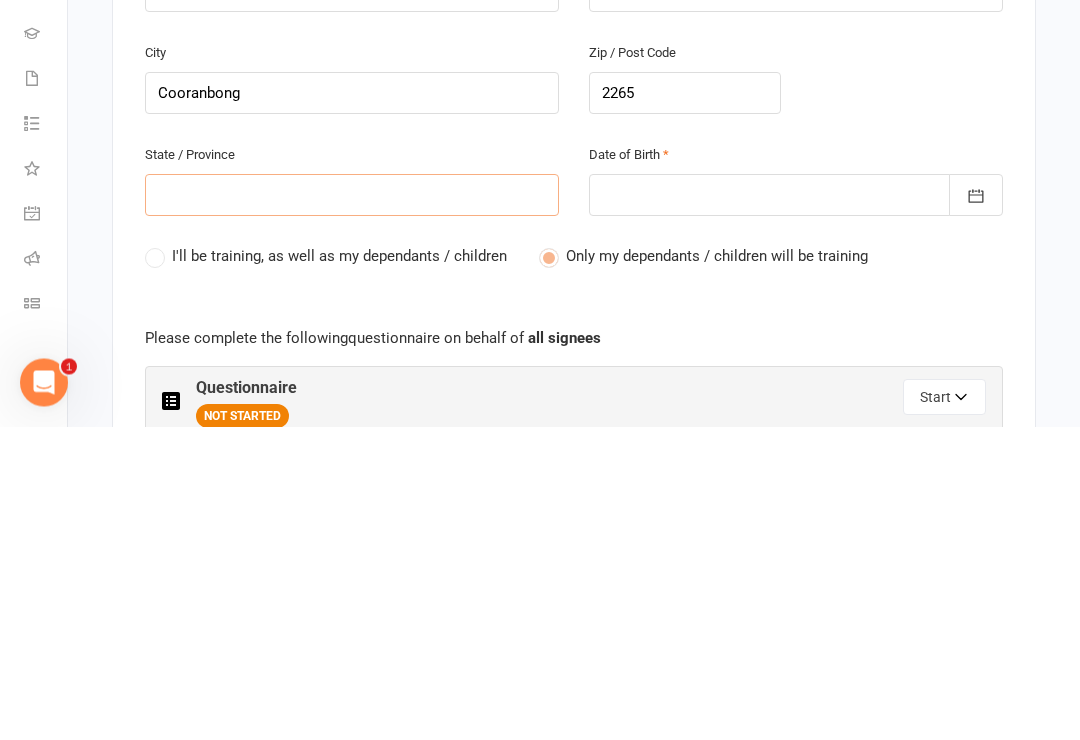 click at bounding box center (352, 509) 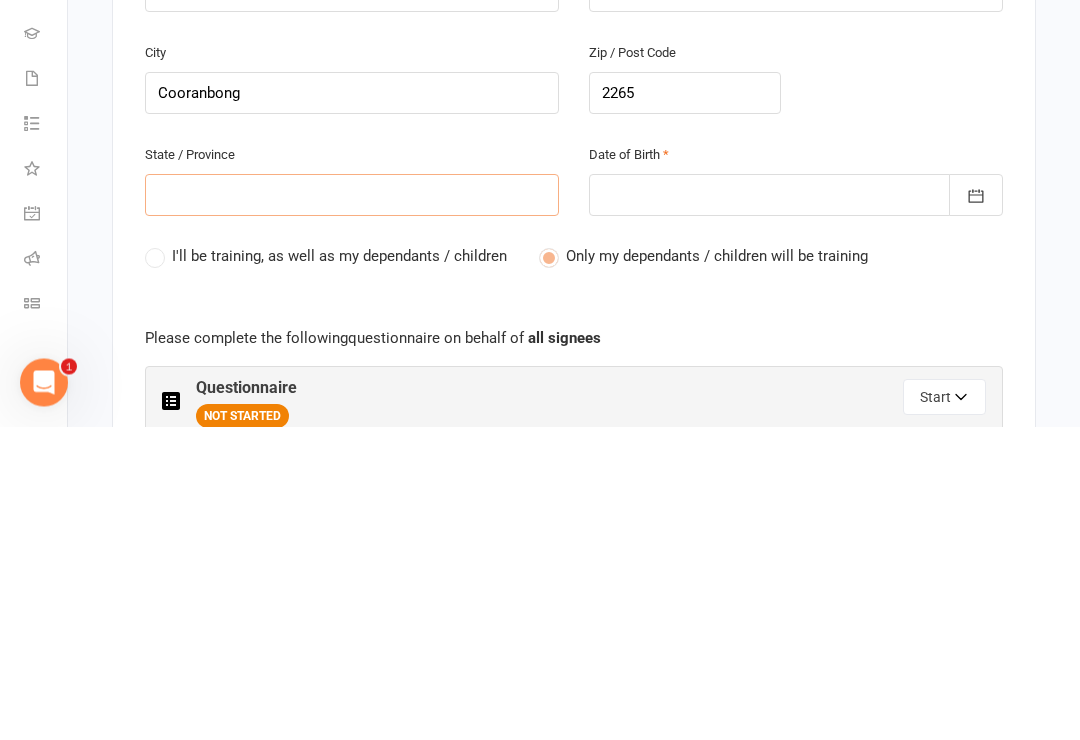 type on "N" 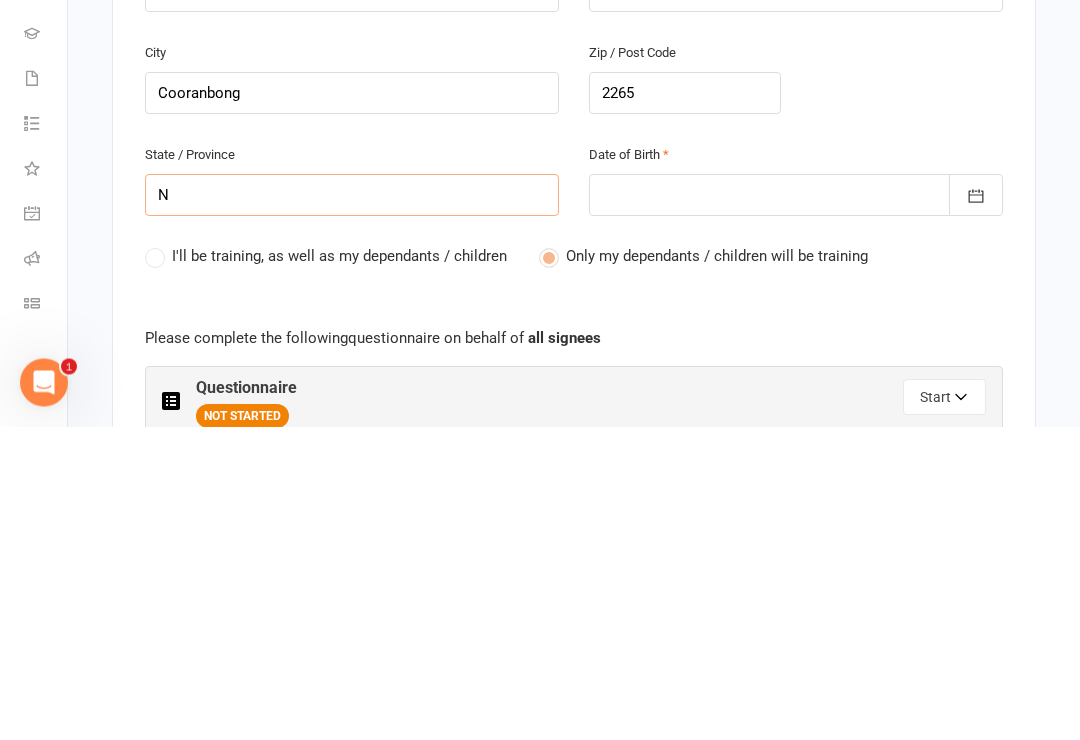 type on "Ns" 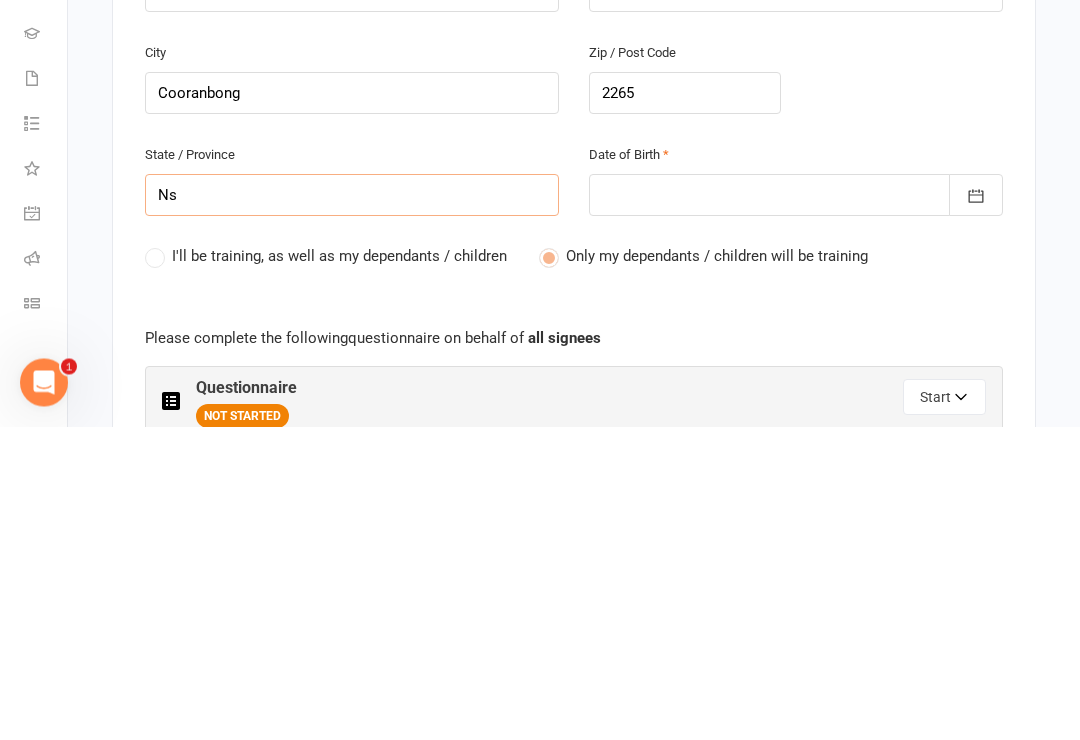 type on "Ns" 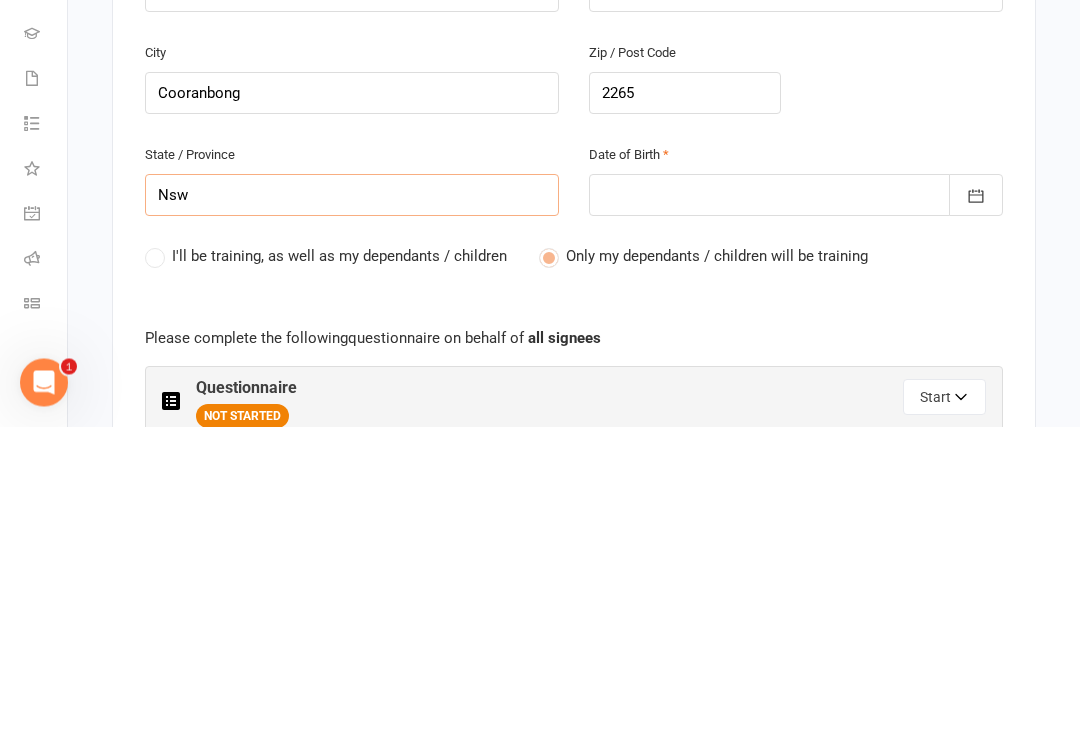 type on "Nsw" 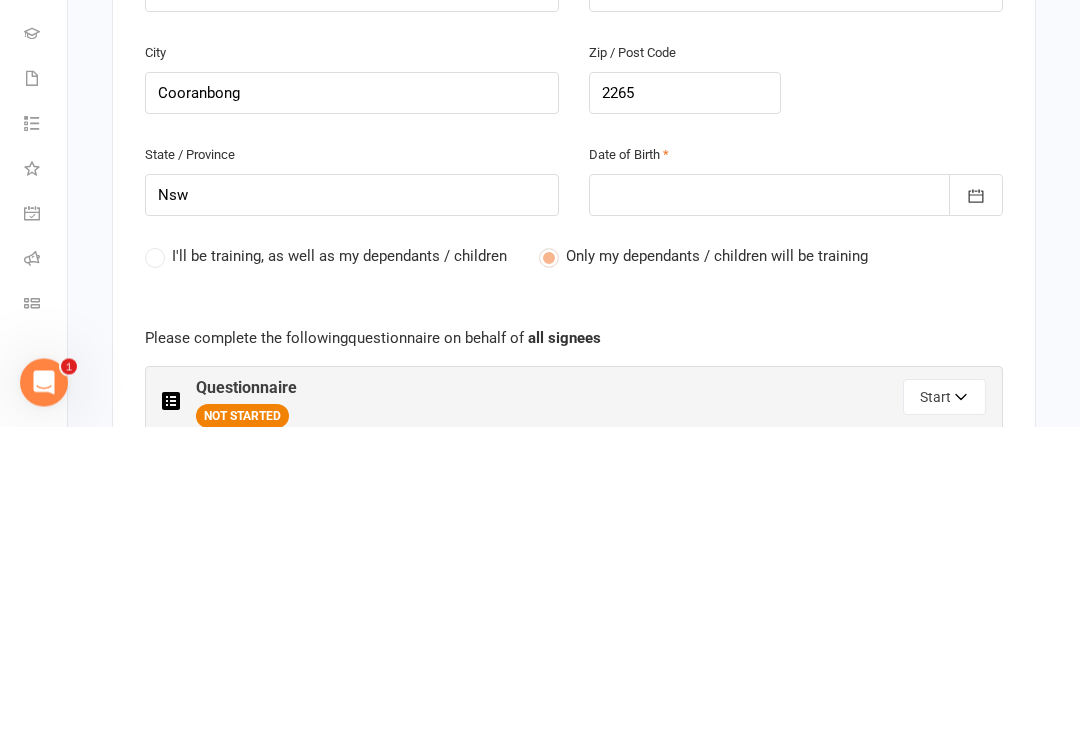 click at bounding box center [796, 509] 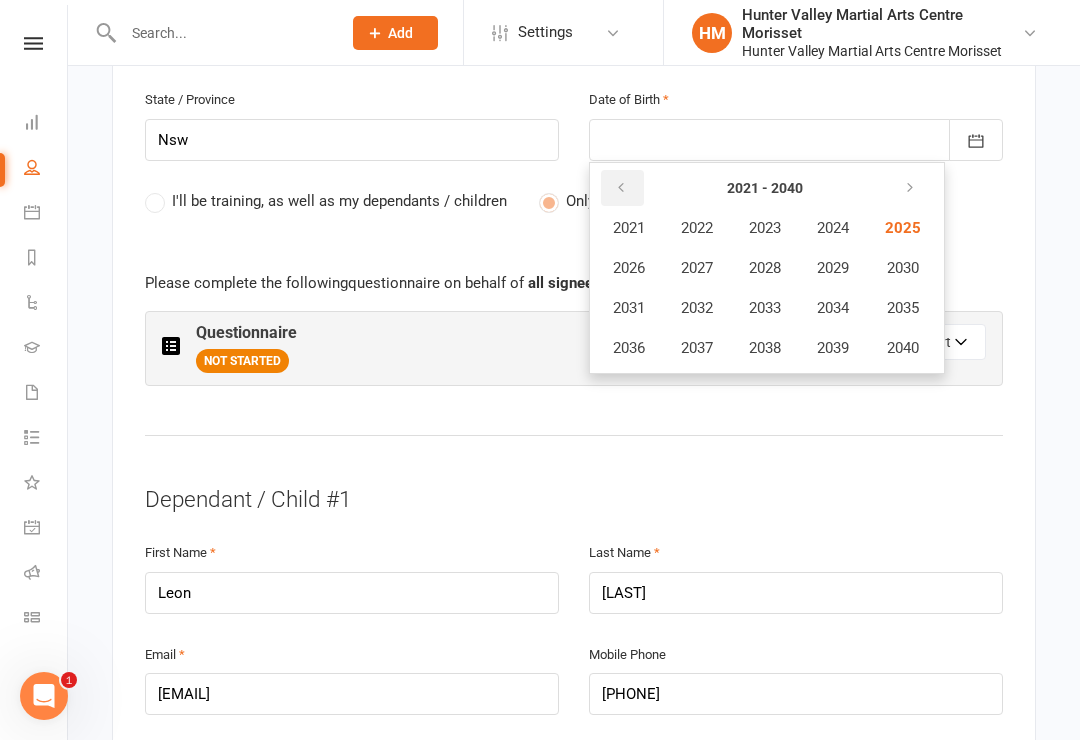 click at bounding box center (621, 188) 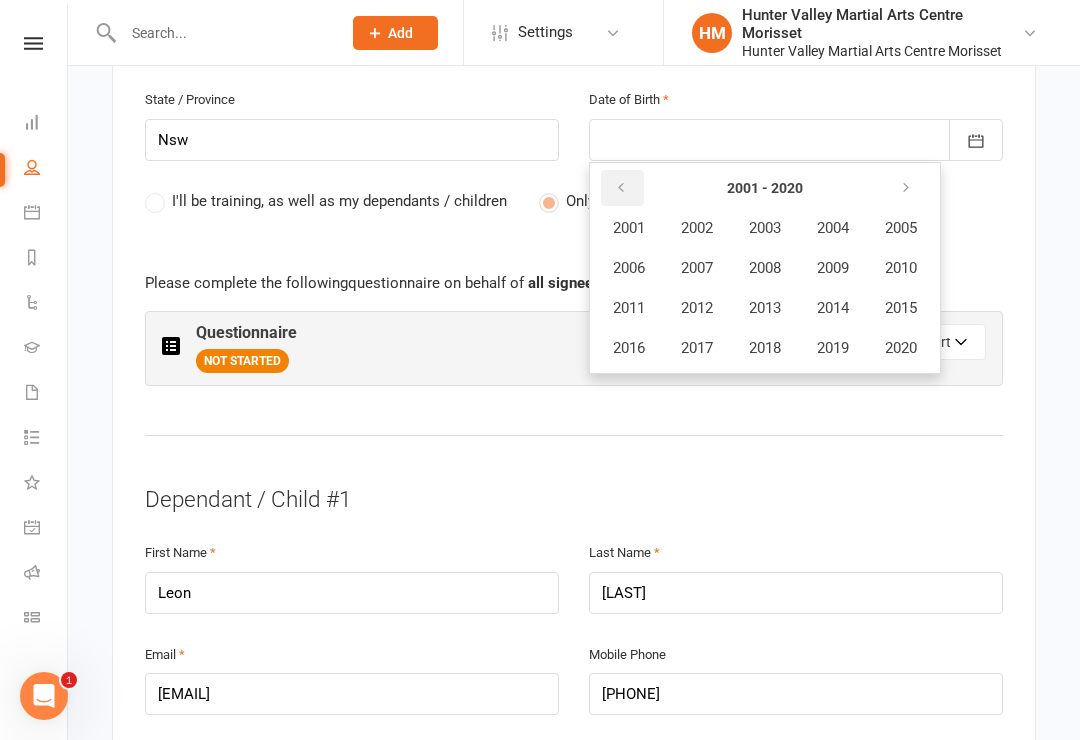 click at bounding box center (622, 188) 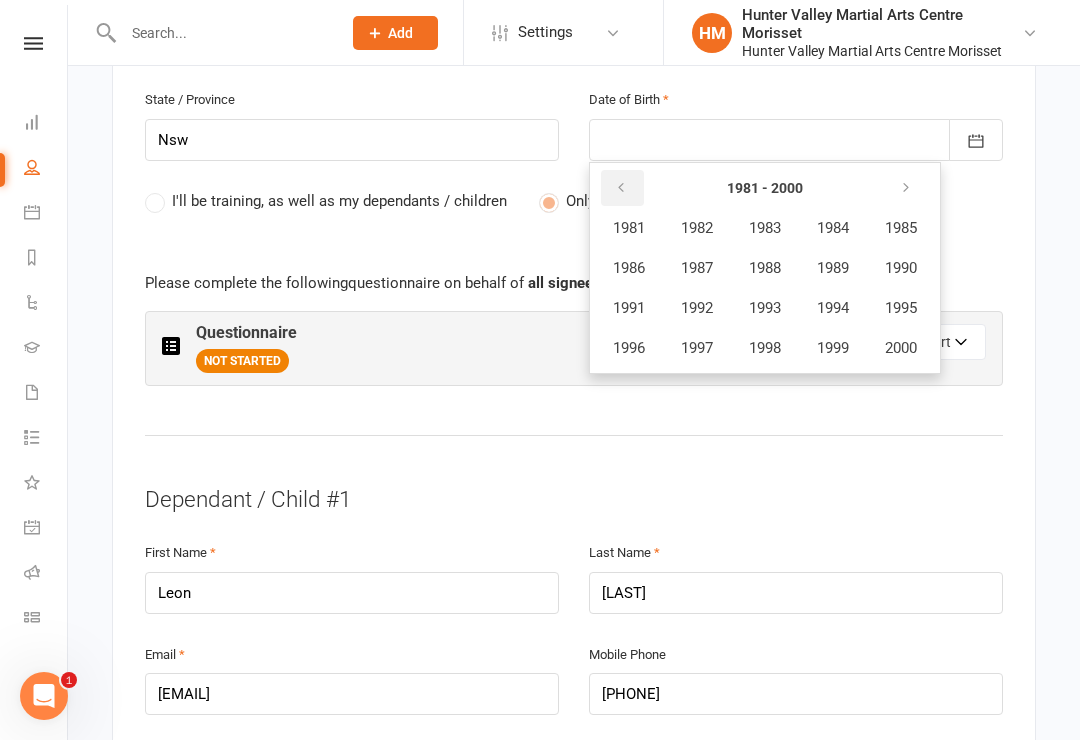 click at bounding box center (622, 188) 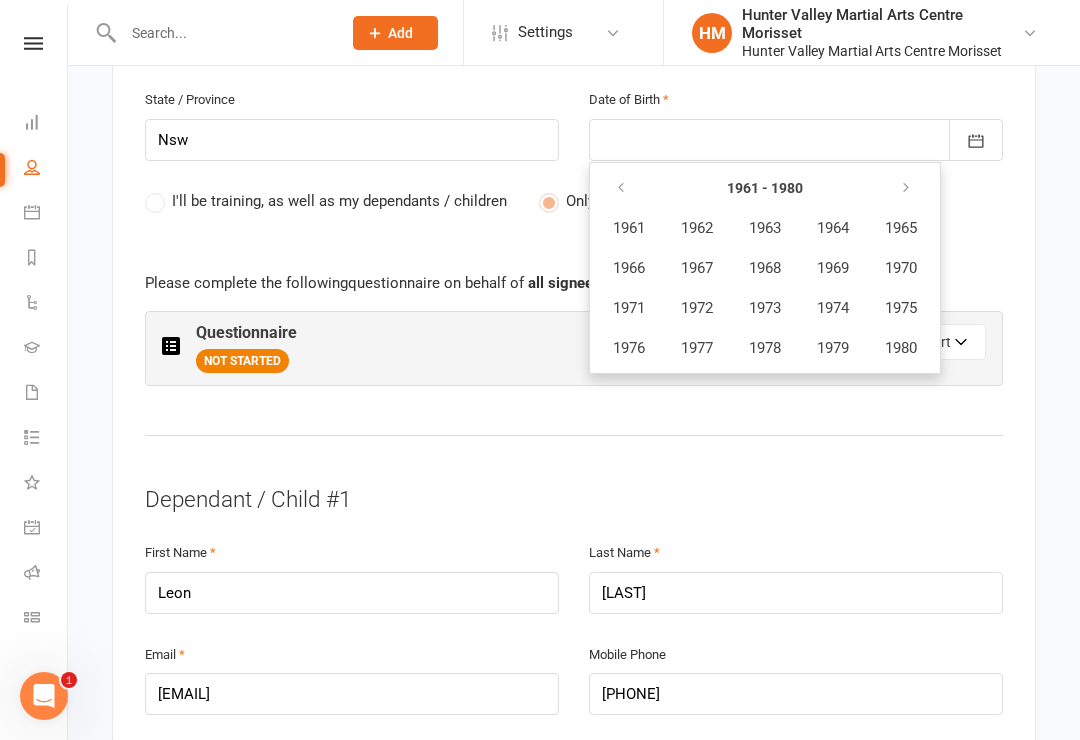 click on "1972" at bounding box center (697, 308) 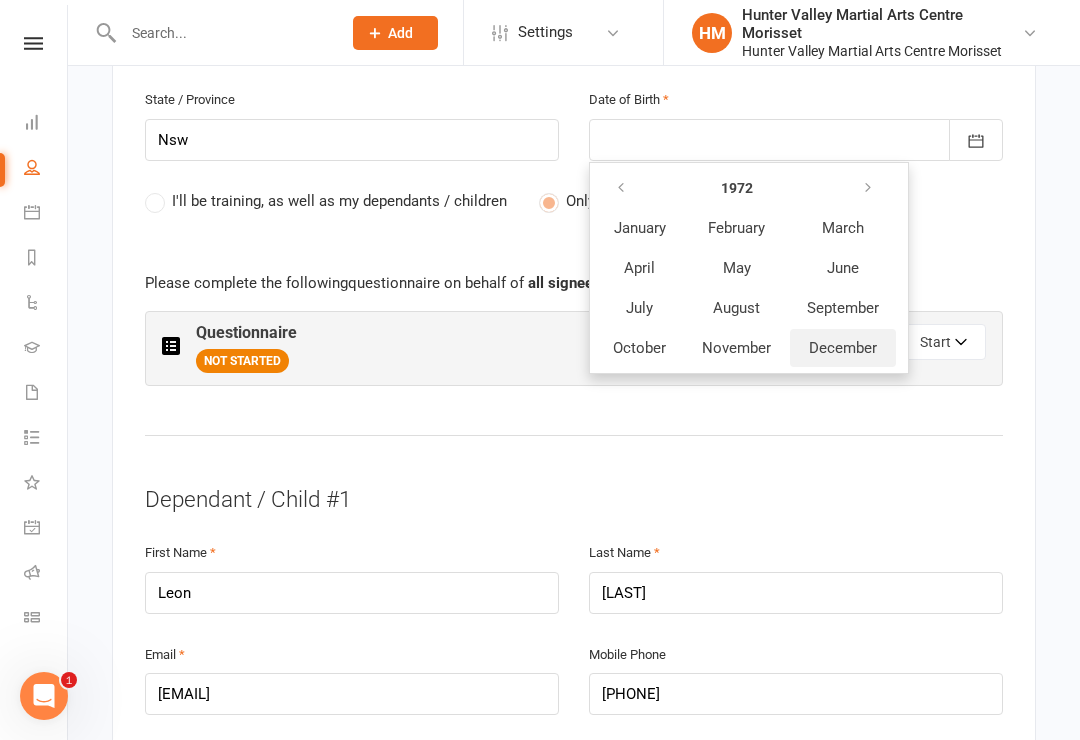 click on "December" at bounding box center [843, 348] 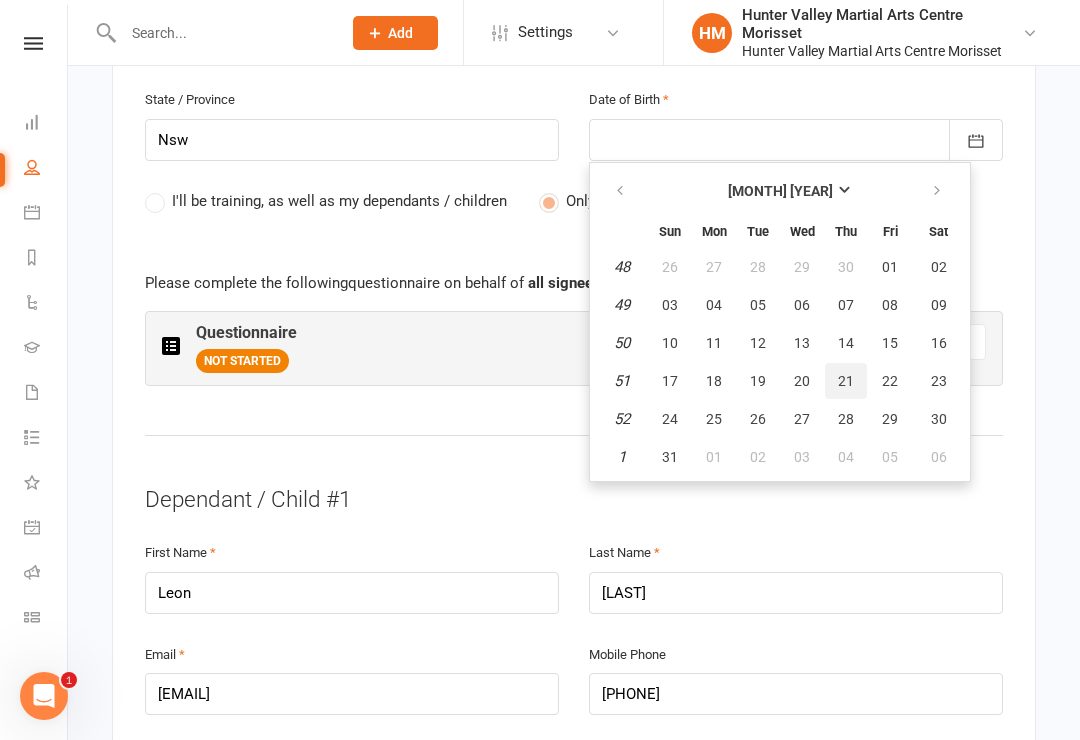 click on "21" at bounding box center (846, 381) 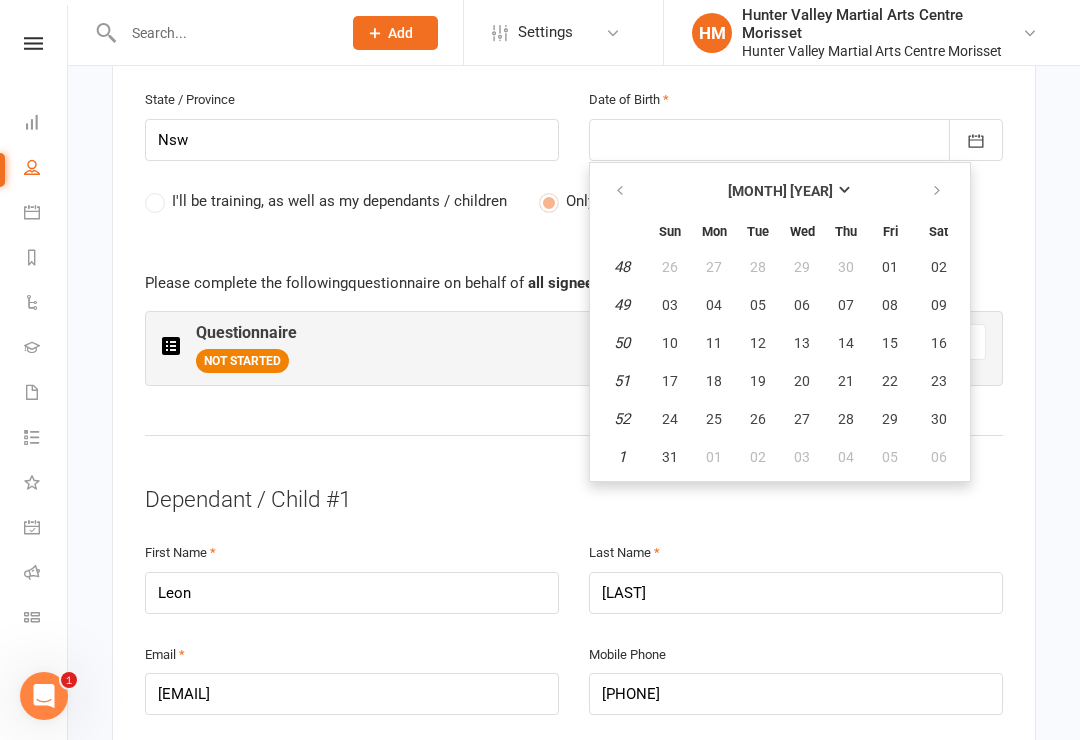 type on "[MONTH] [DAY] [YEAR]" 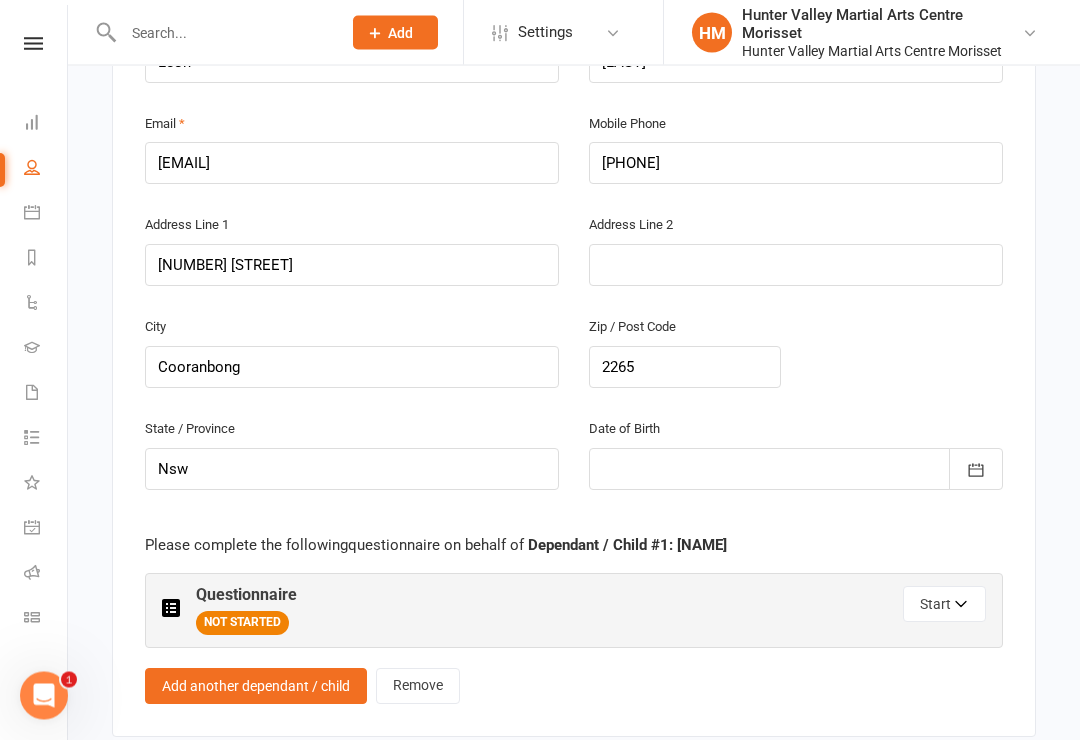 scroll, scrollTop: 1466, scrollLeft: 0, axis: vertical 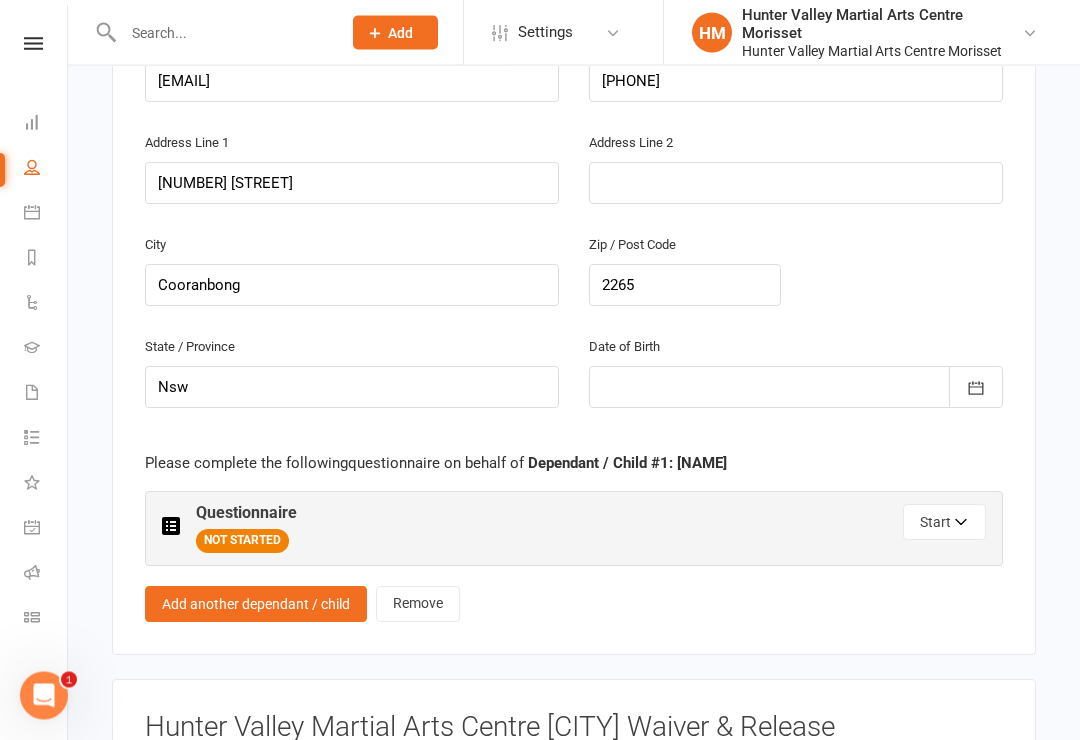 click at bounding box center (796, 388) 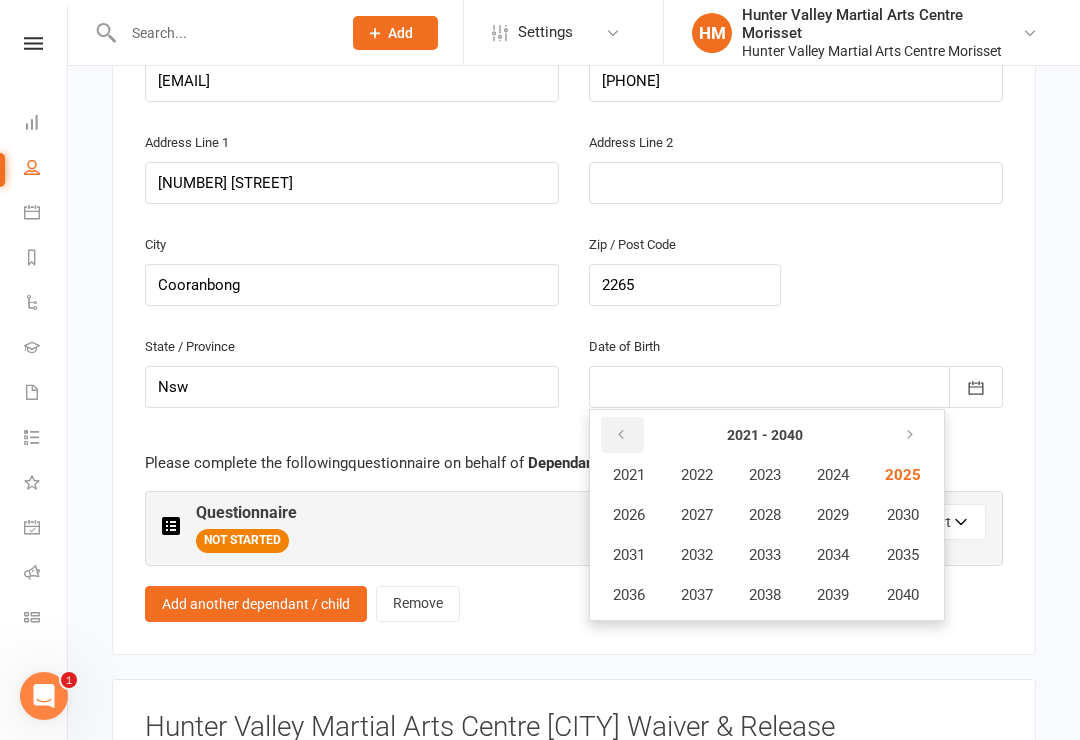 click at bounding box center (622, 435) 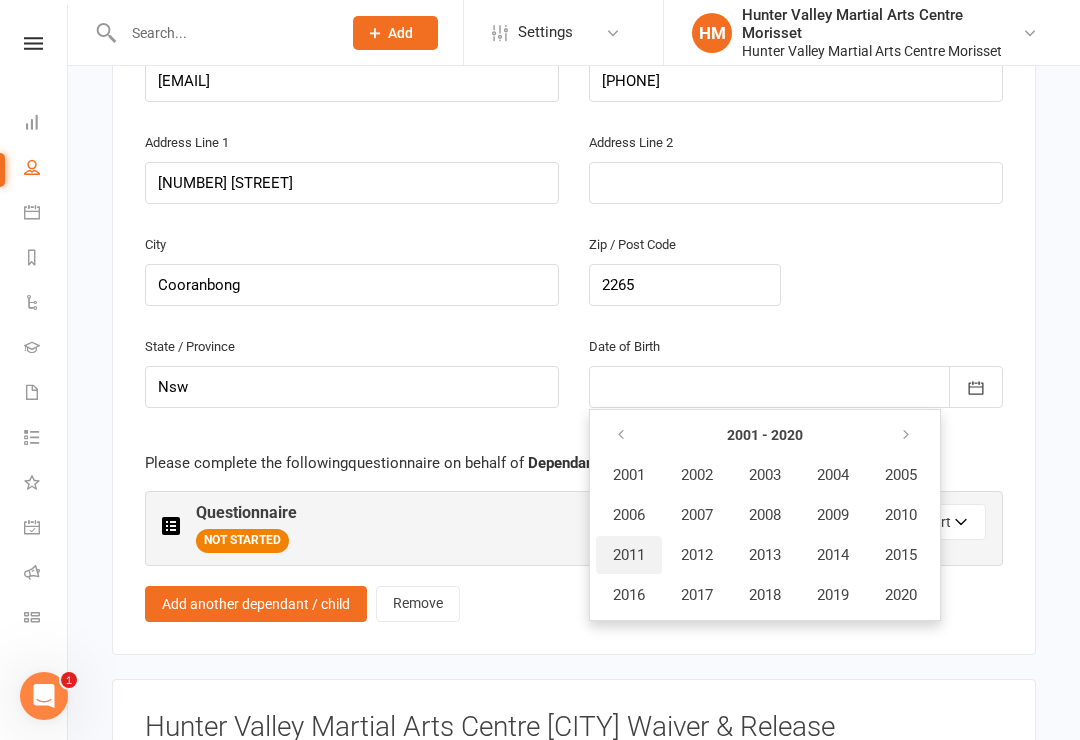 click on "2011" at bounding box center [629, 555] 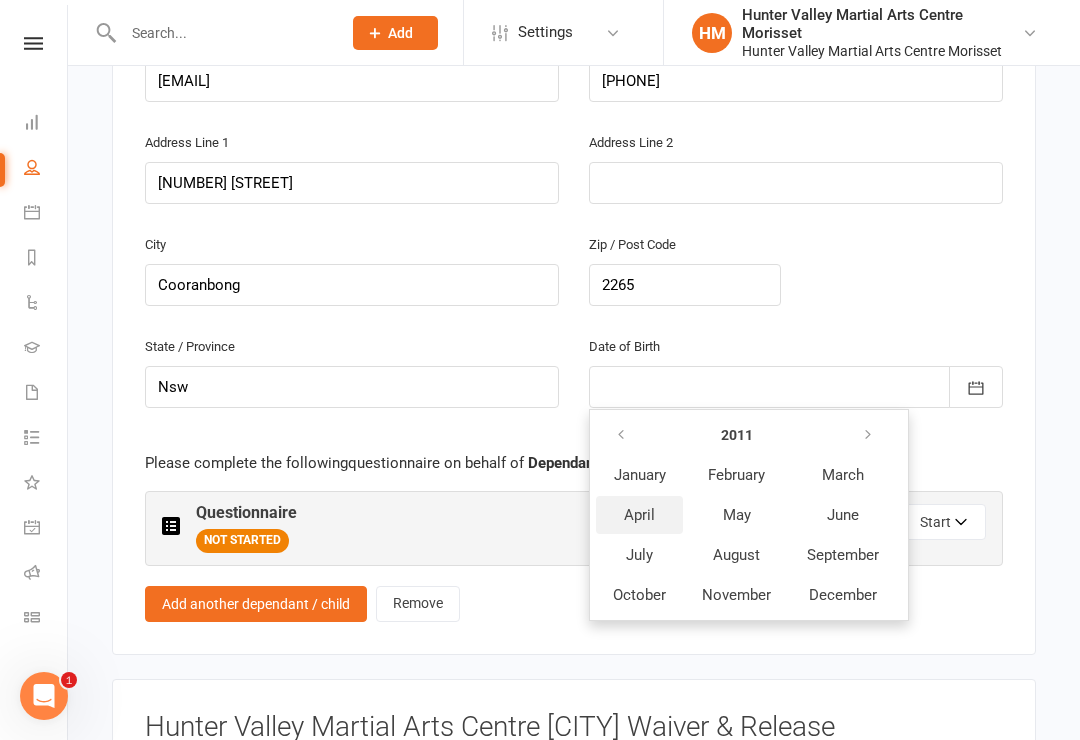 click on "April" at bounding box center [639, 515] 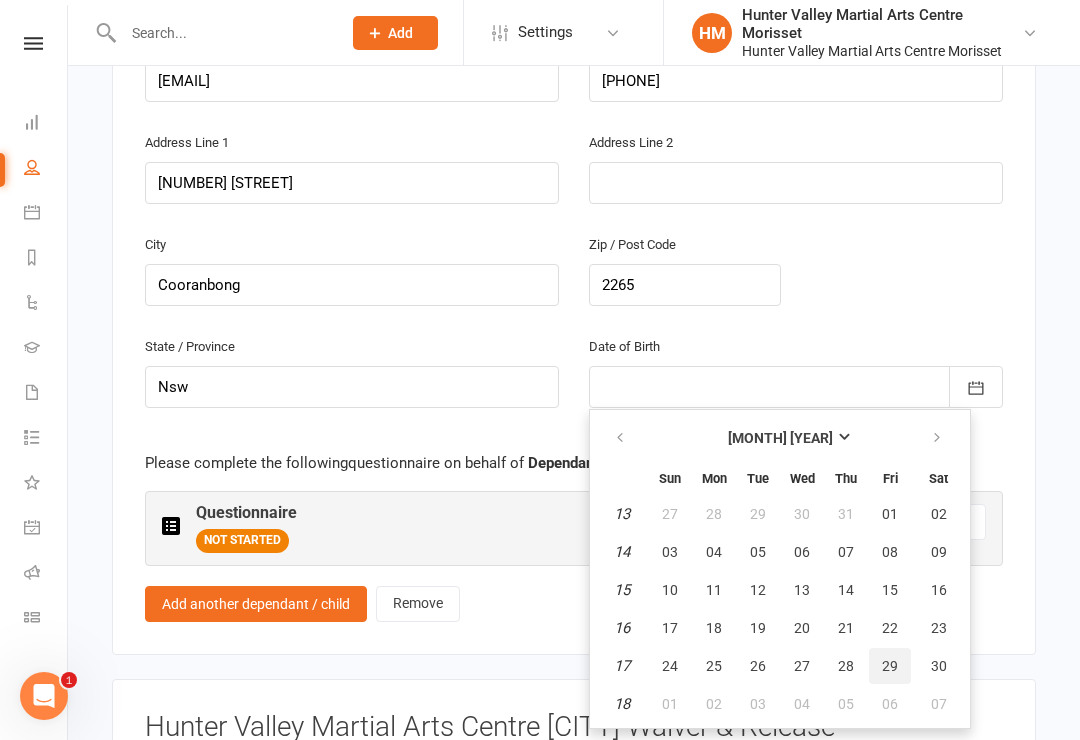 click on "29" at bounding box center [890, 666] 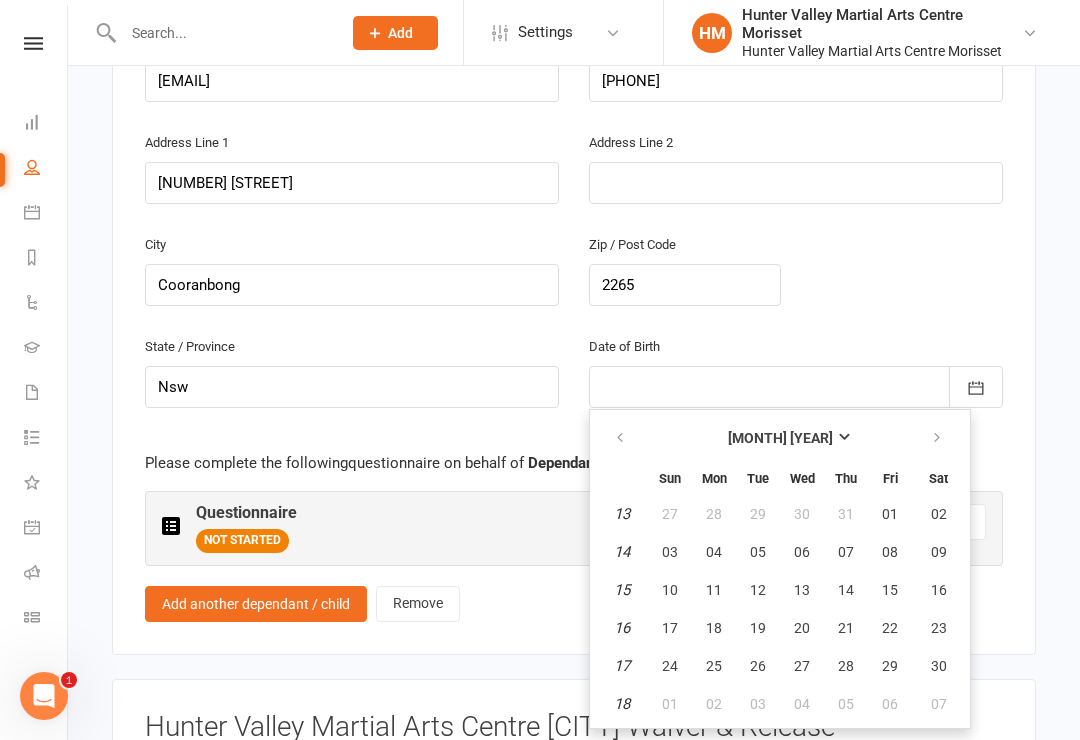 type on "[DAY] [MONTH] [YEAR]" 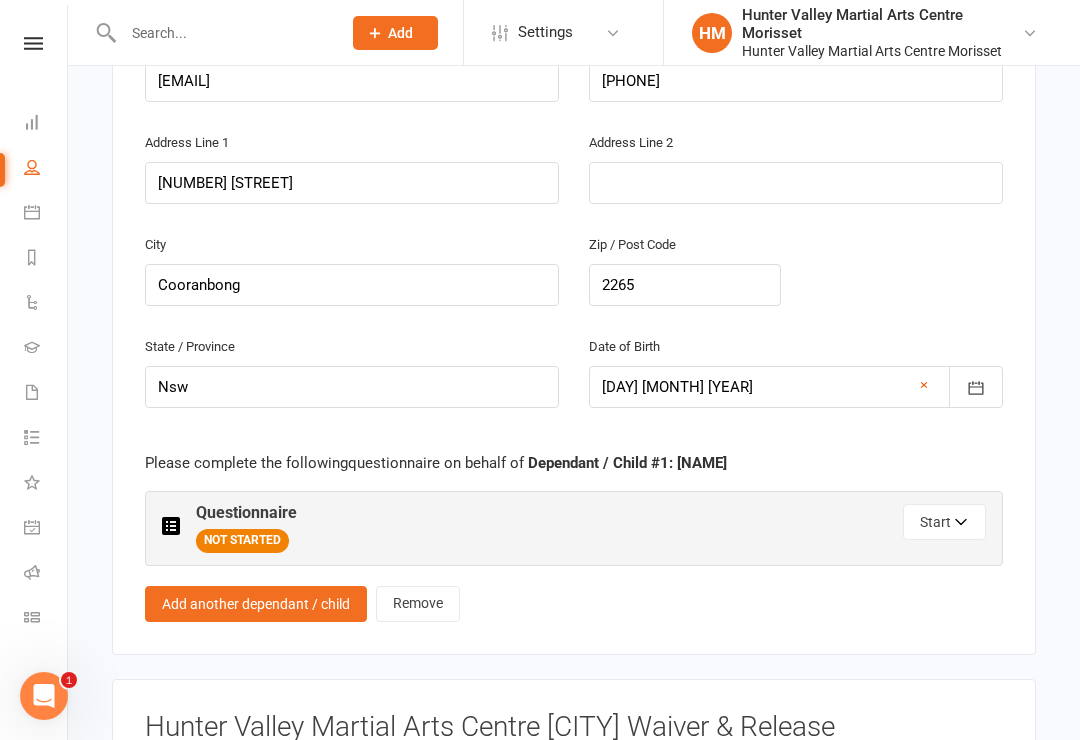 scroll, scrollTop: 1745, scrollLeft: 0, axis: vertical 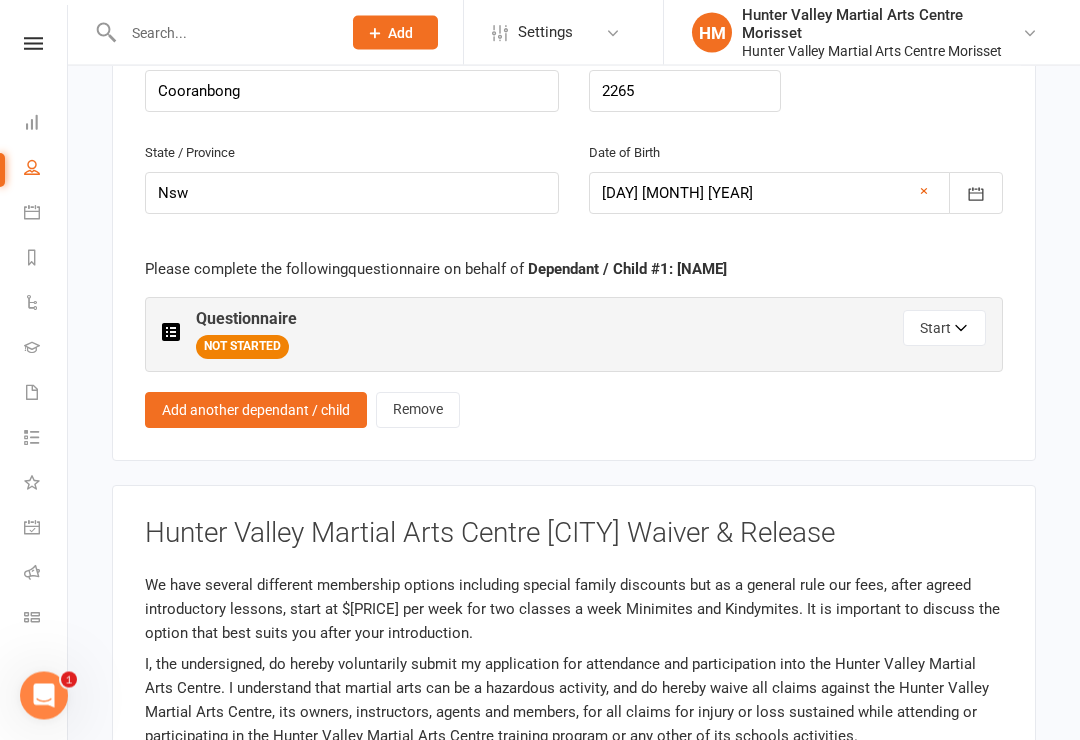click on "Start" at bounding box center [944, 329] 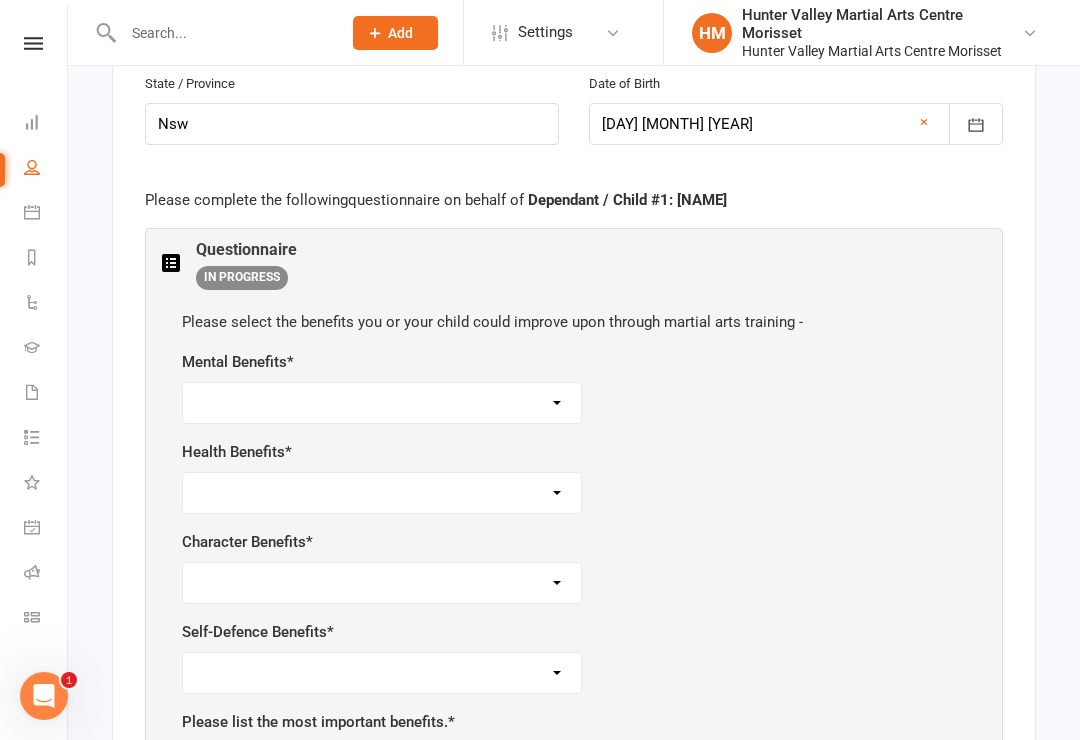 scroll, scrollTop: 1840, scrollLeft: 0, axis: vertical 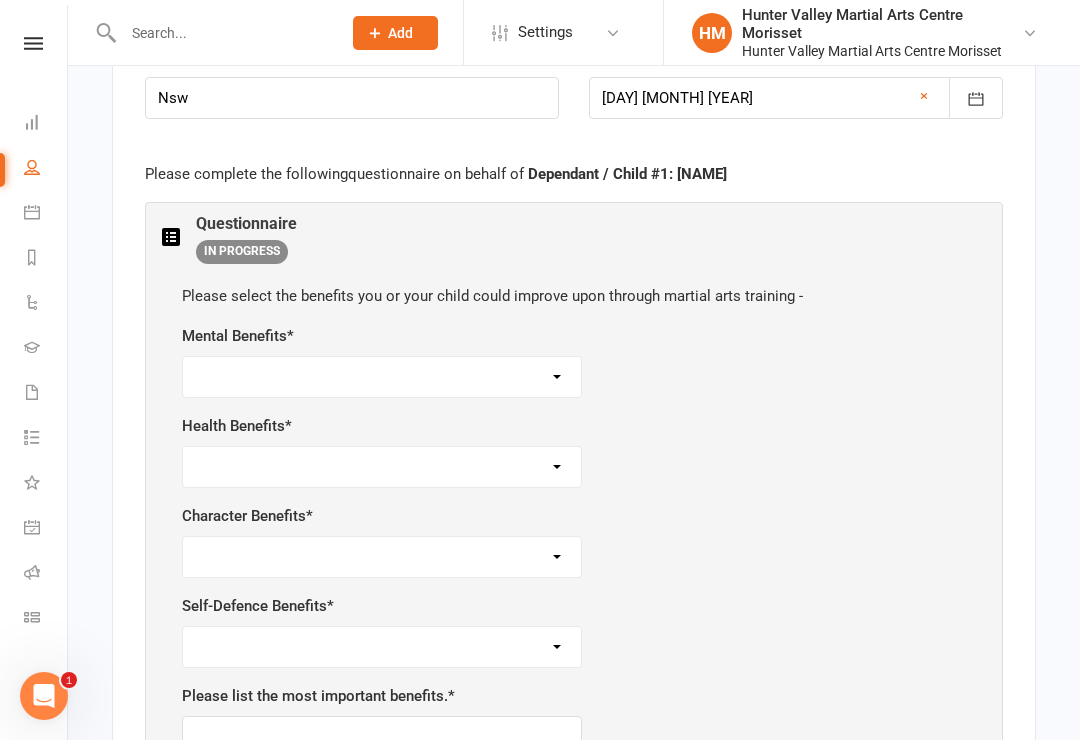 click on "Self-esteem Focus and listening Fun, Fun, Fun Determination Motivation All of the above" at bounding box center (382, 377) 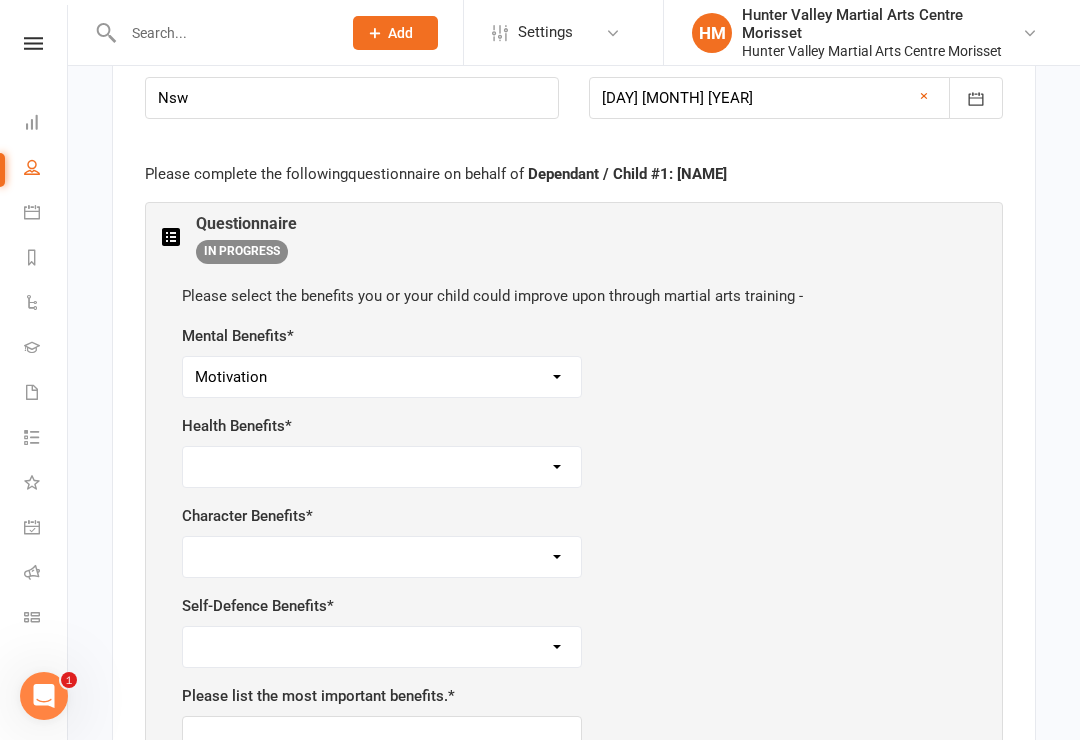 click on "Weight control Strength Flexibility Coordination Cardio-vascular / Fitness All of the above" at bounding box center (382, 467) 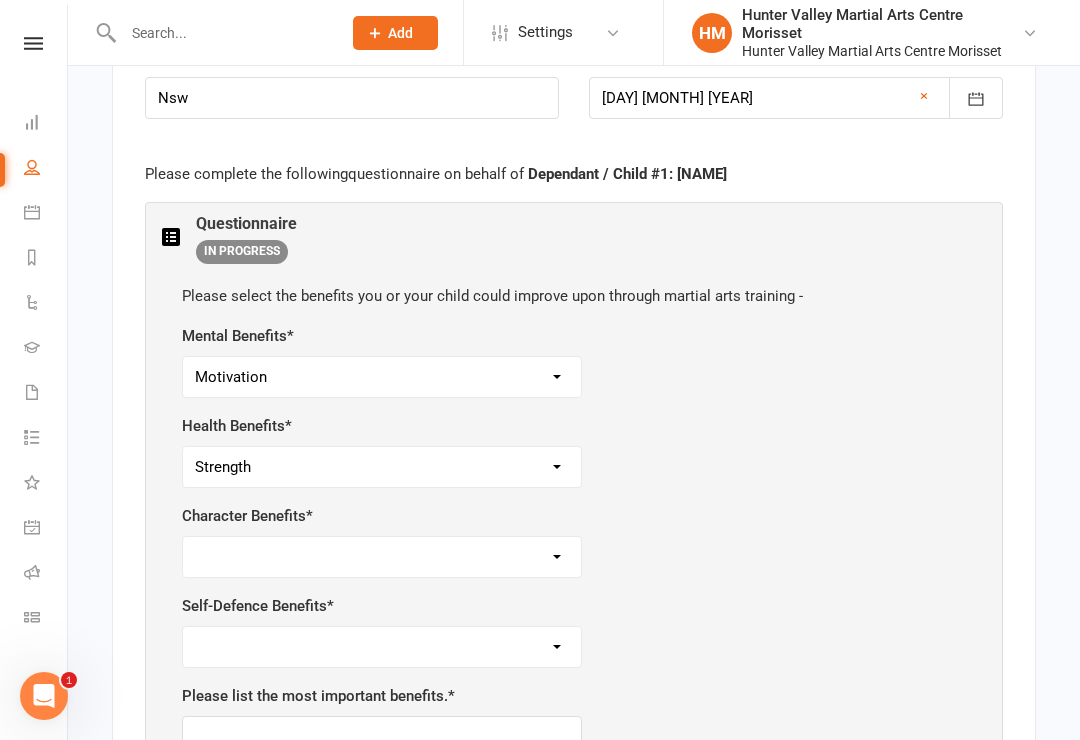 click on "Respect for others Integrity Self-Control Leadership Assertiveness All of the above" at bounding box center [382, 557] 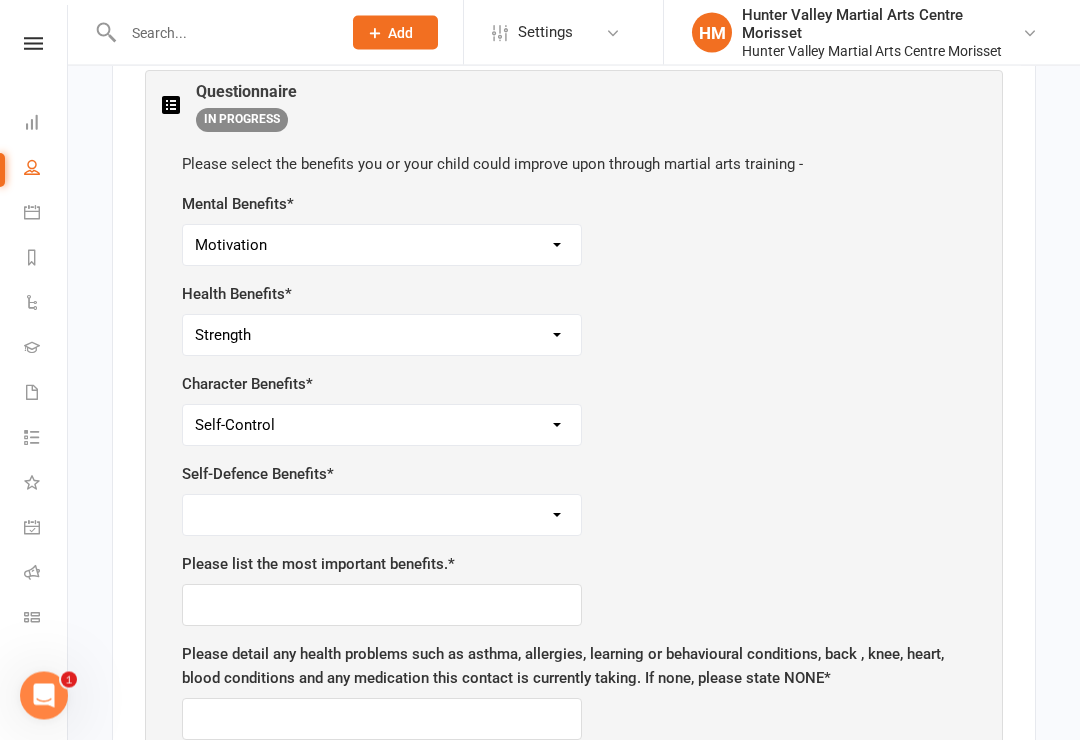 click on "Safety Self-Confidence Anti-Bullying Agility and Coordination Awareness All of the above" at bounding box center [382, 516] 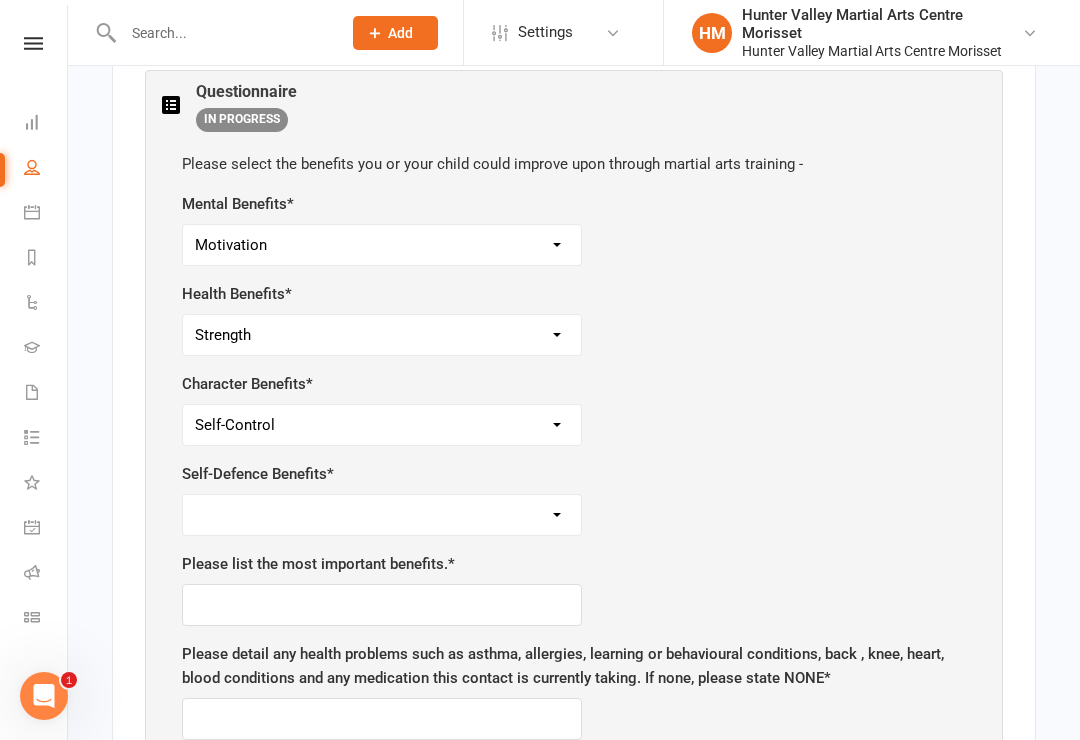 select on "Safety" 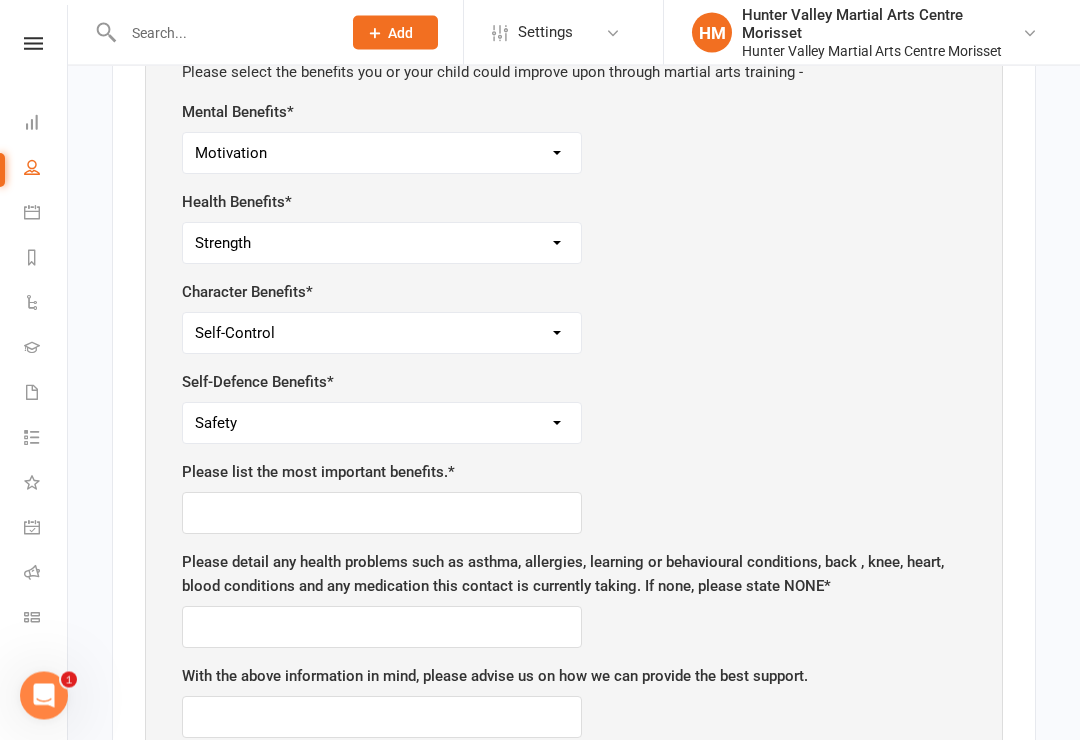 scroll, scrollTop: 2100, scrollLeft: 0, axis: vertical 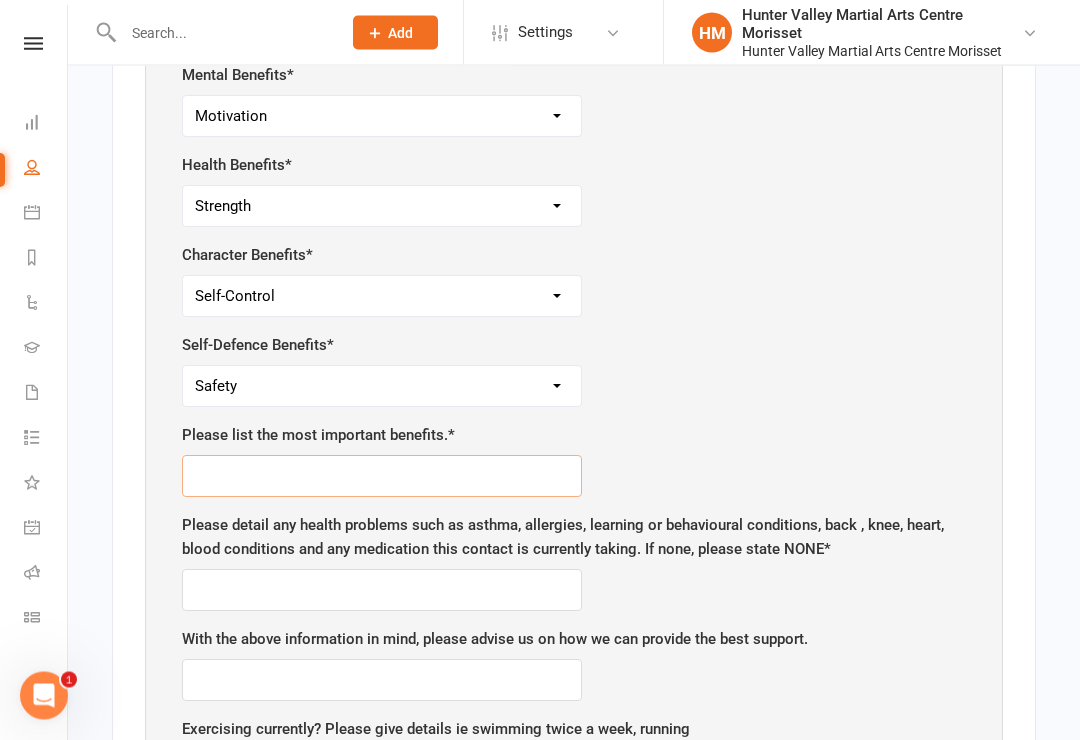 click at bounding box center (382, 477) 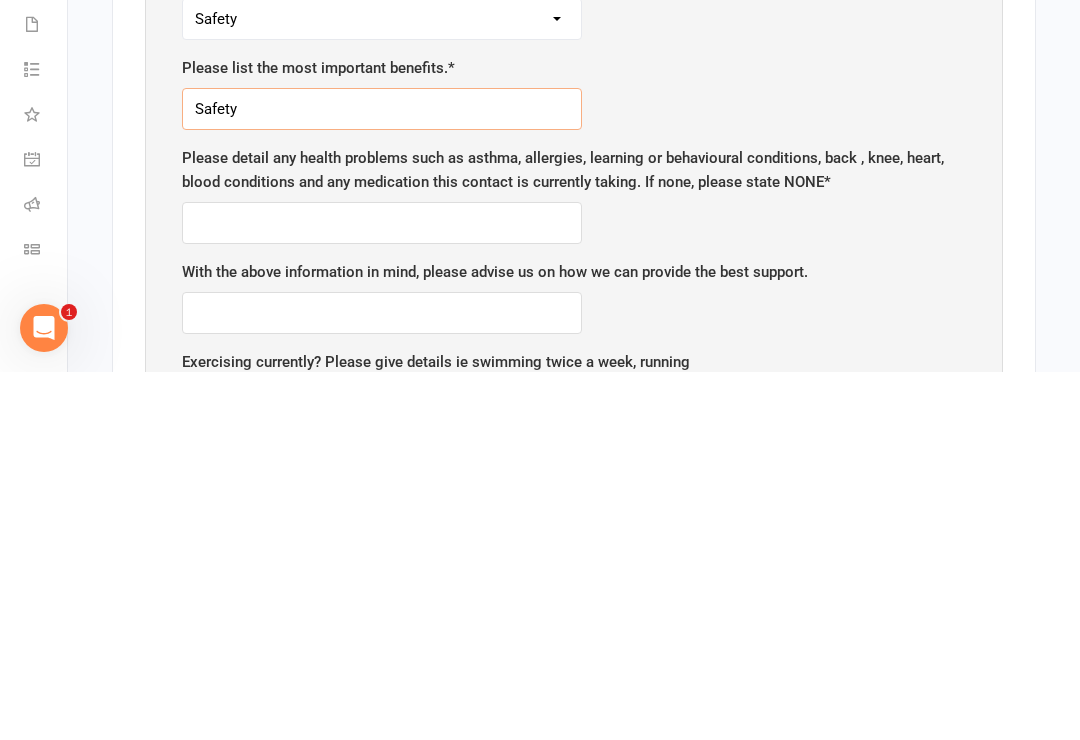 type on "Safety" 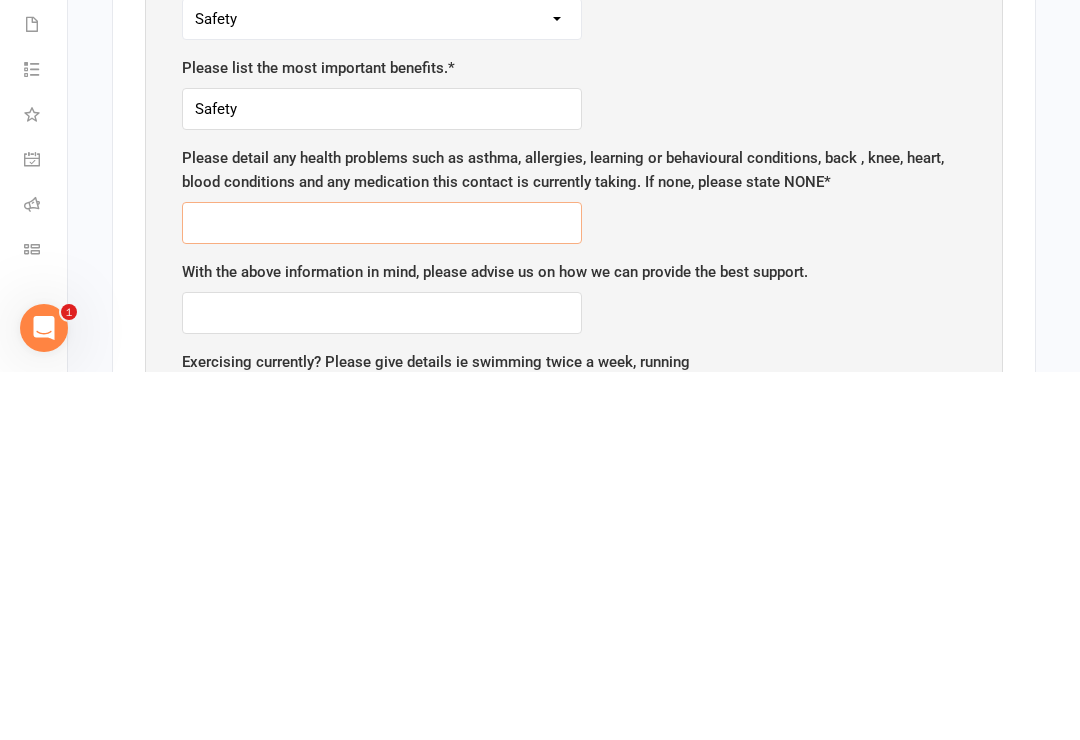 click at bounding box center (382, 591) 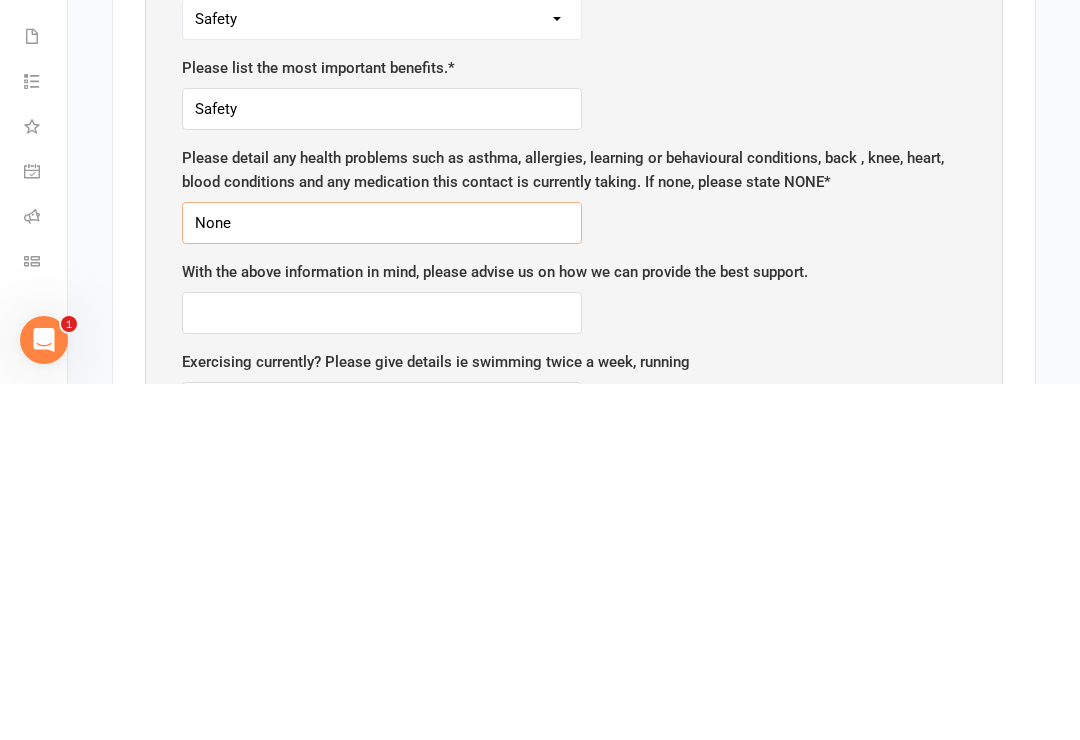scroll, scrollTop: 2113, scrollLeft: 0, axis: vertical 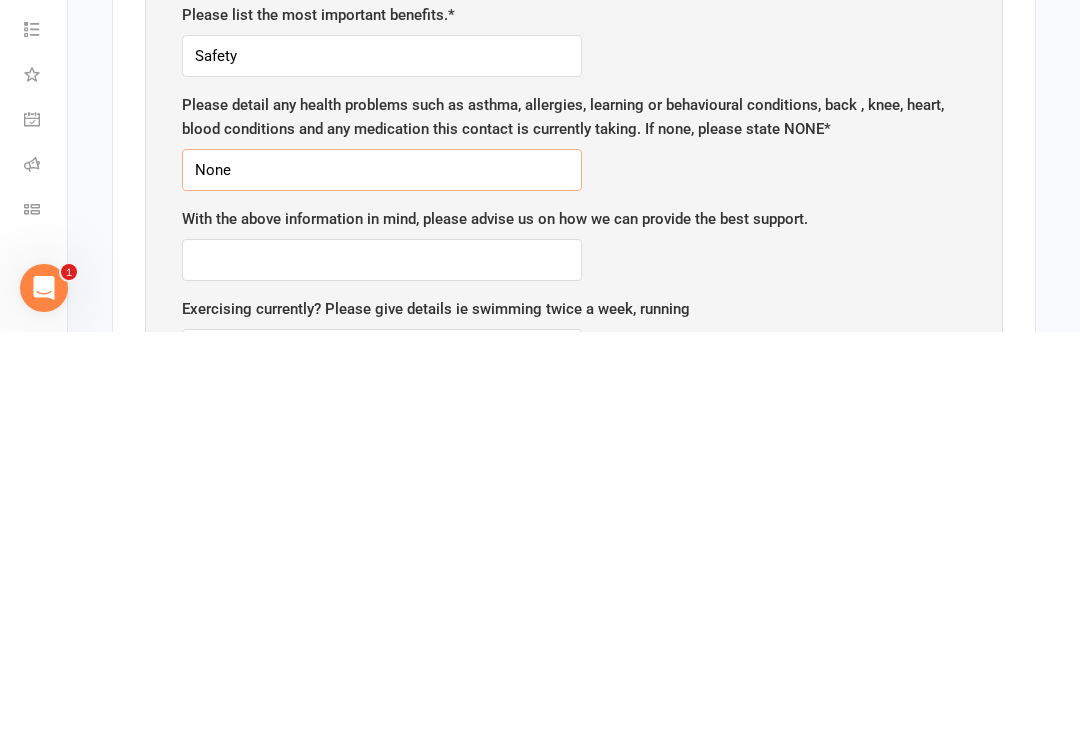 type on "None" 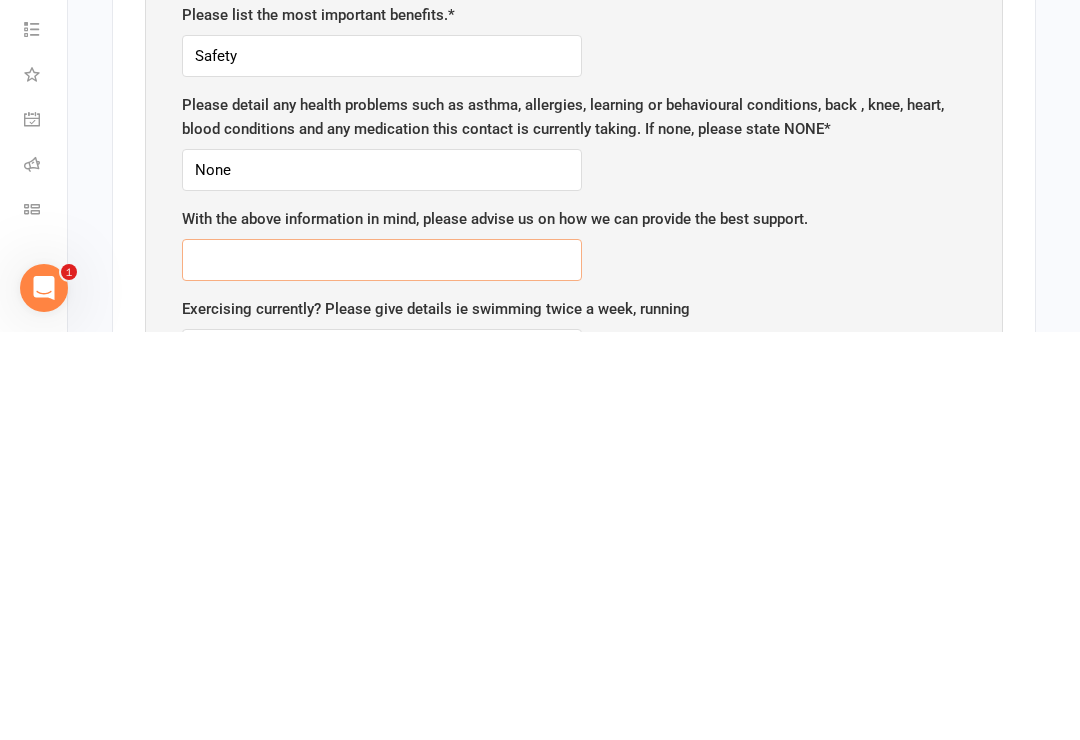 click at bounding box center [382, 668] 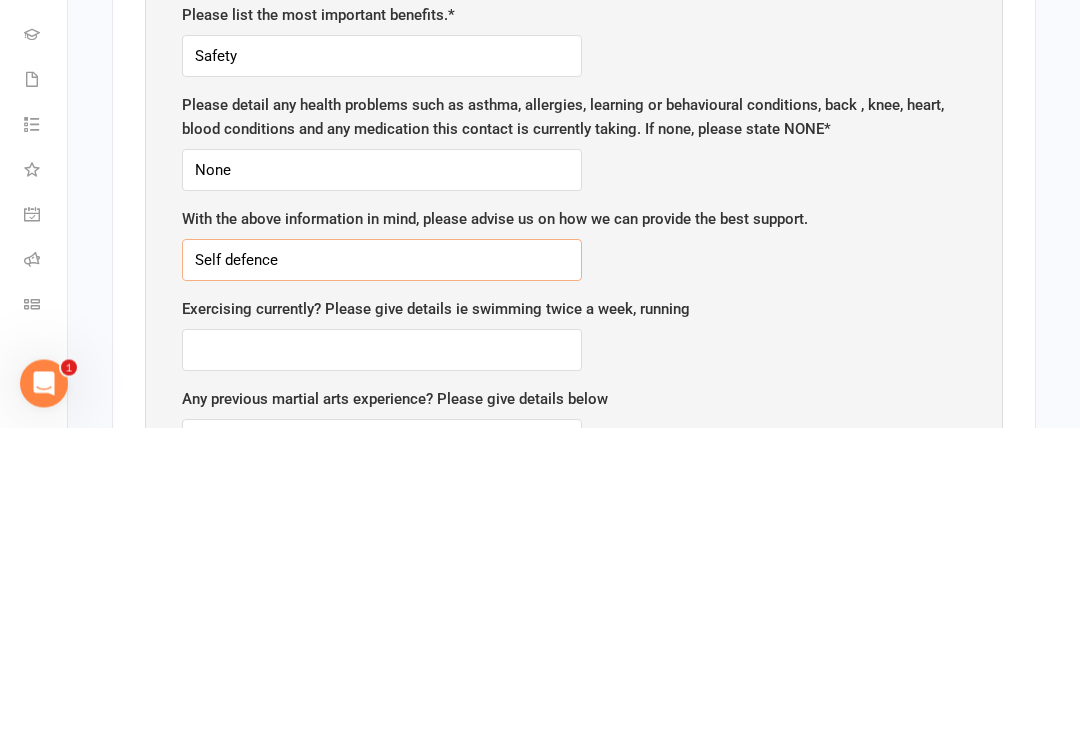 scroll, scrollTop: 2209, scrollLeft: 0, axis: vertical 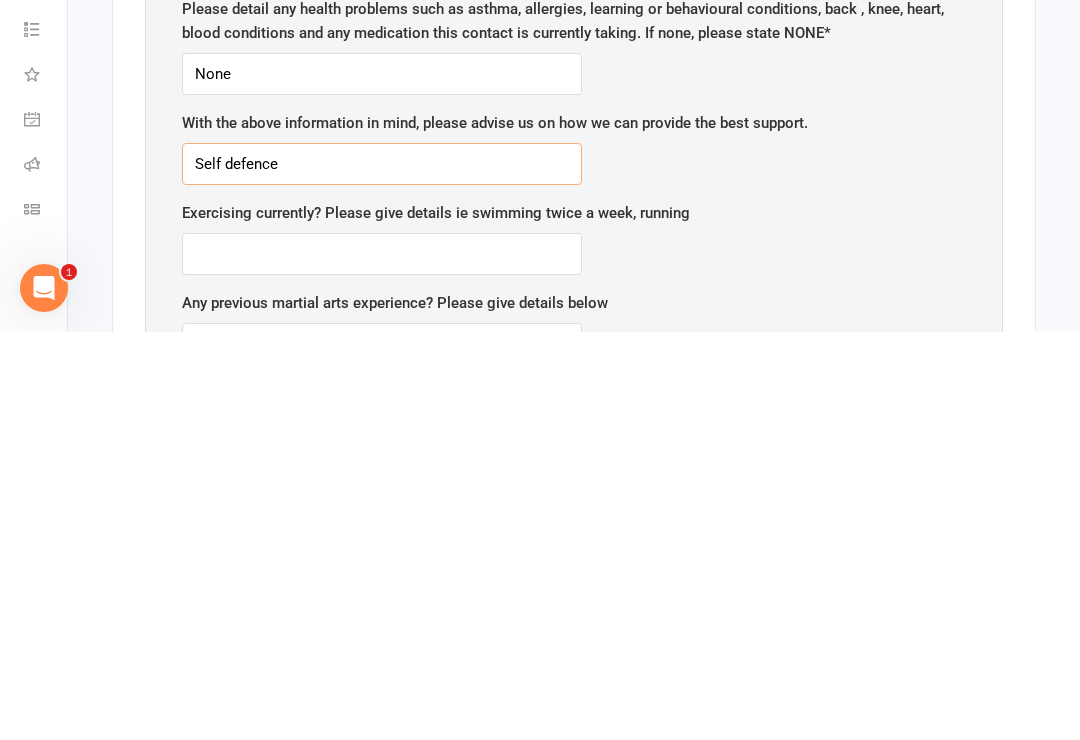 type on "Self defence" 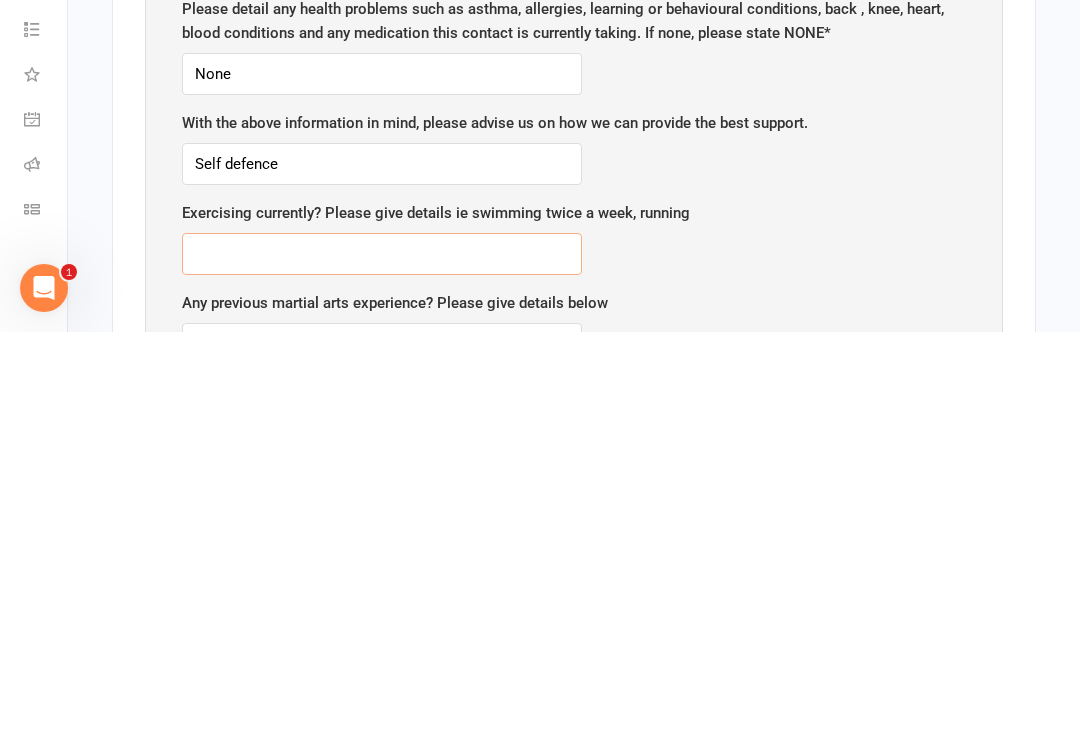 click at bounding box center [382, 662] 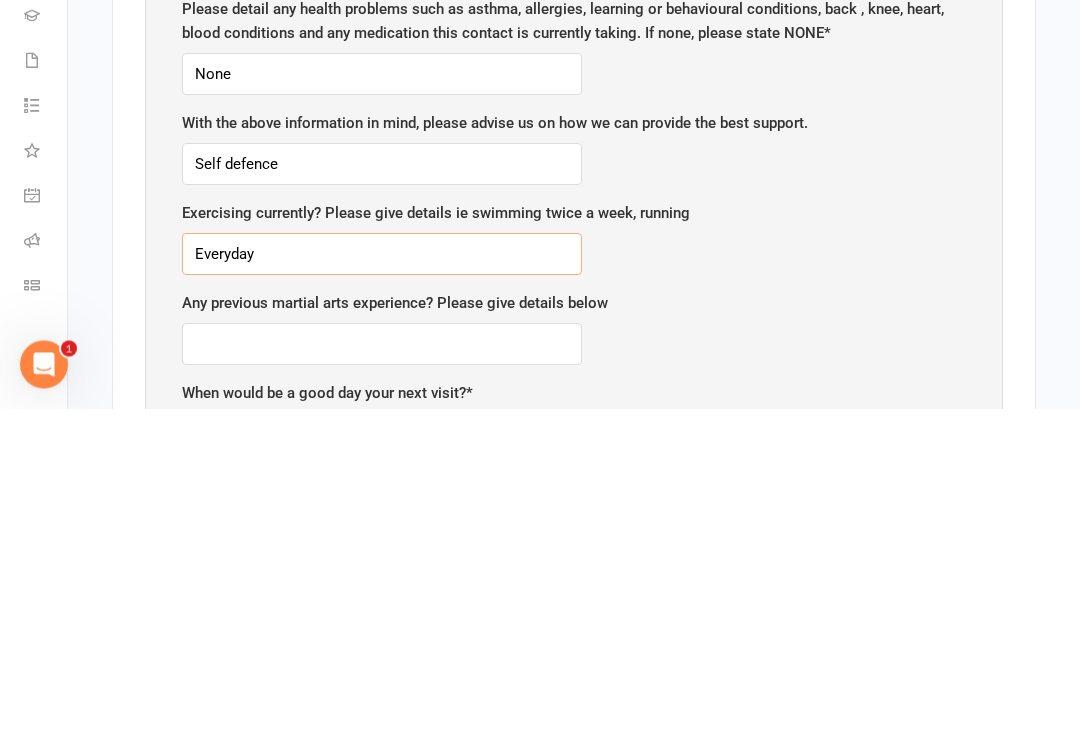 scroll, scrollTop: 2294, scrollLeft: 0, axis: vertical 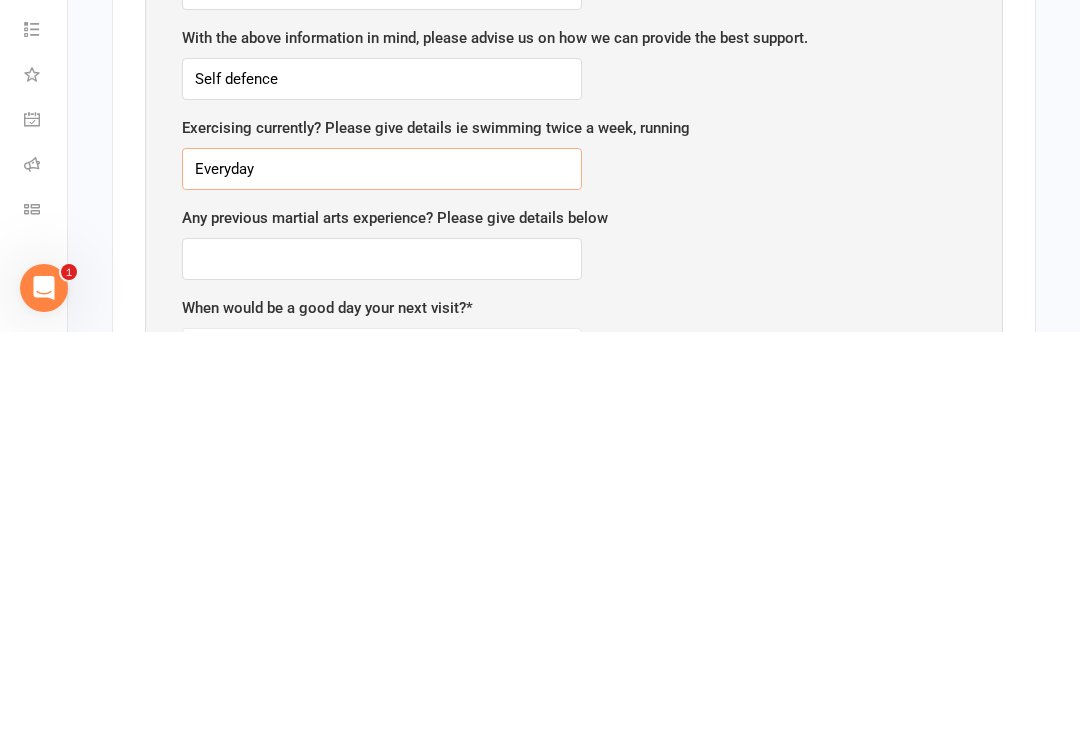 type on "Everyday" 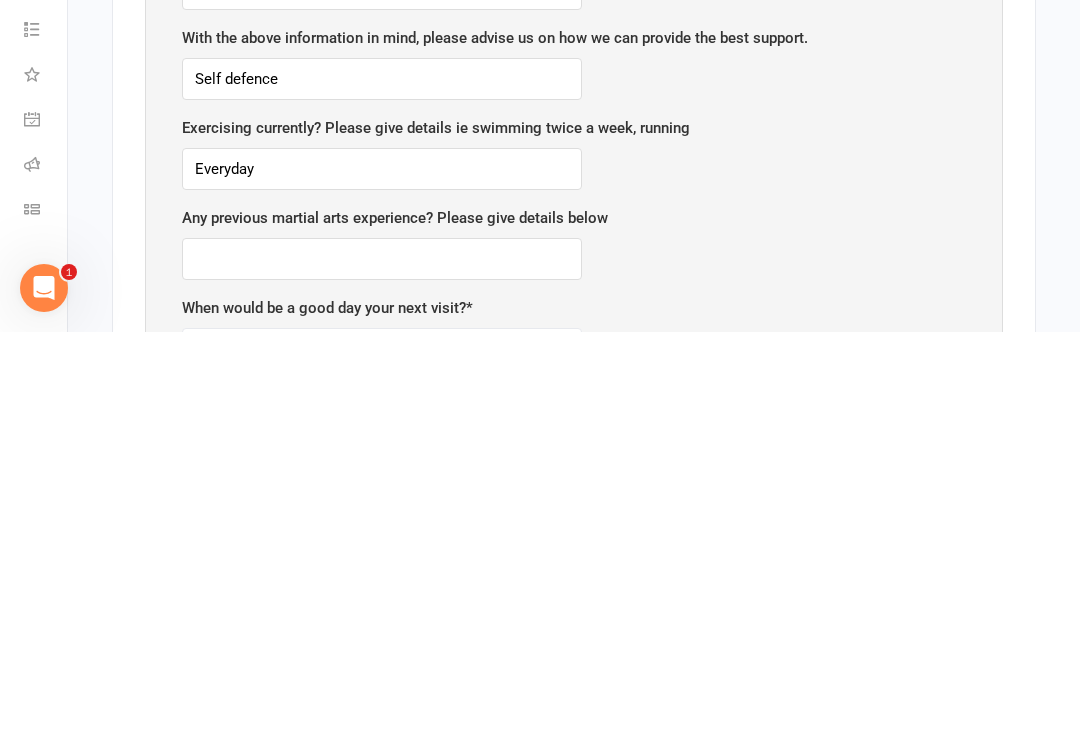 click at bounding box center (382, 667) 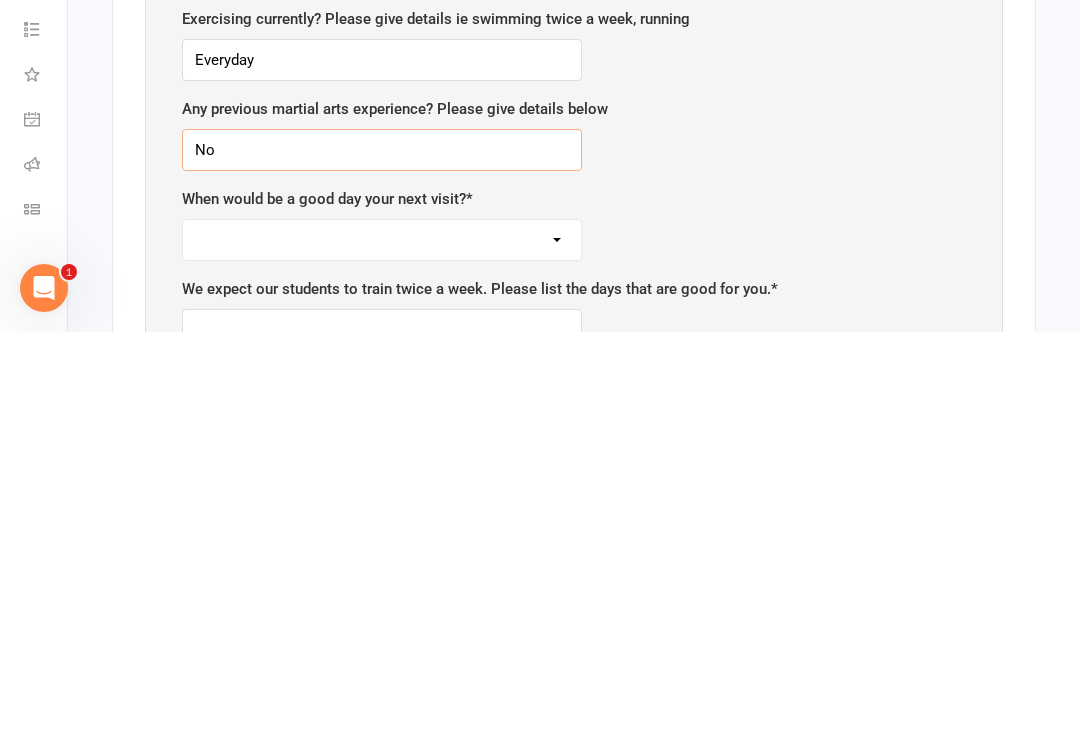 type on "No" 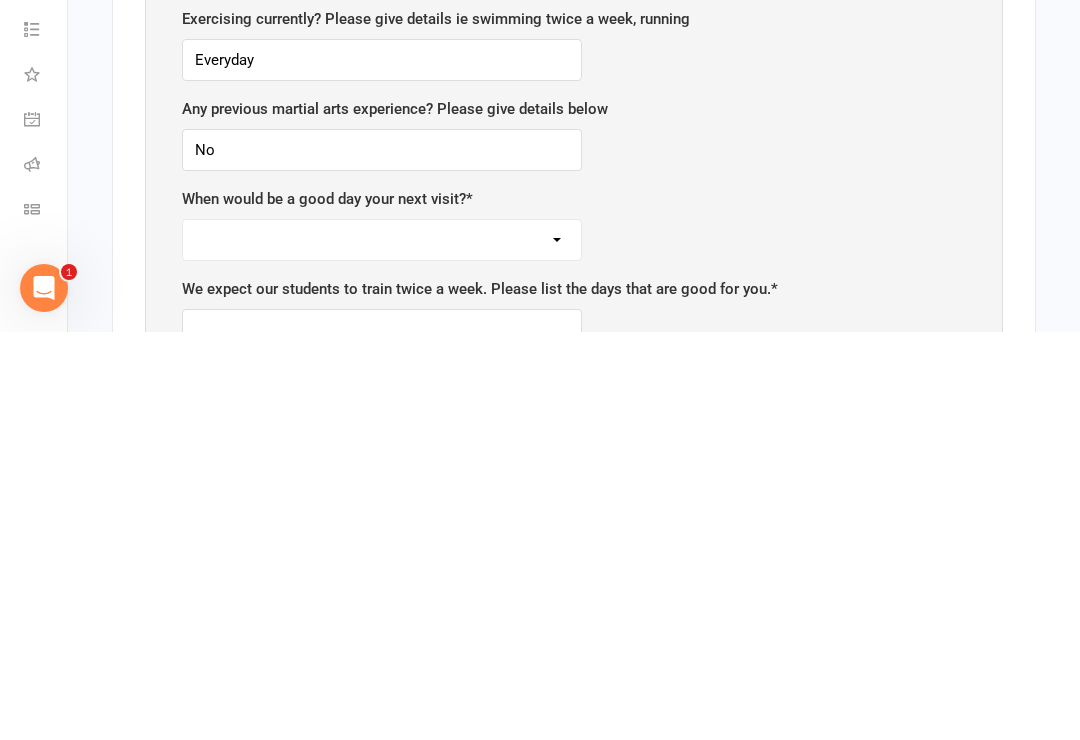click on "[DAY] [DAY] [DAY] [DAY] [DAY]" at bounding box center (382, 648) 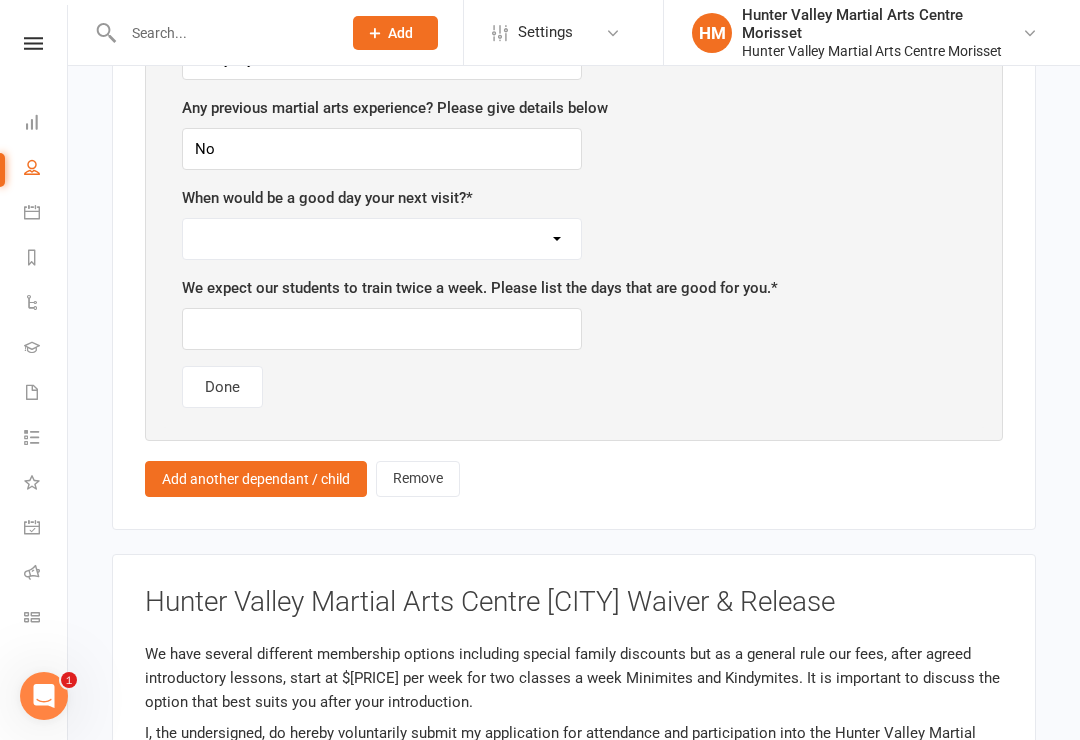 select on "Monday" 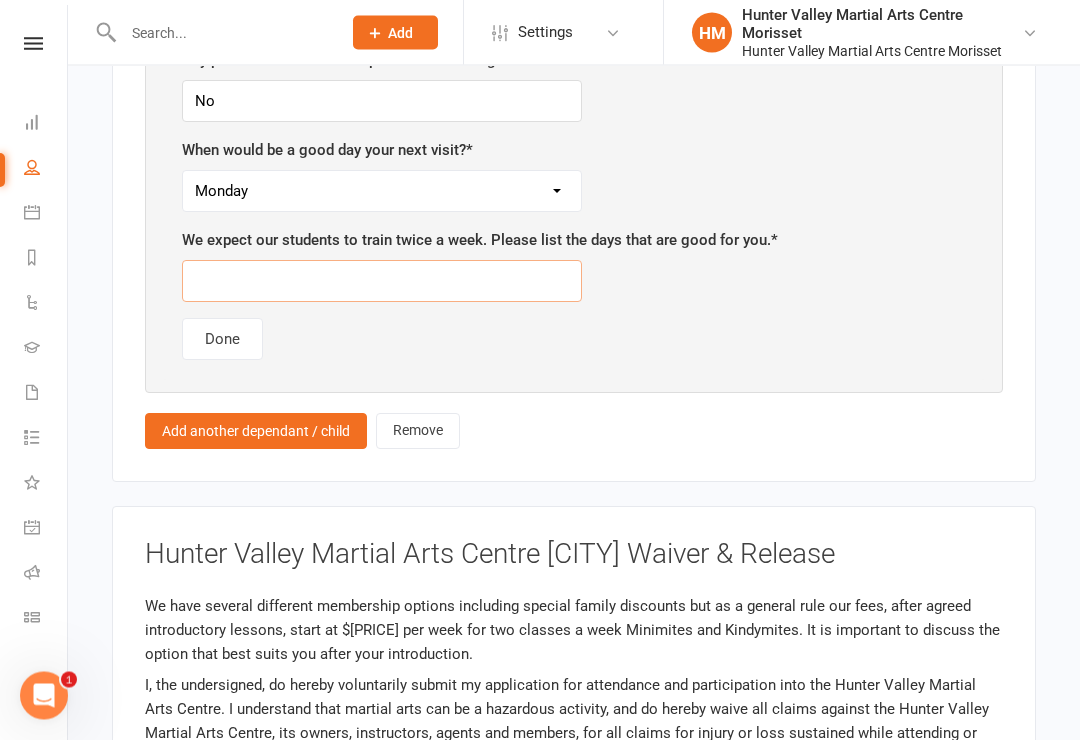 click at bounding box center (382, 282) 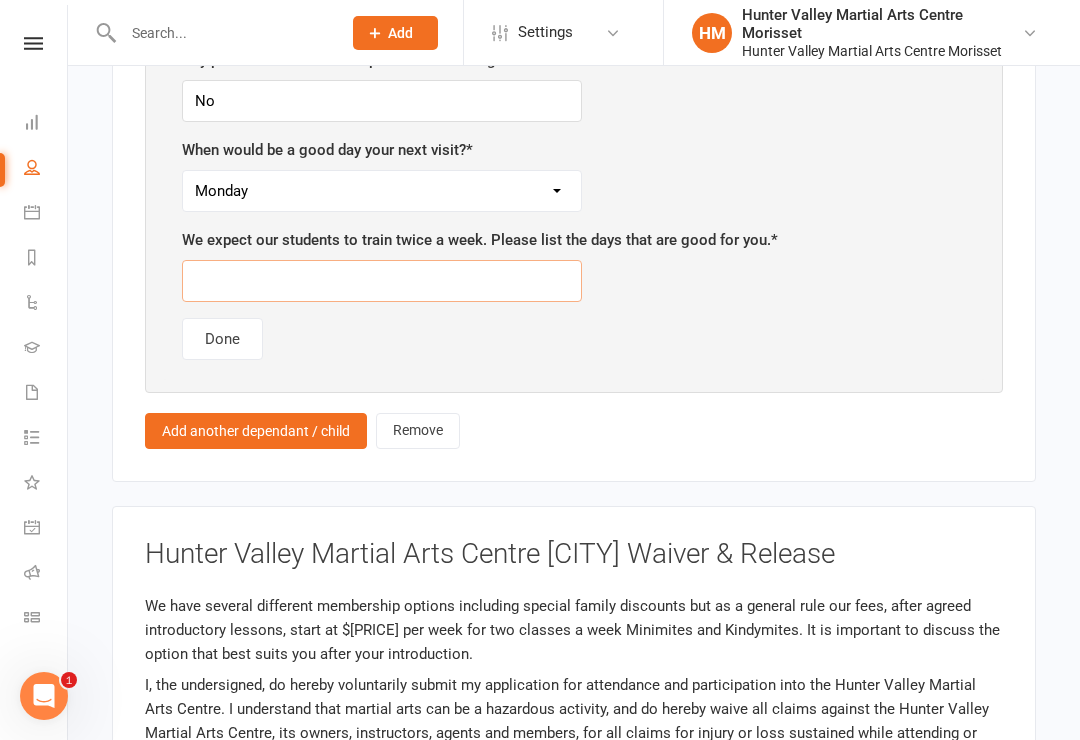 scroll, scrollTop: 2859, scrollLeft: 0, axis: vertical 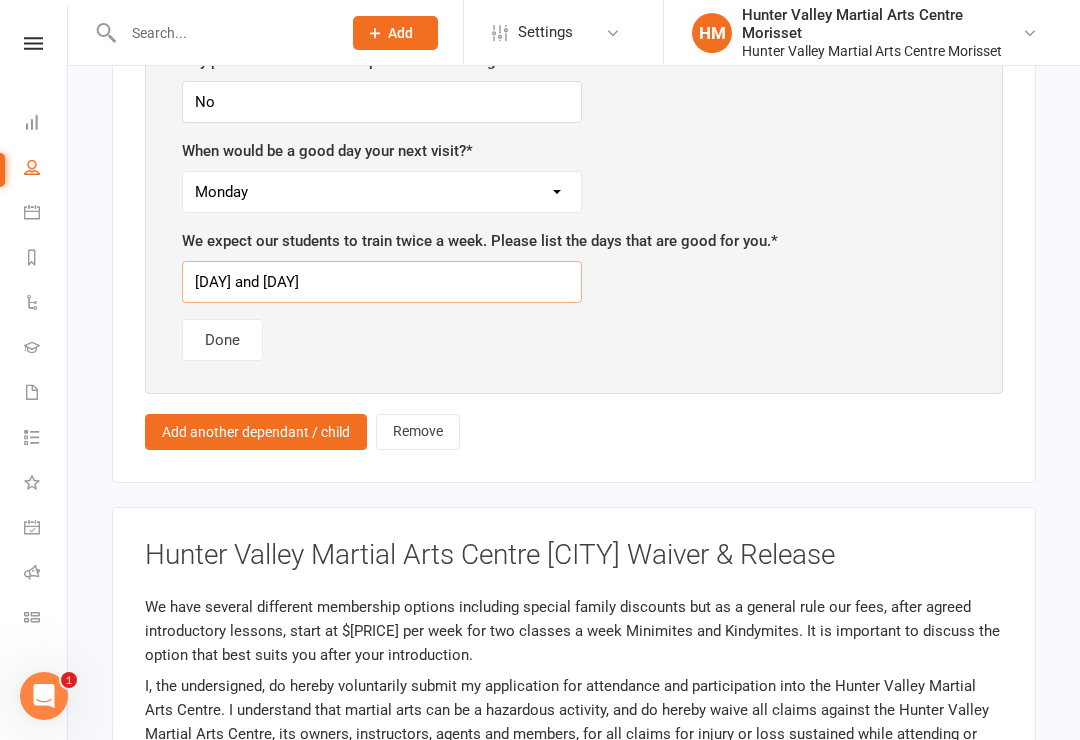 click on "[DAY] and [DAY]" at bounding box center [382, 282] 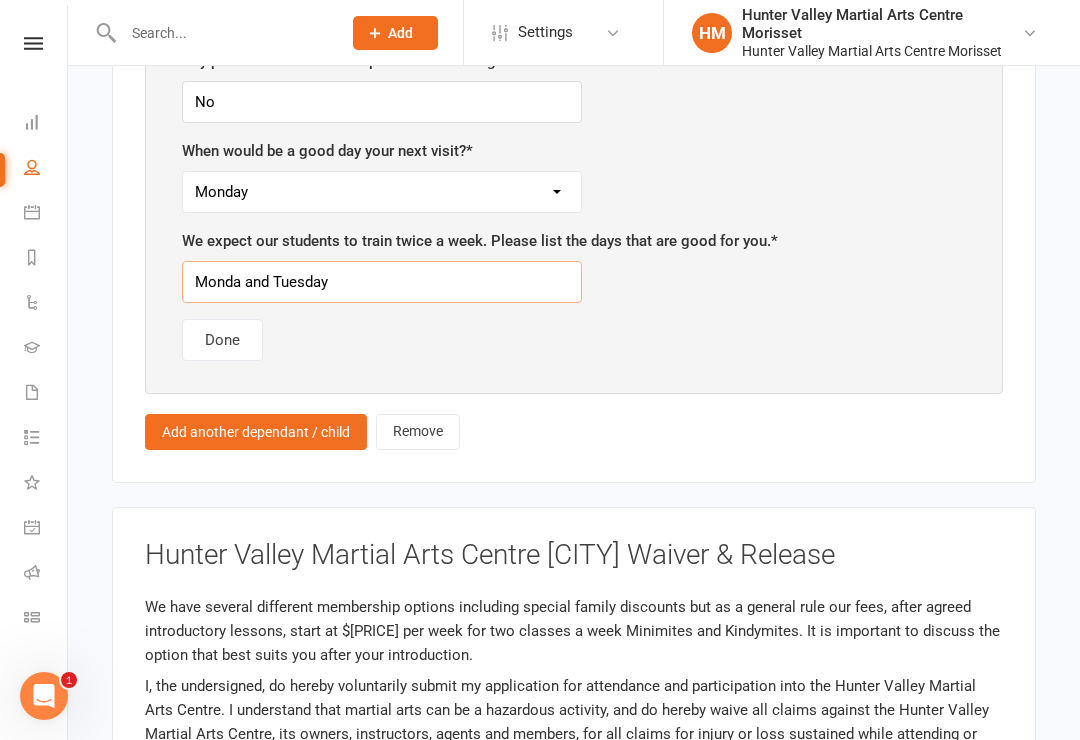 type on "Monday and Tuesday" 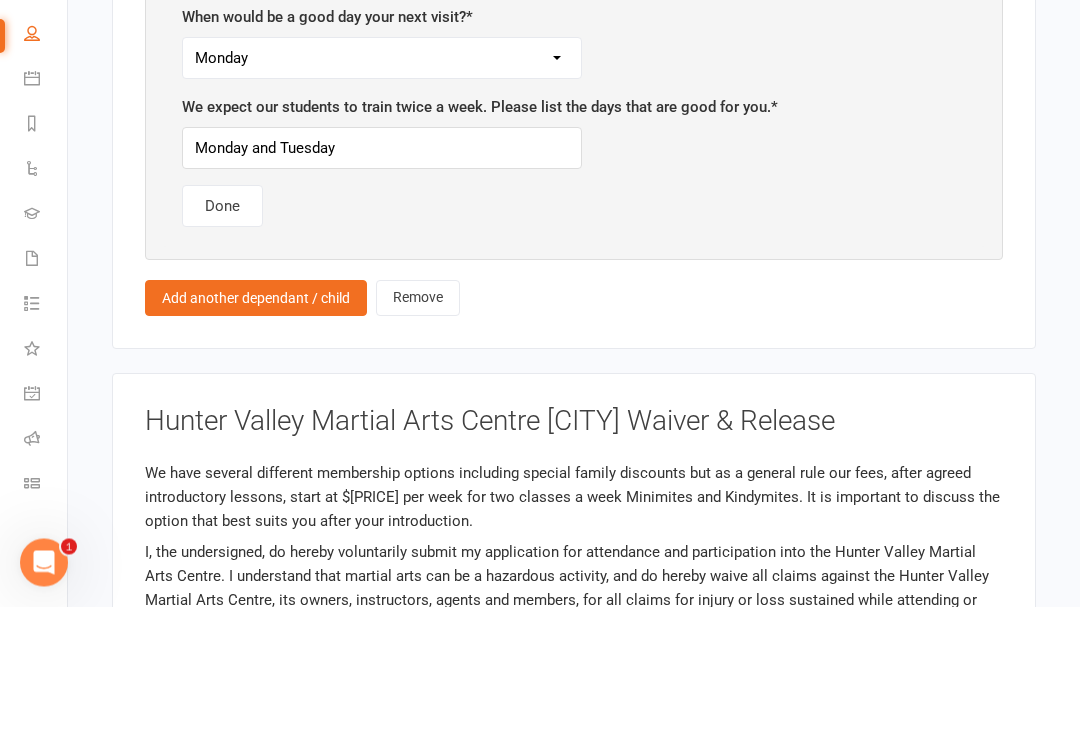 click on "Done" at bounding box center [222, 340] 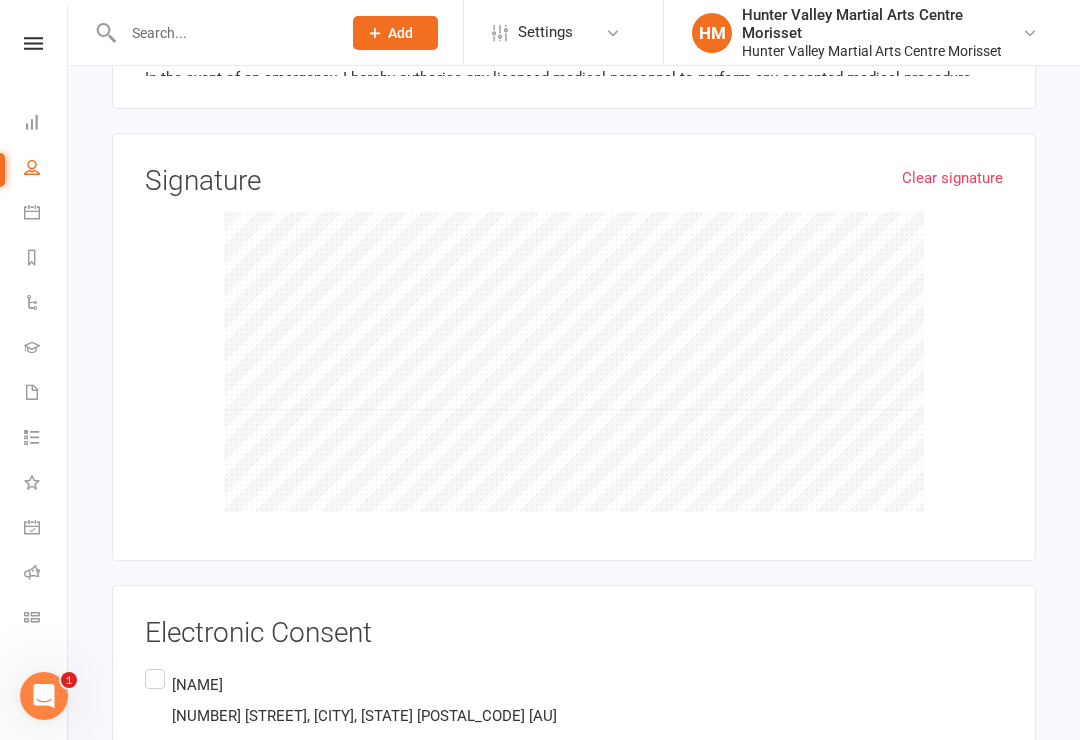 scroll, scrollTop: 2433, scrollLeft: 0, axis: vertical 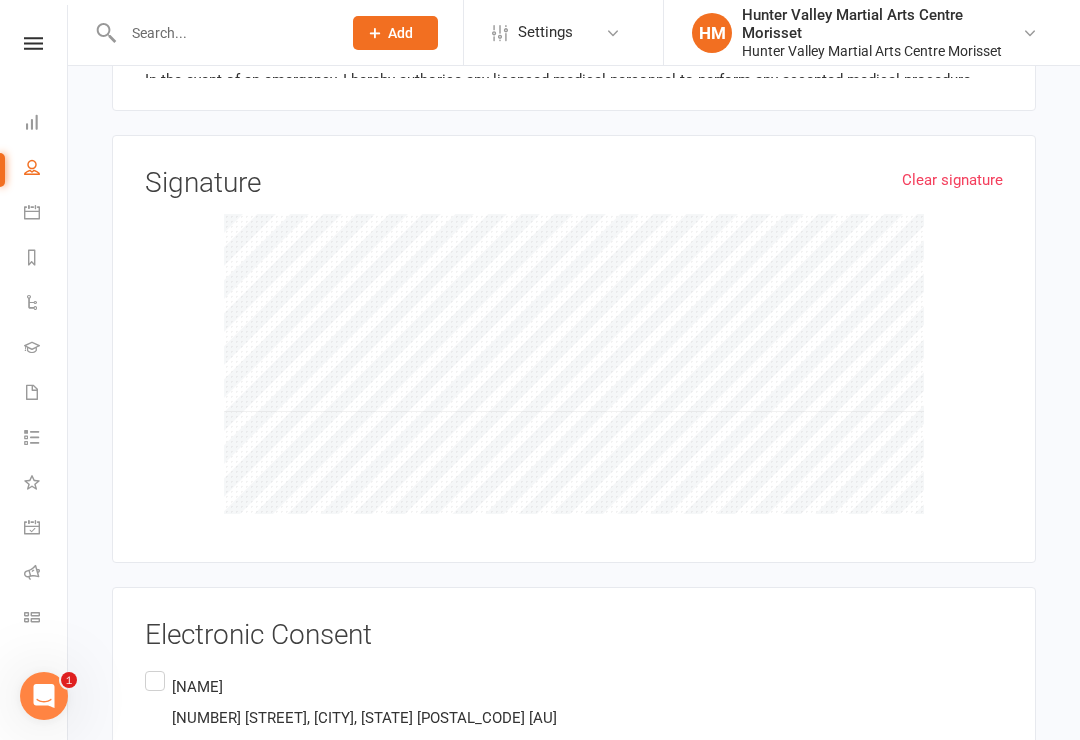 click on "[NAME] [NUMBER] [STREET], [CITY], [STATE] [POSTAL_CODE] [AU]" at bounding box center (351, 702) 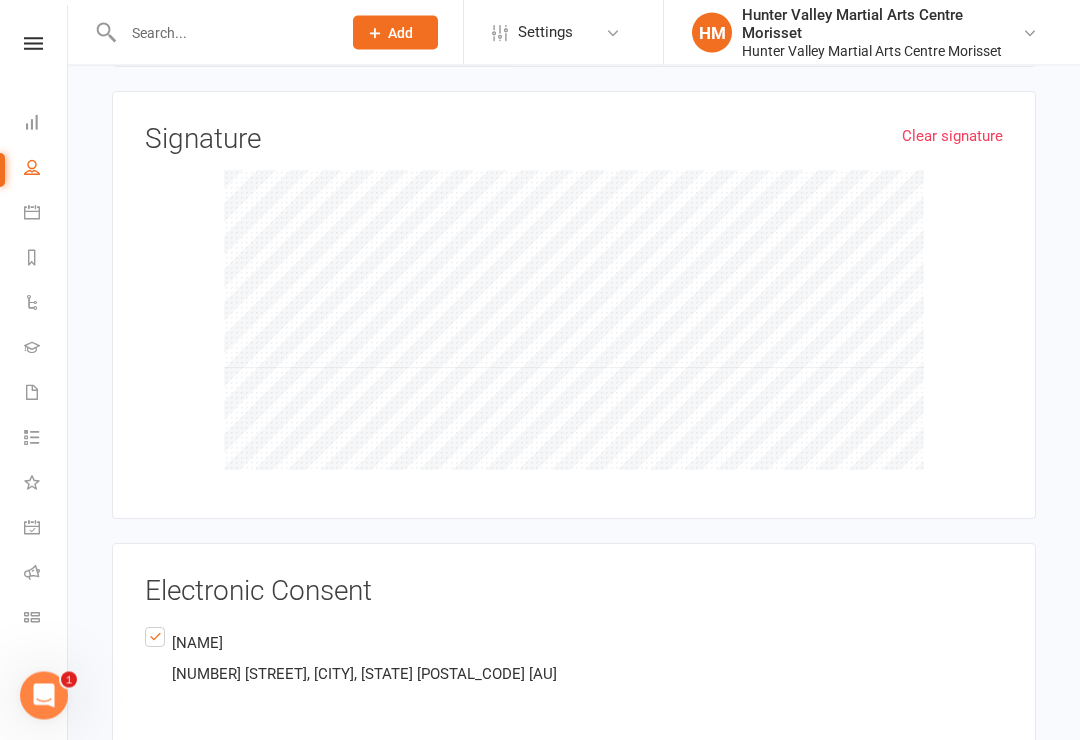 scroll, scrollTop: 2590, scrollLeft: 0, axis: vertical 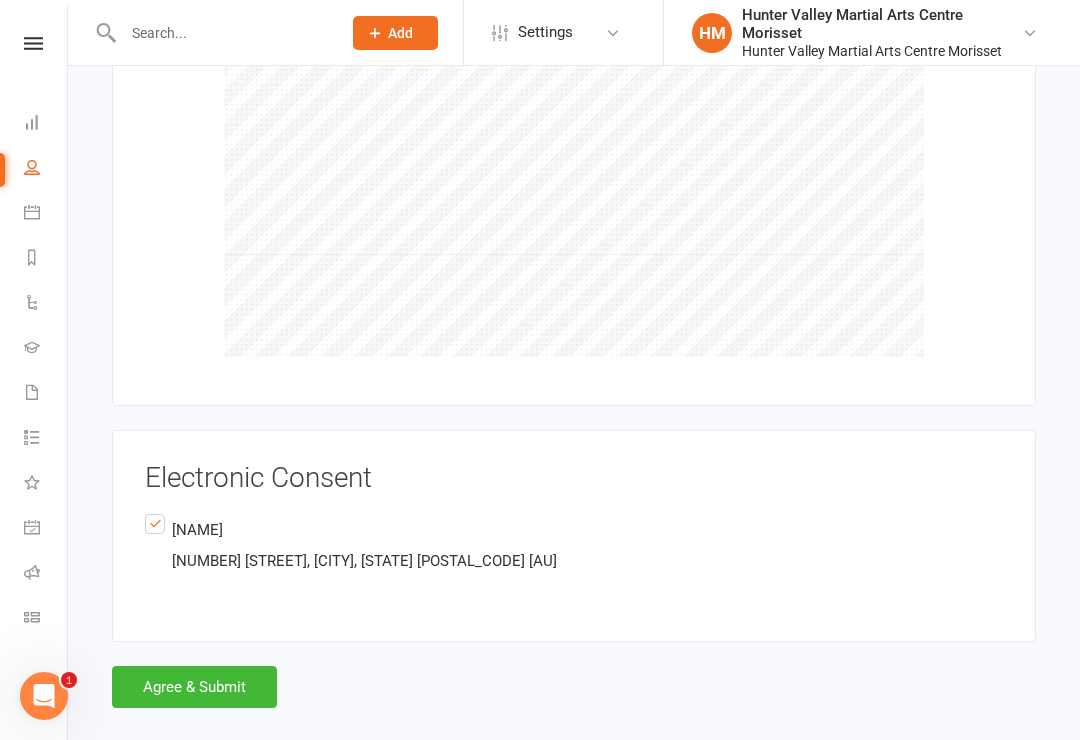click on "Agree & Submit" at bounding box center (194, 687) 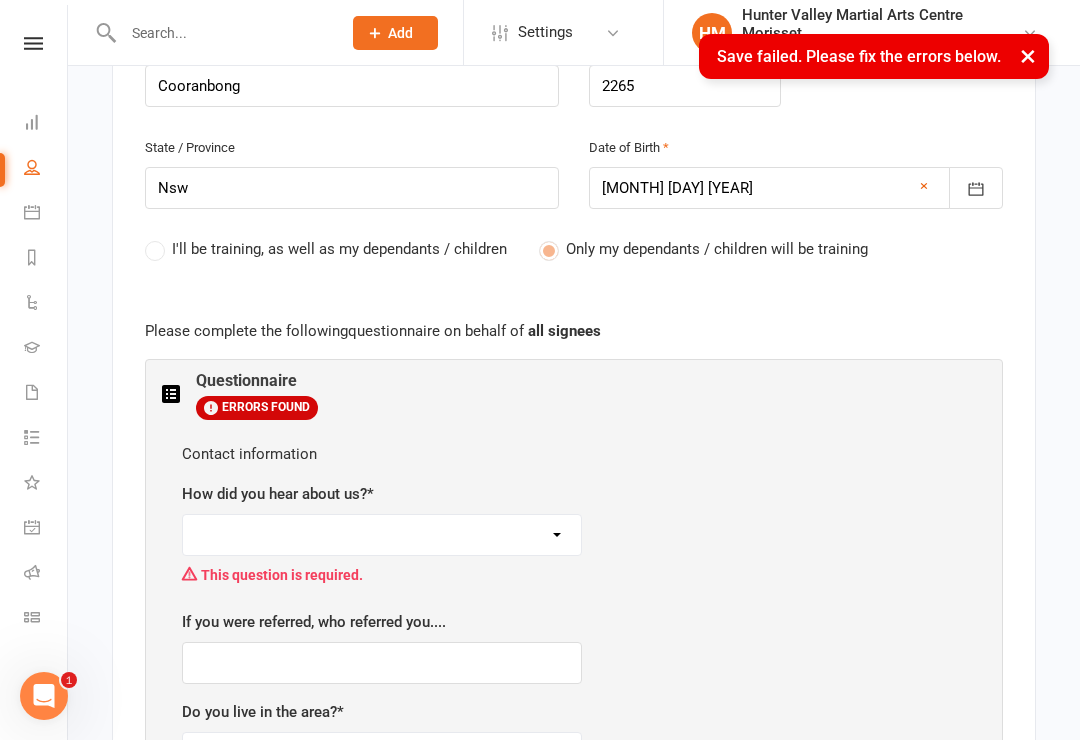 scroll, scrollTop: 889, scrollLeft: 0, axis: vertical 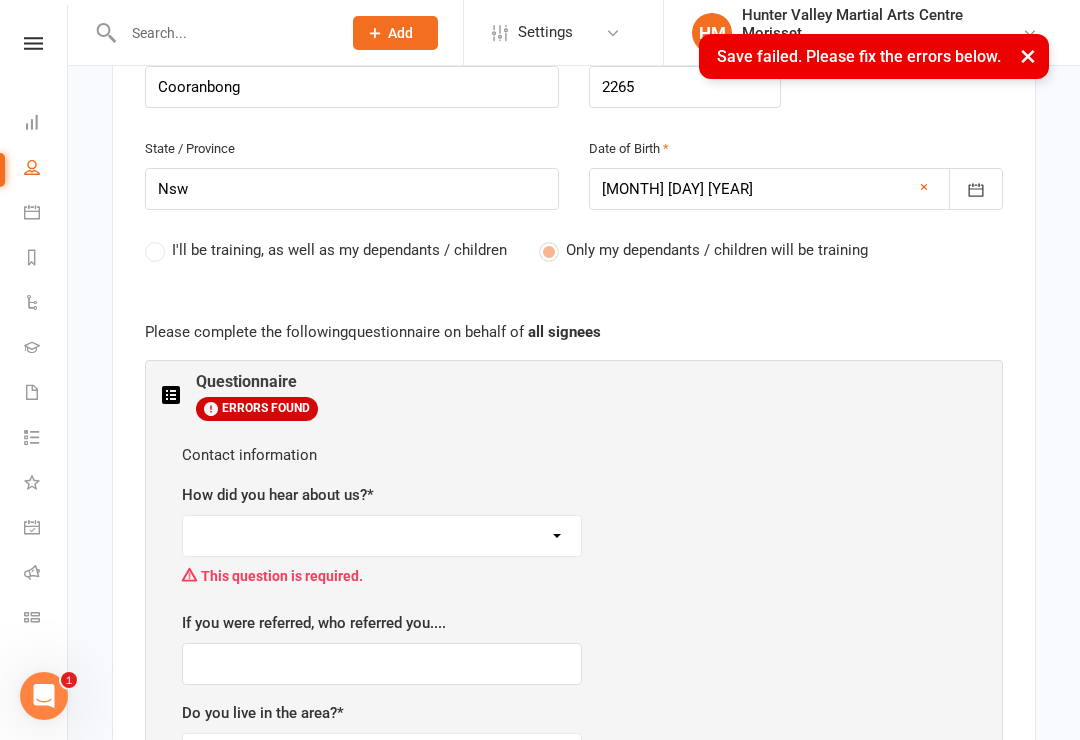click on "Facebook Internet Referral from a friend Flyer in the mail or at the shopping mall Sign Radio Flyer from school" at bounding box center (382, 536) 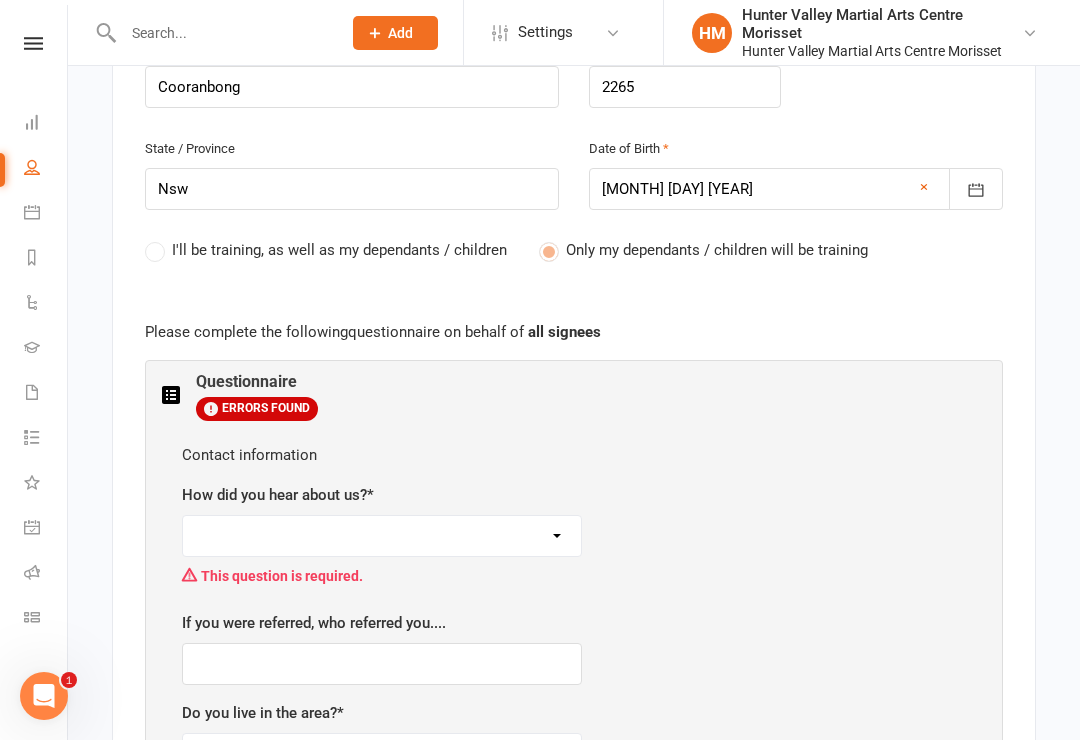 select on "Internet" 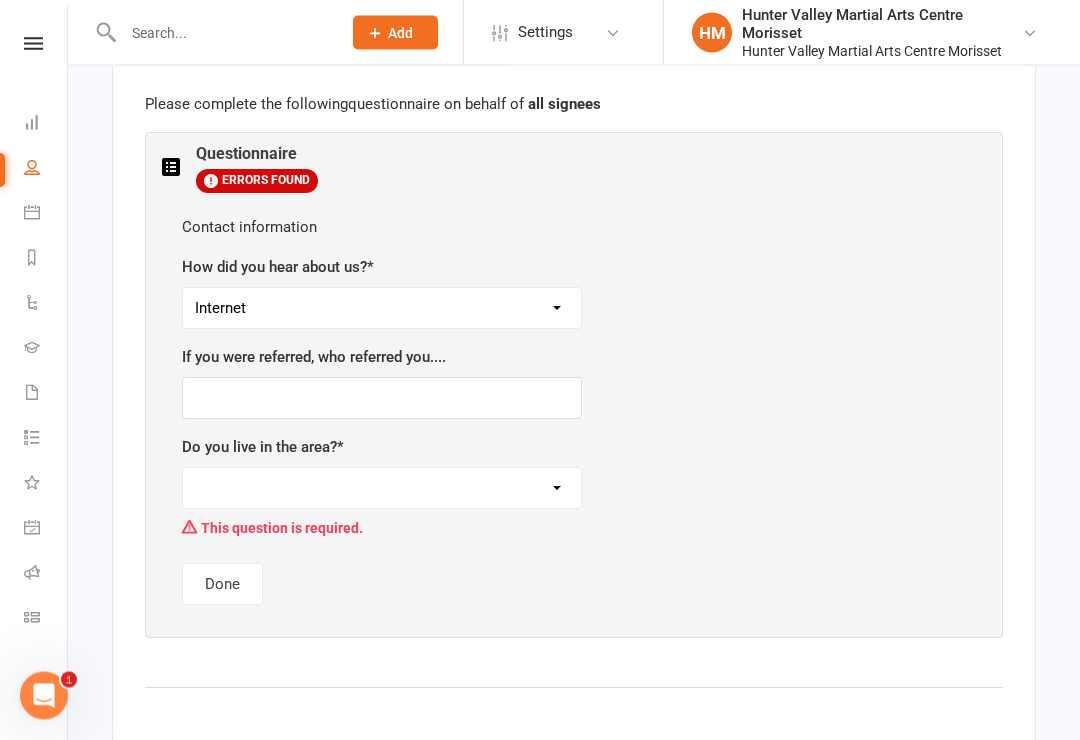 scroll, scrollTop: 1119, scrollLeft: 0, axis: vertical 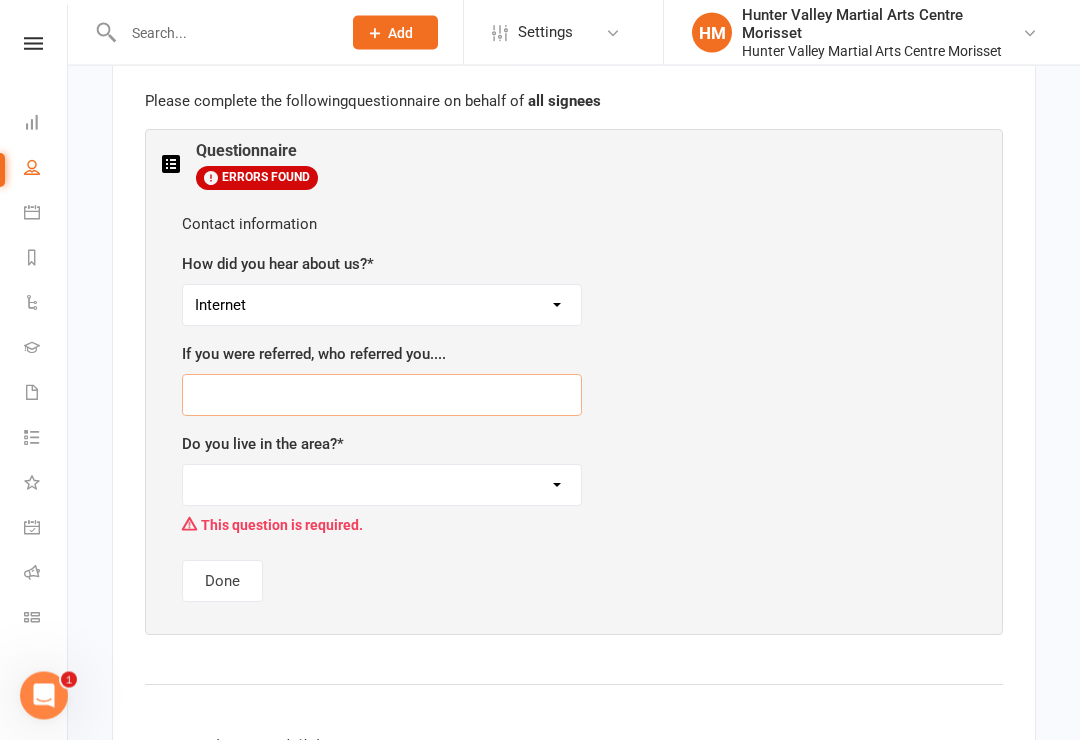 click at bounding box center [382, 396] 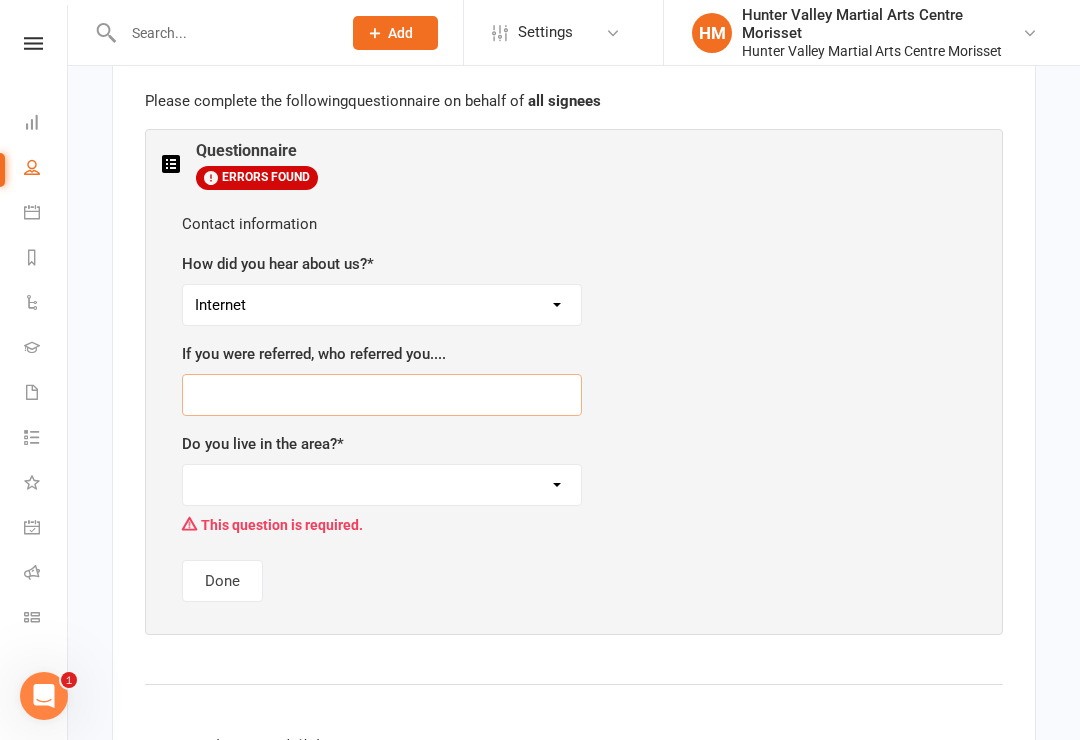 scroll, scrollTop: 1119, scrollLeft: 0, axis: vertical 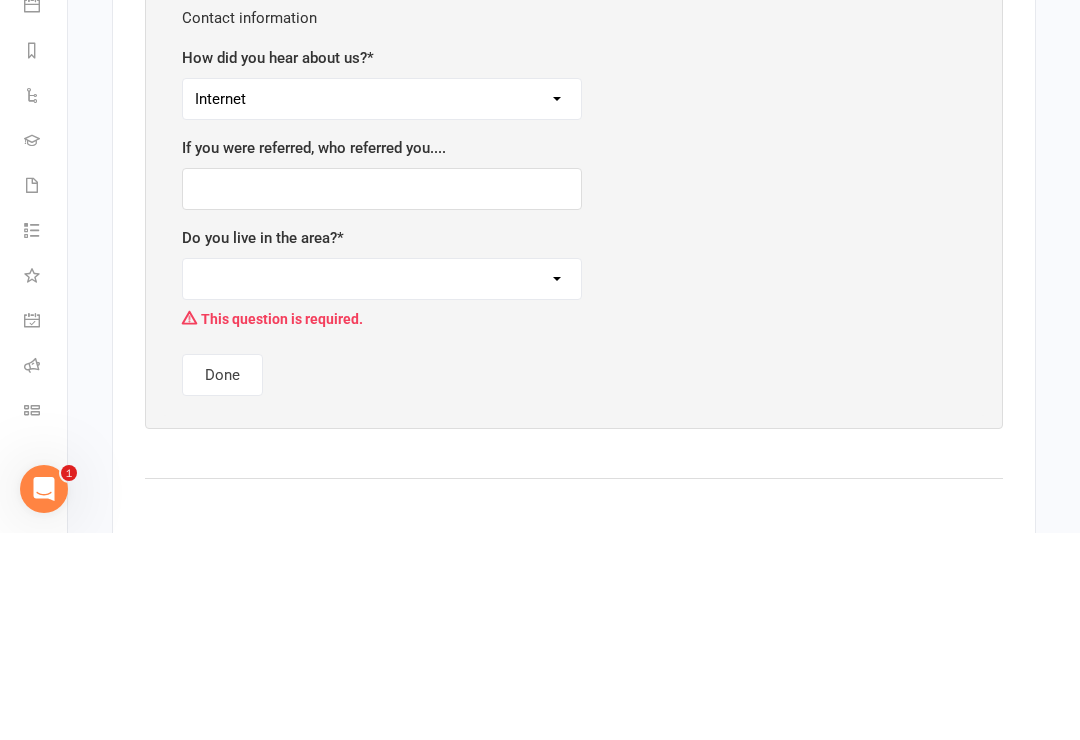 click on "Yes No" at bounding box center [382, 486] 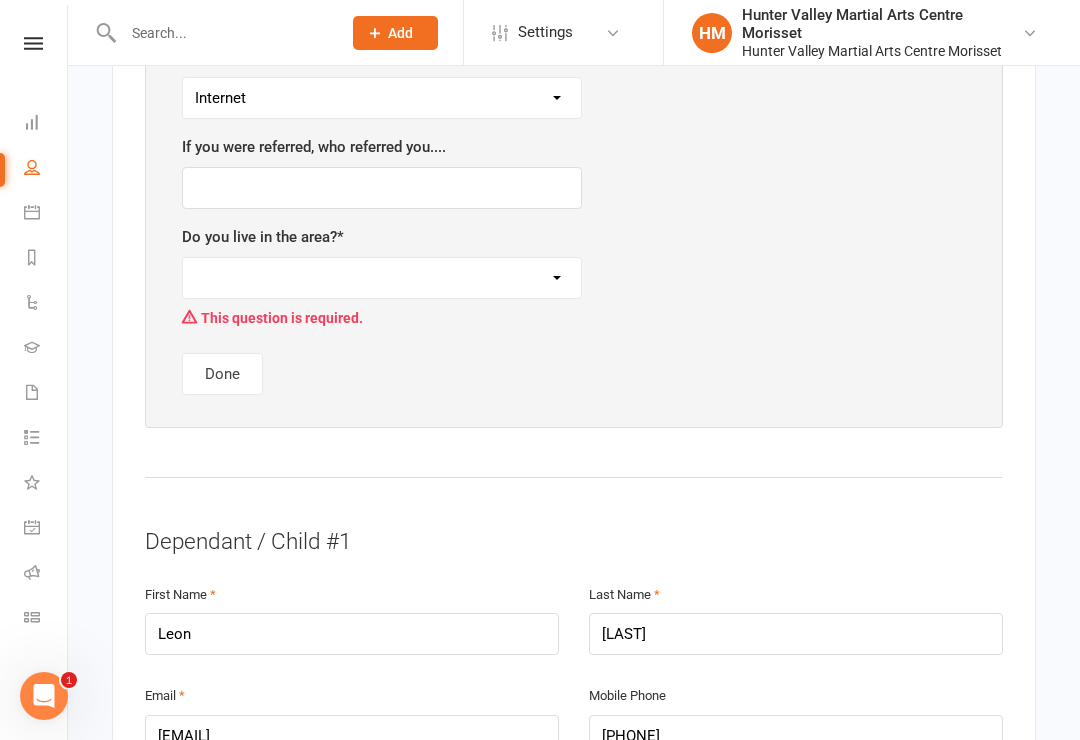 select on "Yes" 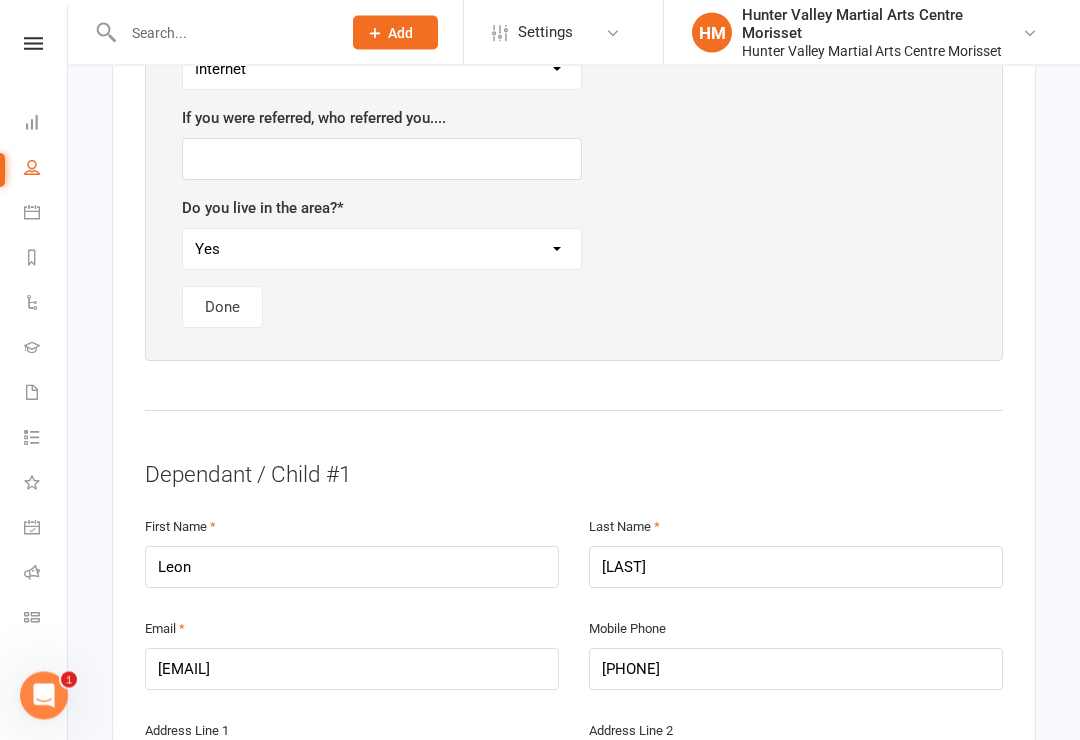 scroll, scrollTop: 1361, scrollLeft: 0, axis: vertical 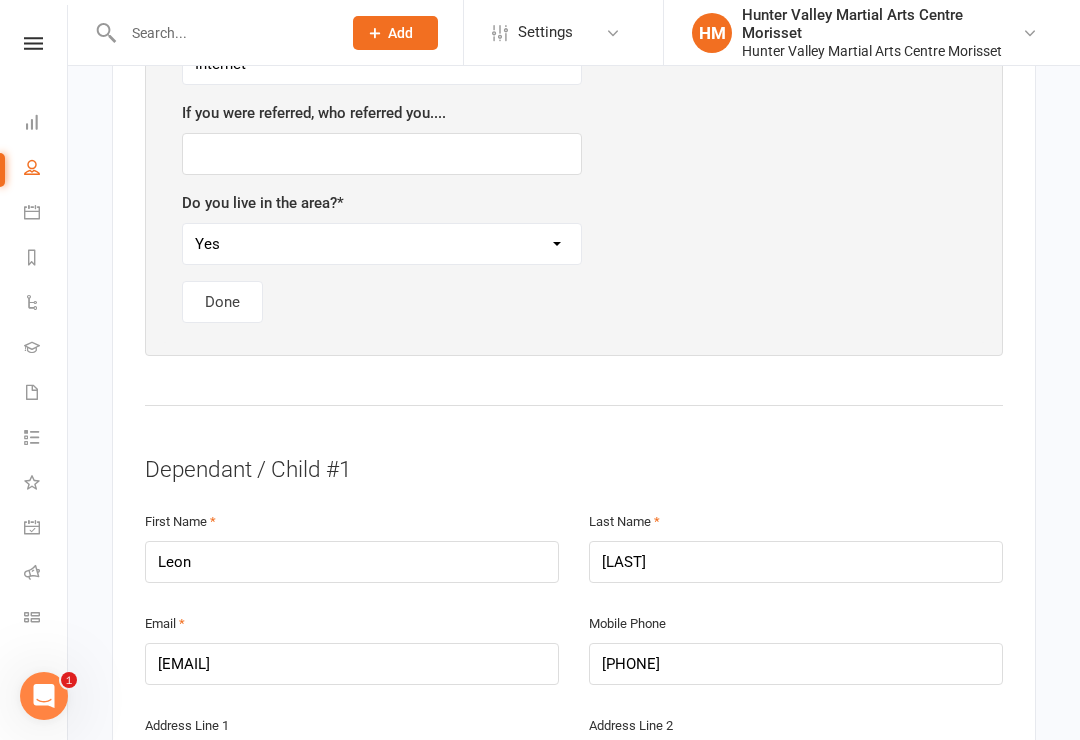 click on "Done" at bounding box center (222, 302) 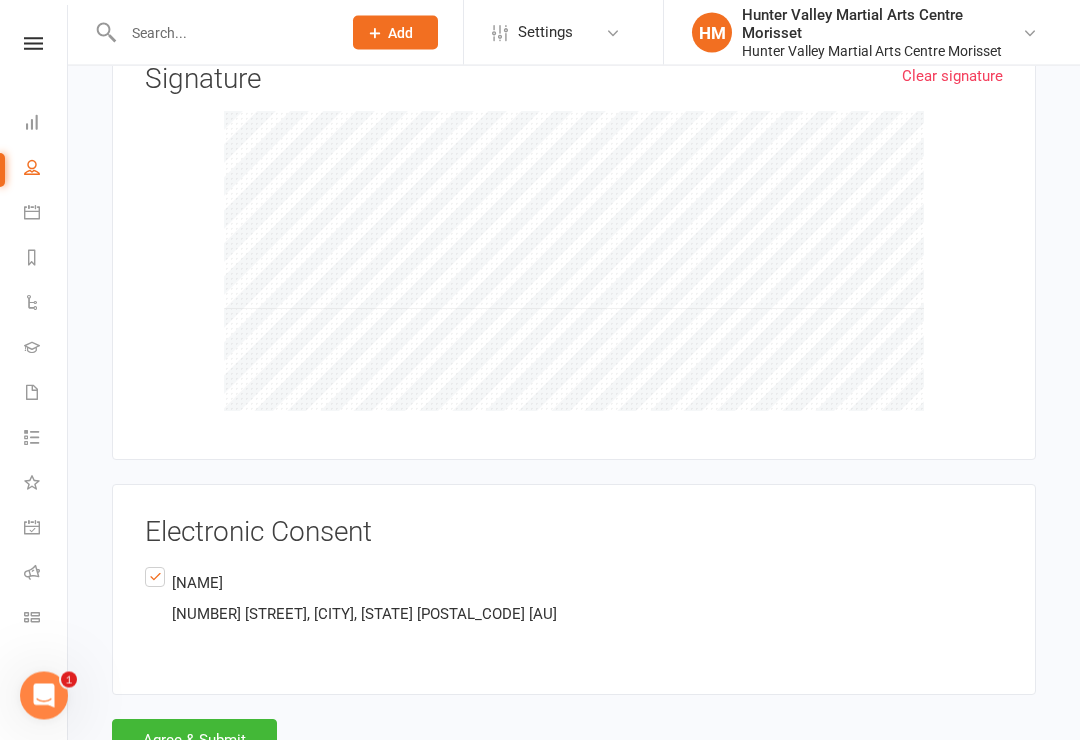 scroll, scrollTop: 2591, scrollLeft: 0, axis: vertical 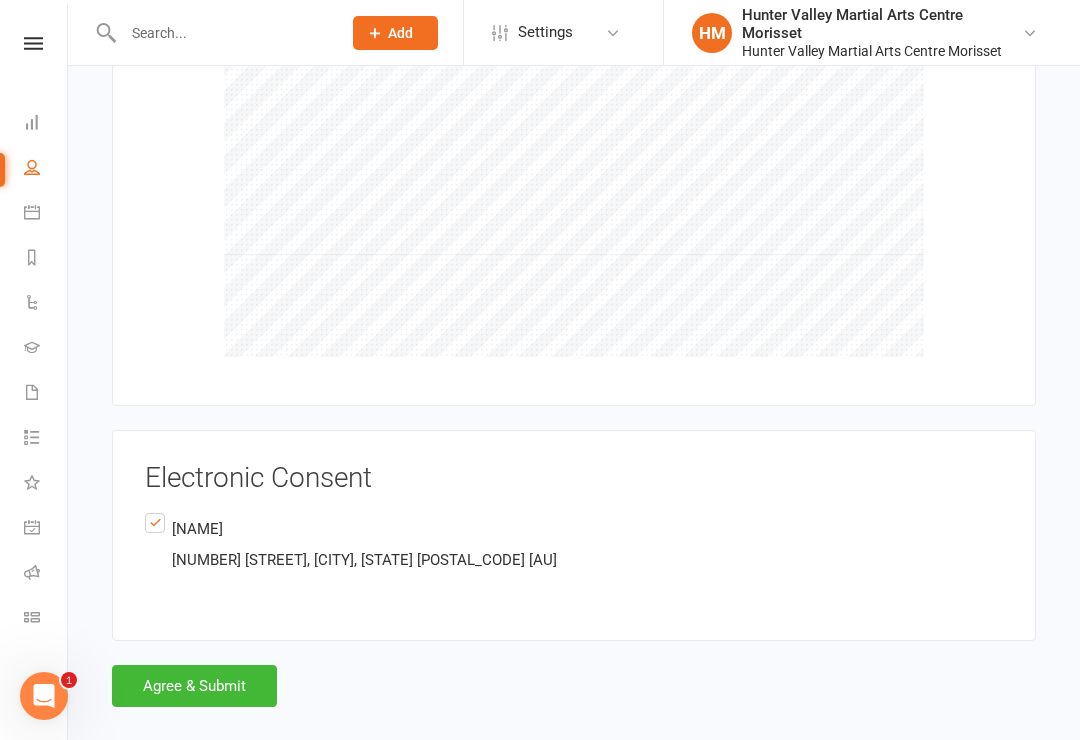 click on "Agree & Submit" at bounding box center [194, 686] 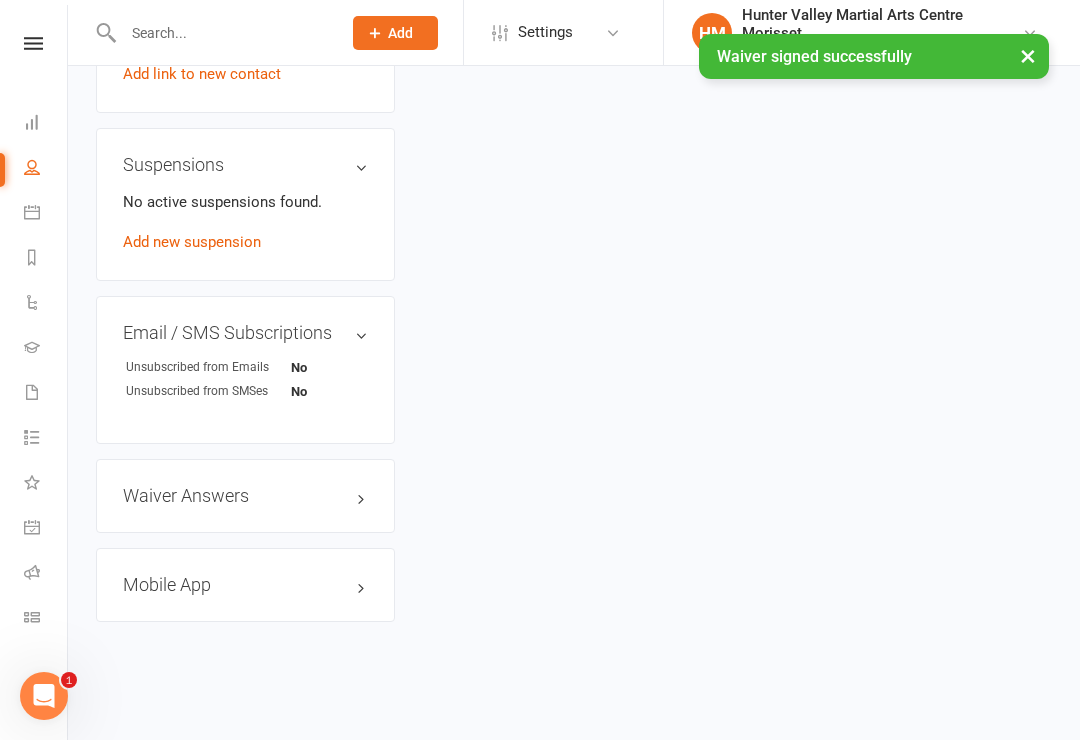 scroll, scrollTop: 0, scrollLeft: 0, axis: both 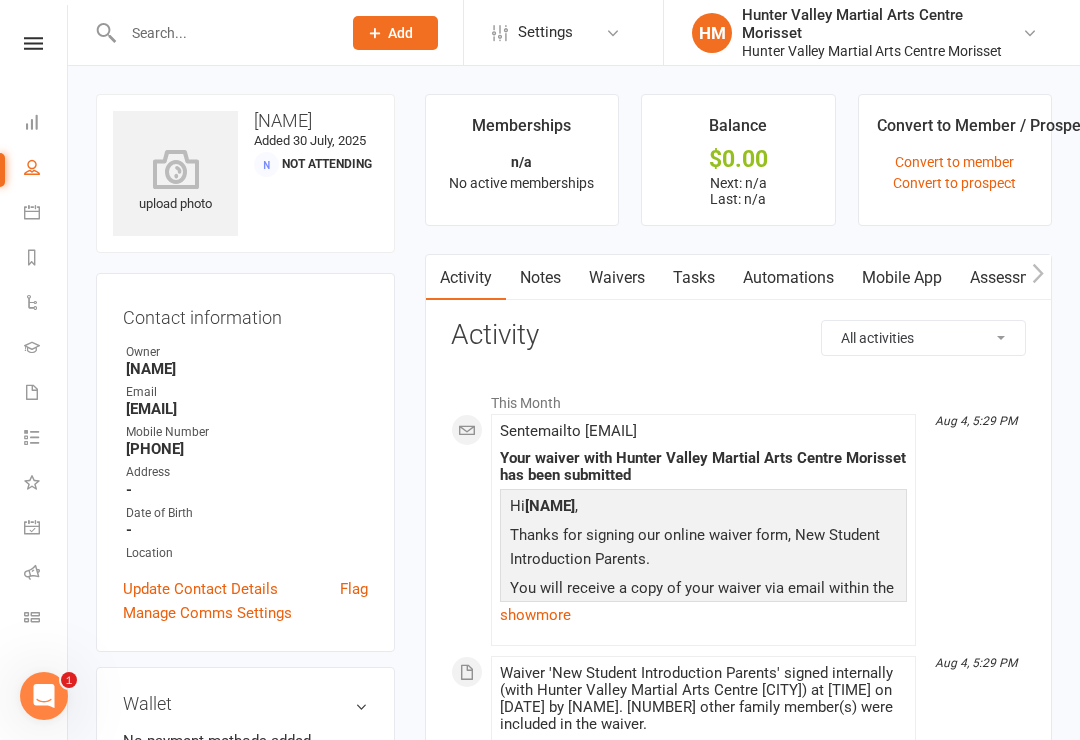 click at bounding box center [33, 43] 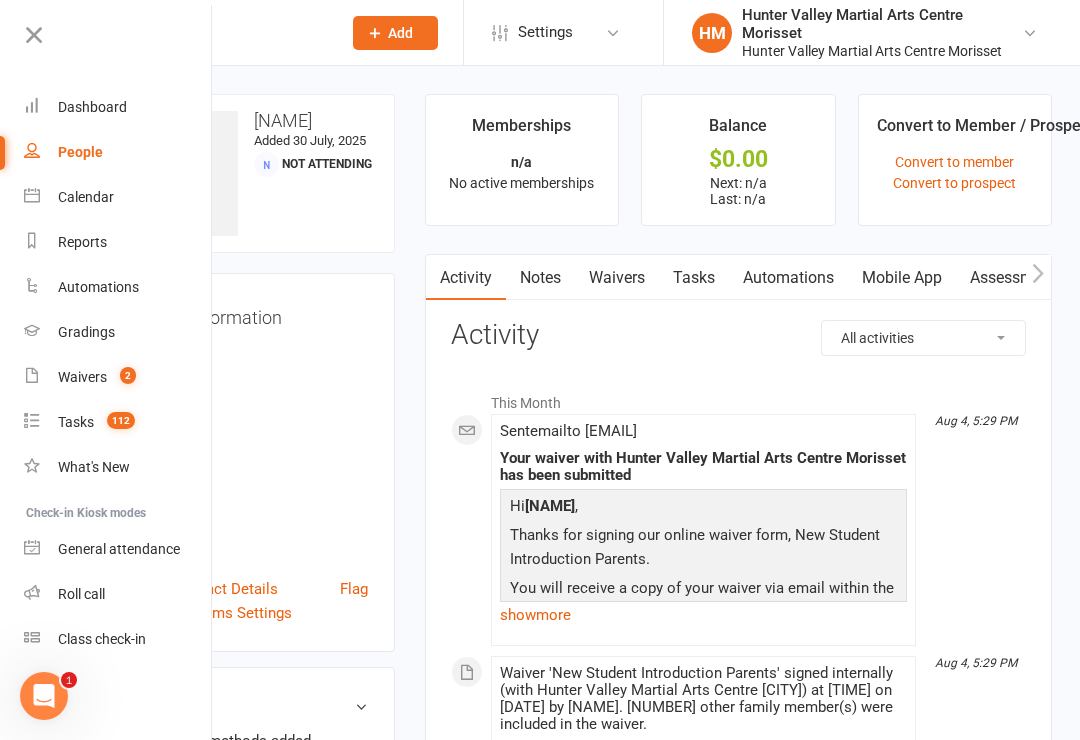 click on "2" at bounding box center [128, 375] 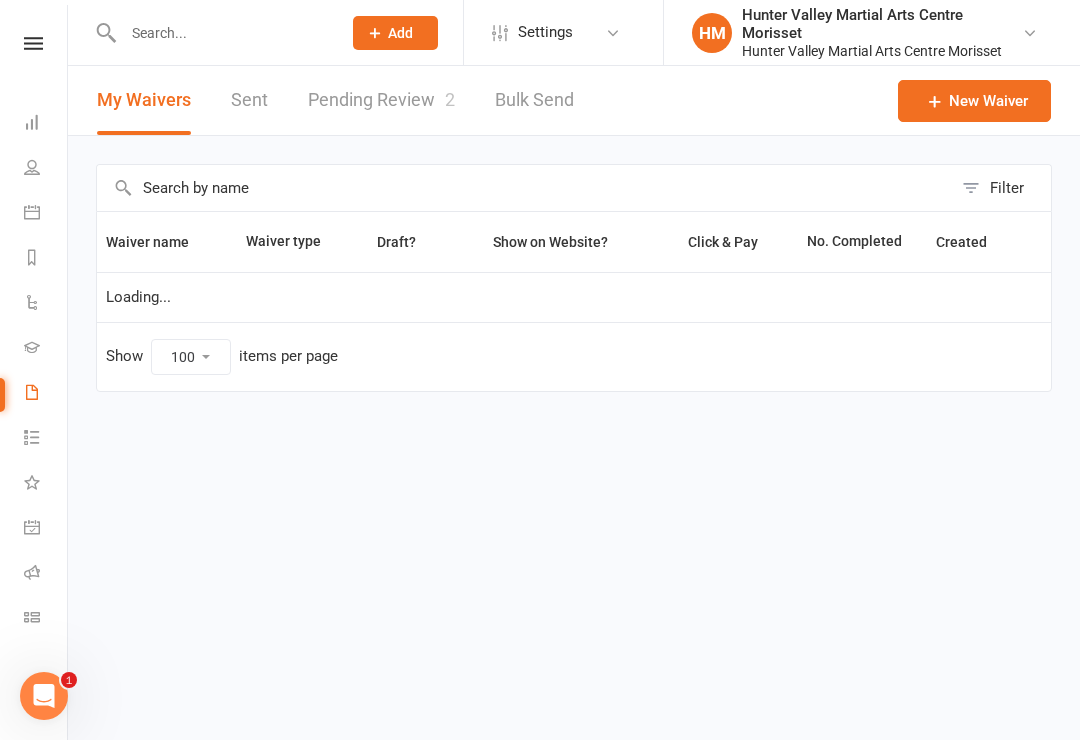 click on "Filter Waiver name Waiver type Draft? Show on Website? Click & Pay No. Completed Created Loading... Show 10 25 50 100 items per page" at bounding box center [574, 292] 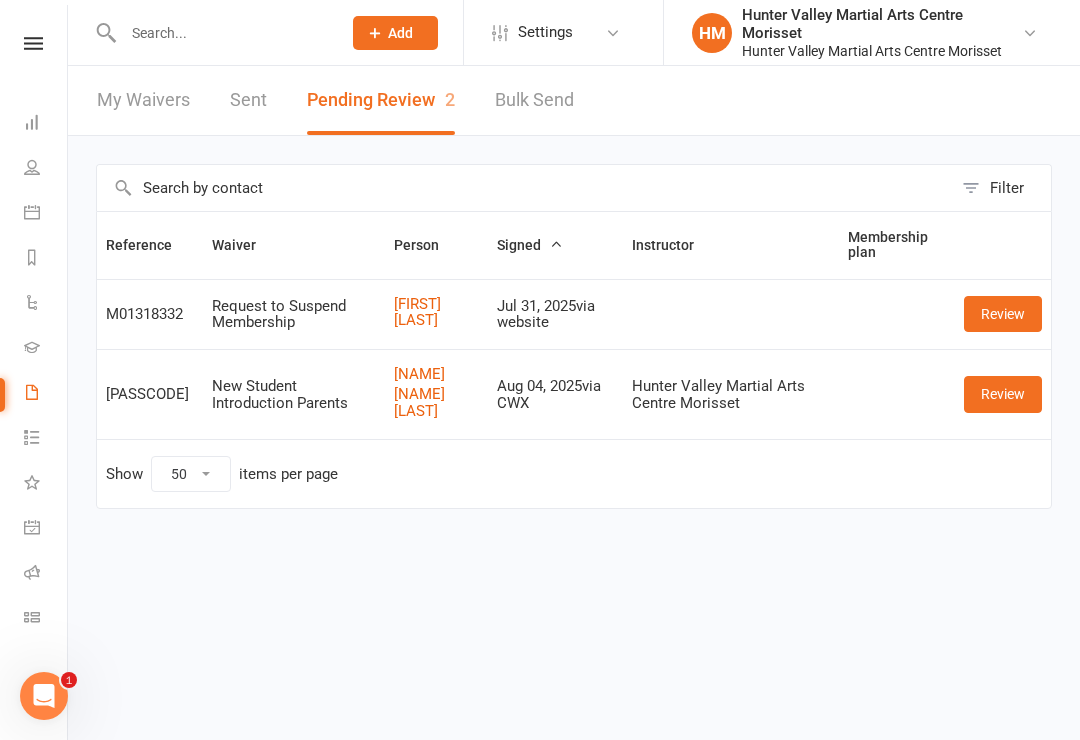 click on "Review" at bounding box center (1003, 394) 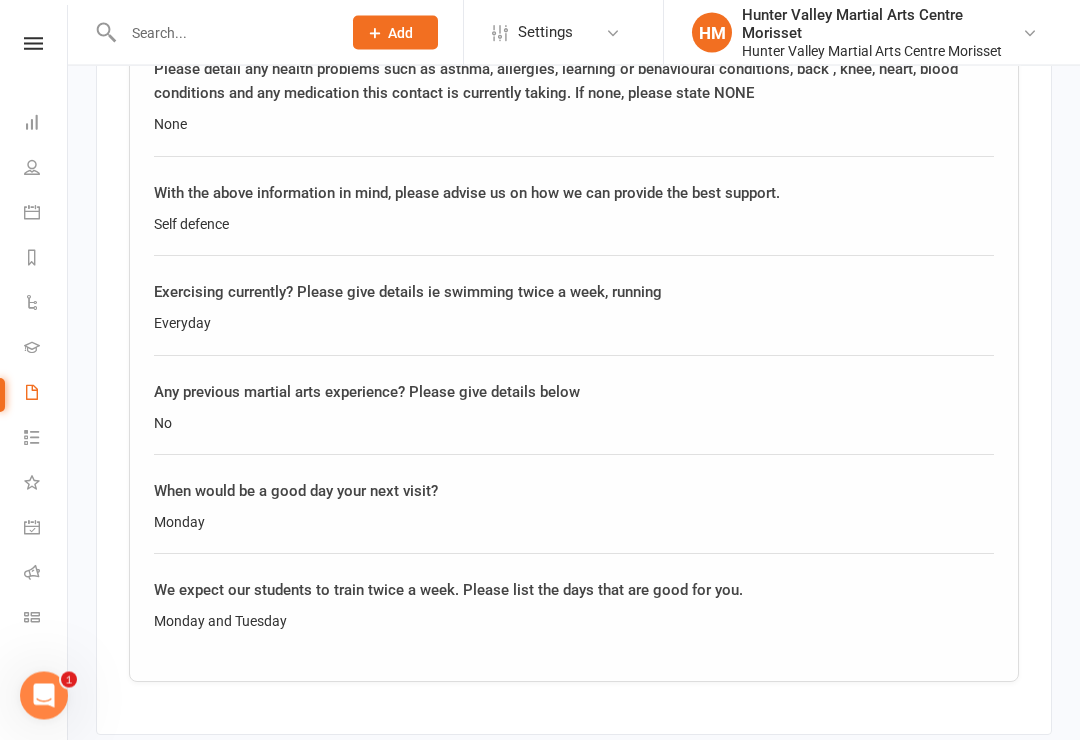 scroll, scrollTop: 3242, scrollLeft: 0, axis: vertical 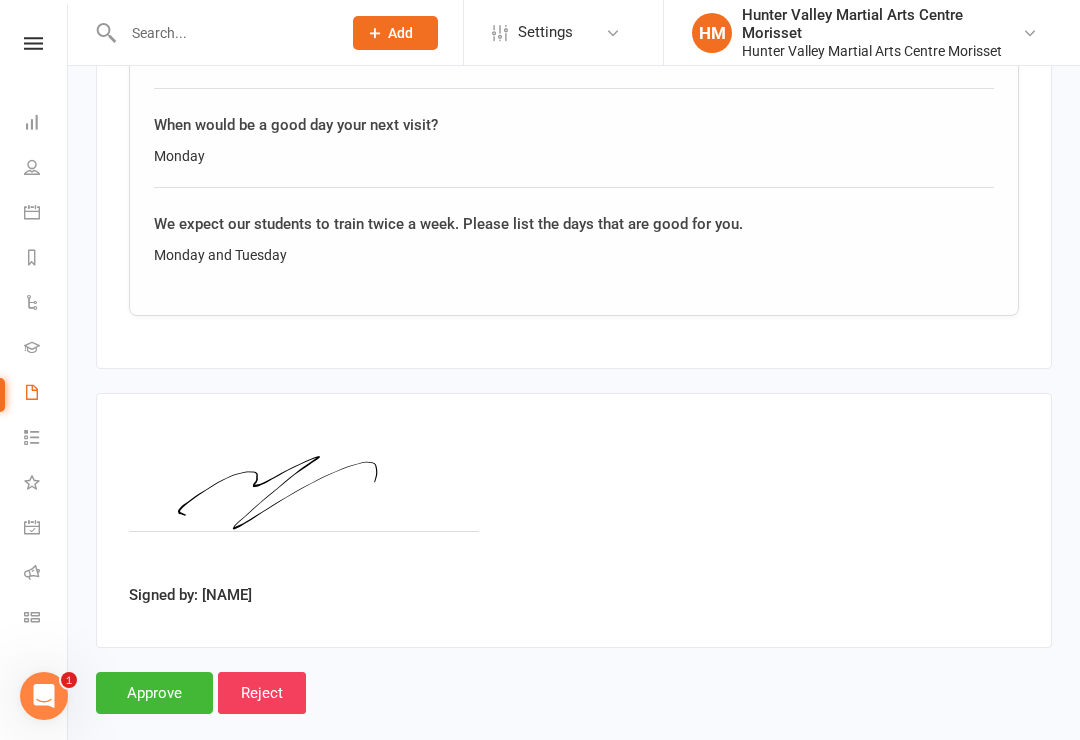 click on "Approve" at bounding box center (154, 693) 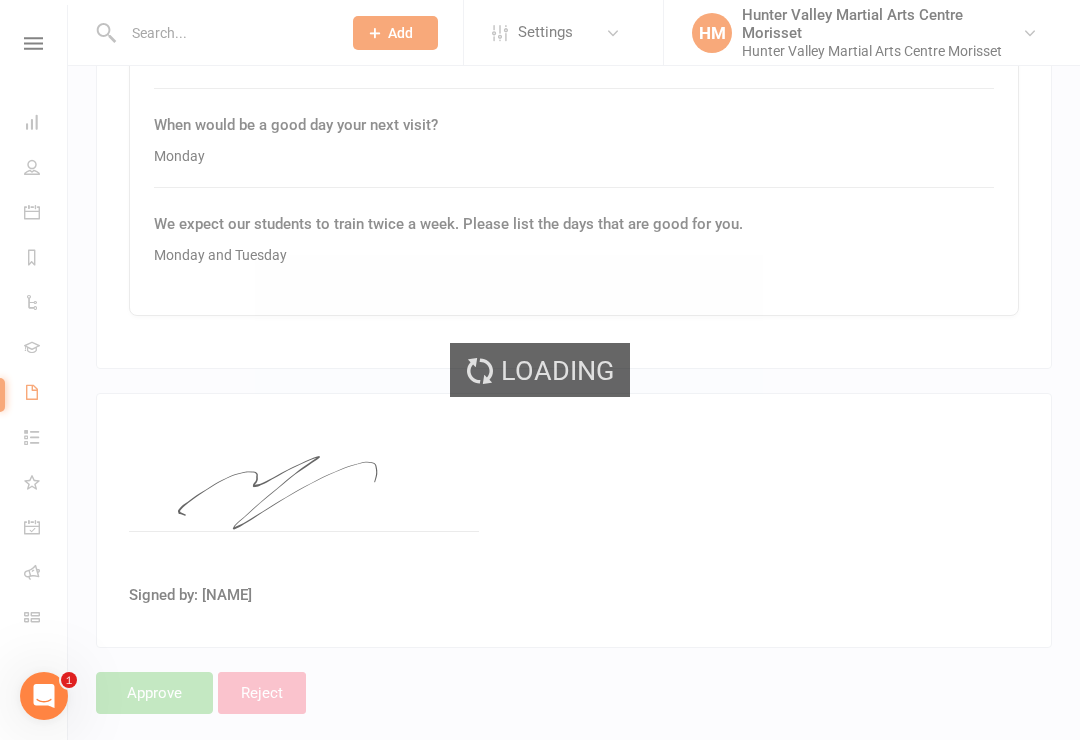 scroll, scrollTop: 0, scrollLeft: 0, axis: both 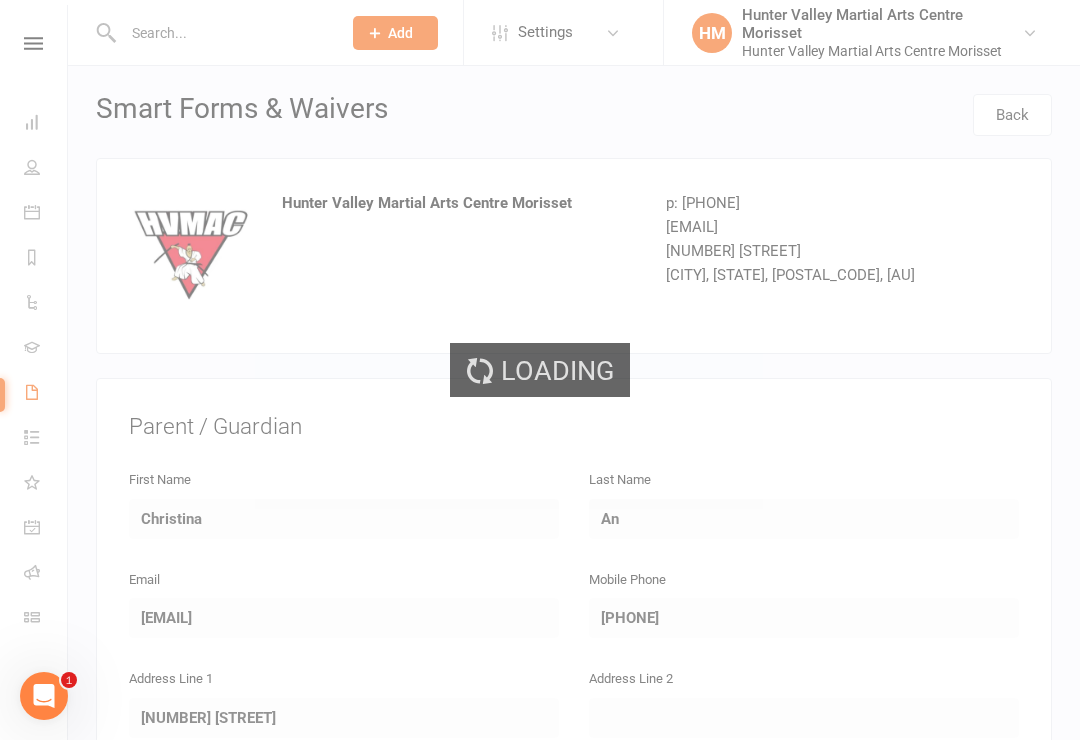 select on "50" 